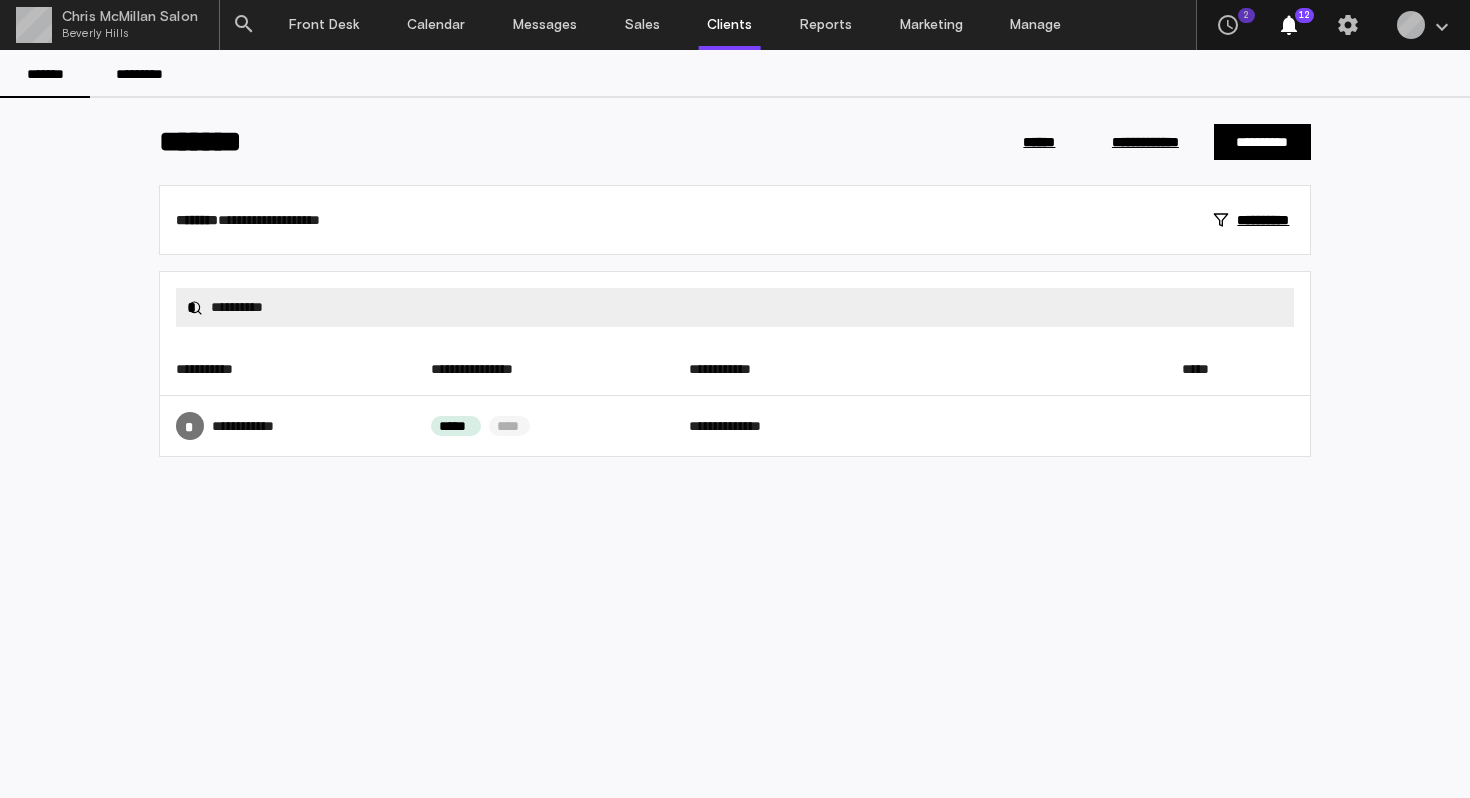 scroll, scrollTop: 0, scrollLeft: 0, axis: both 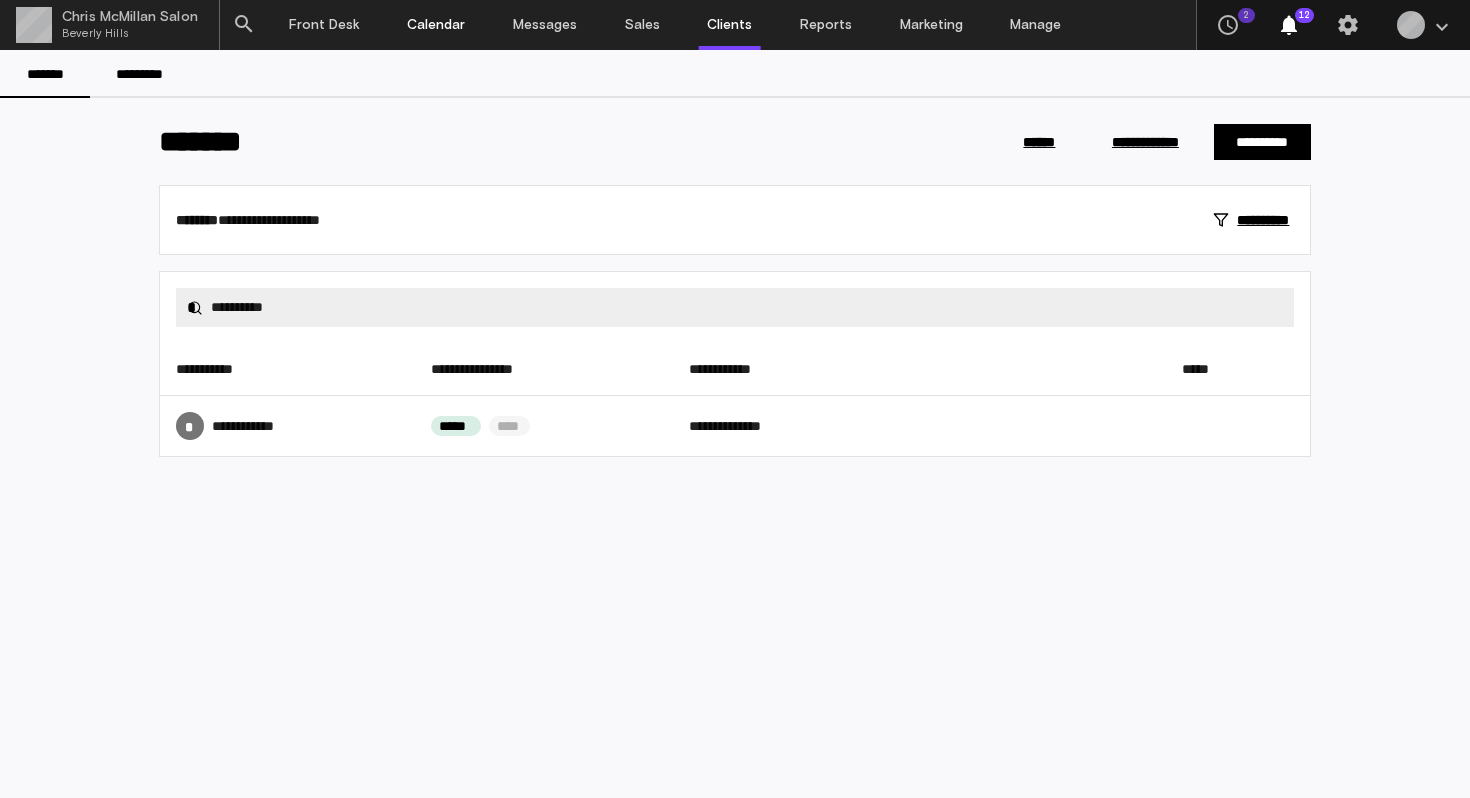 click on "Calendar" at bounding box center [436, 25] 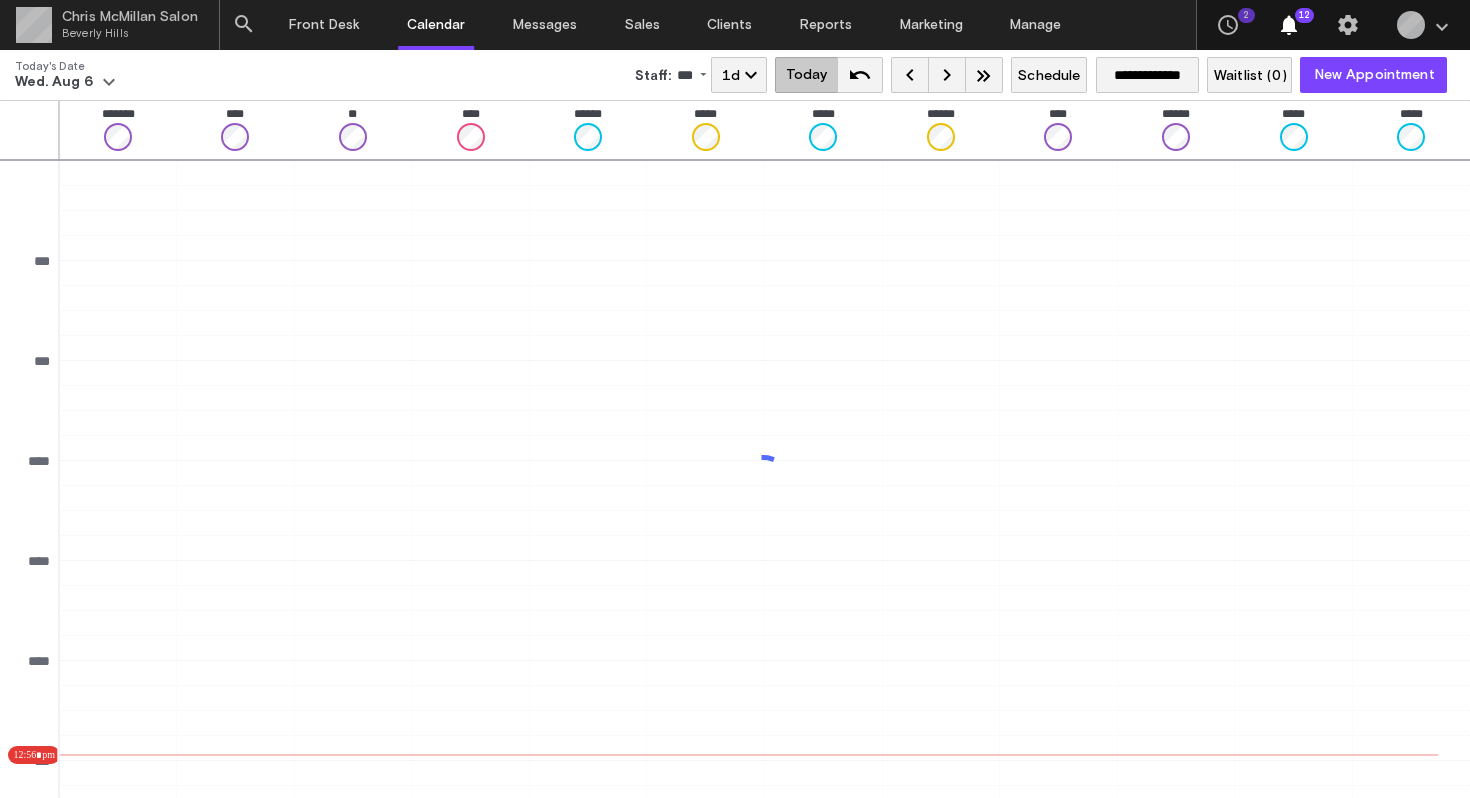 scroll, scrollTop: 495, scrollLeft: 0, axis: vertical 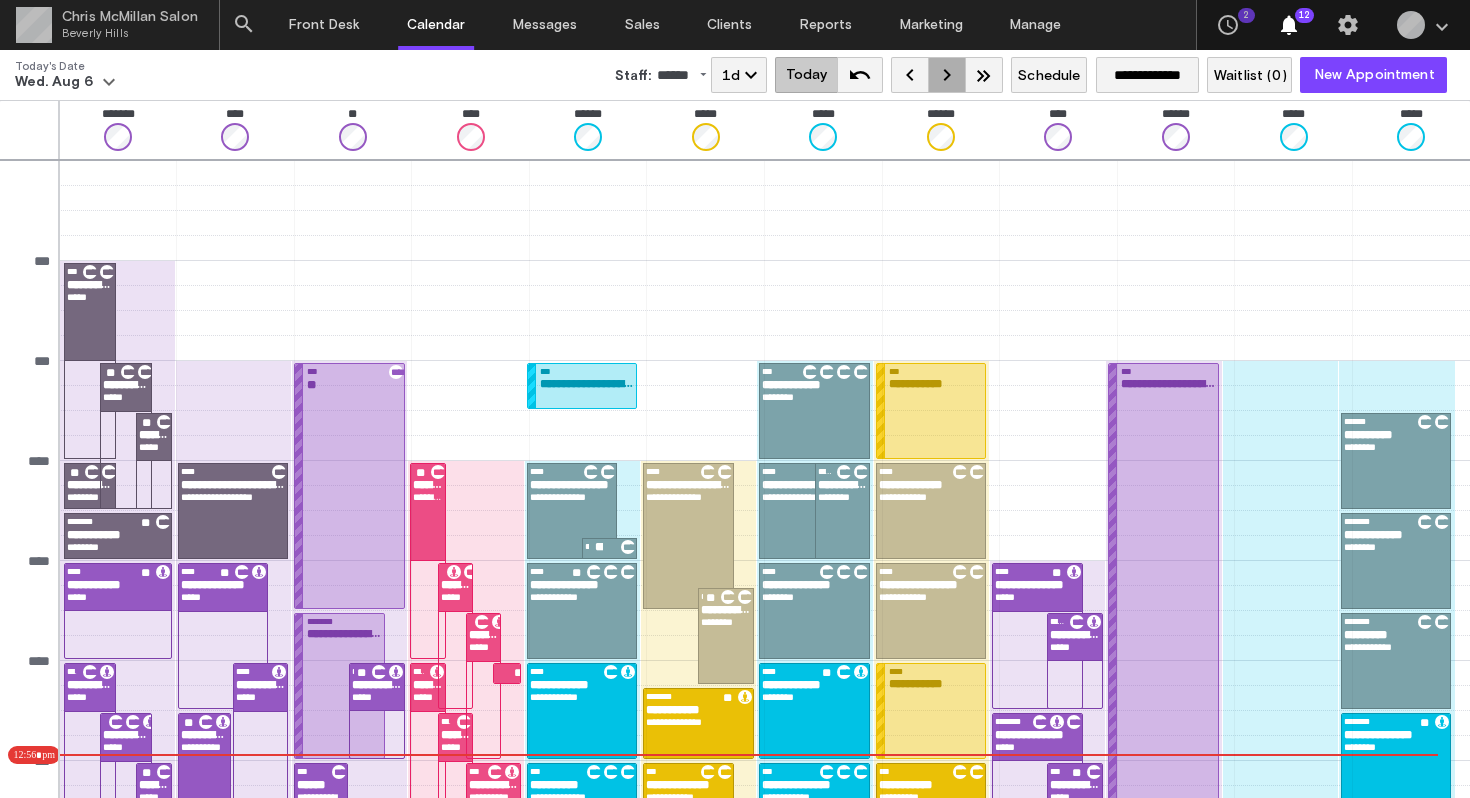 click on "keyboard_arrow_right" at bounding box center (947, 75) 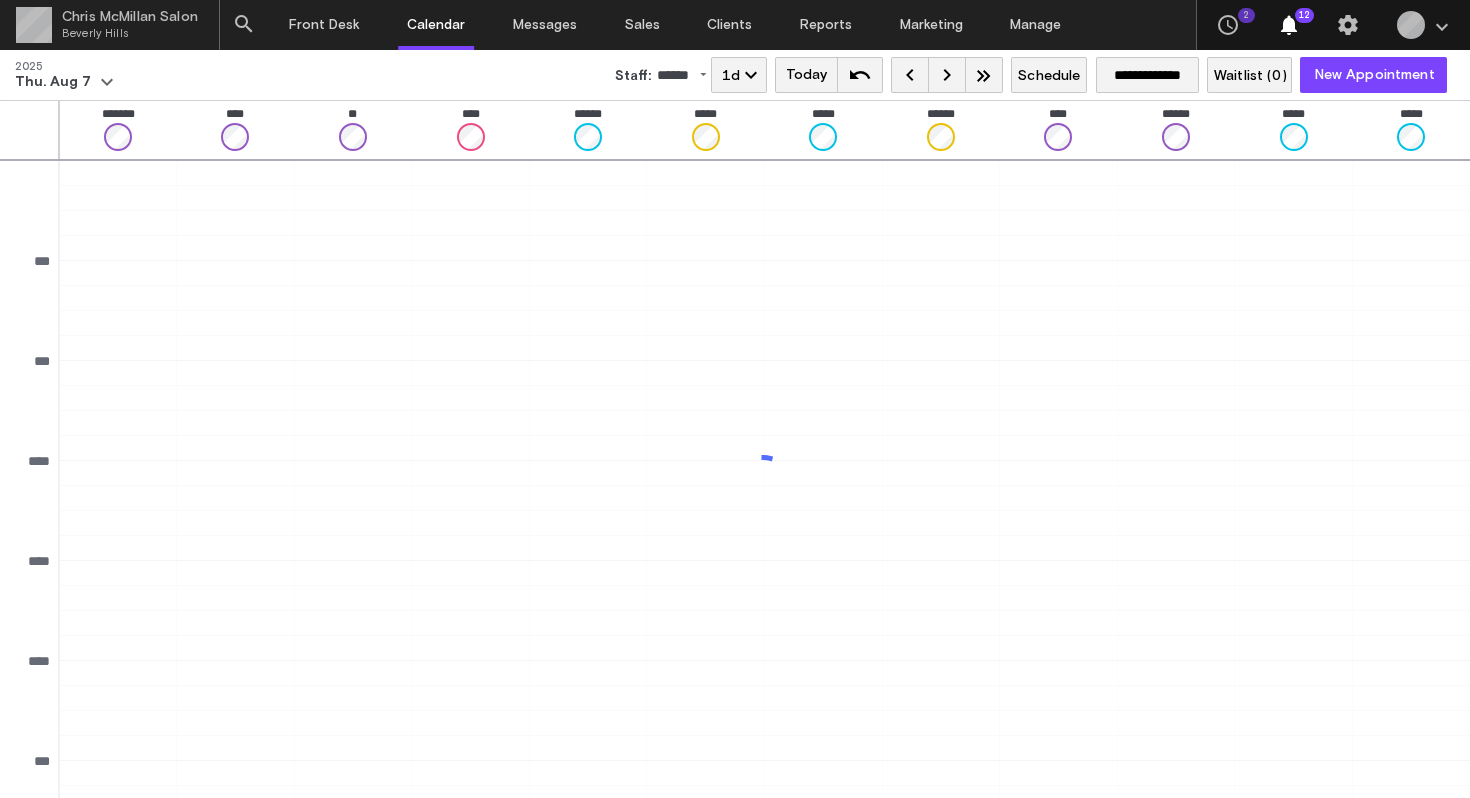 scroll, scrollTop: 94, scrollLeft: 0, axis: vertical 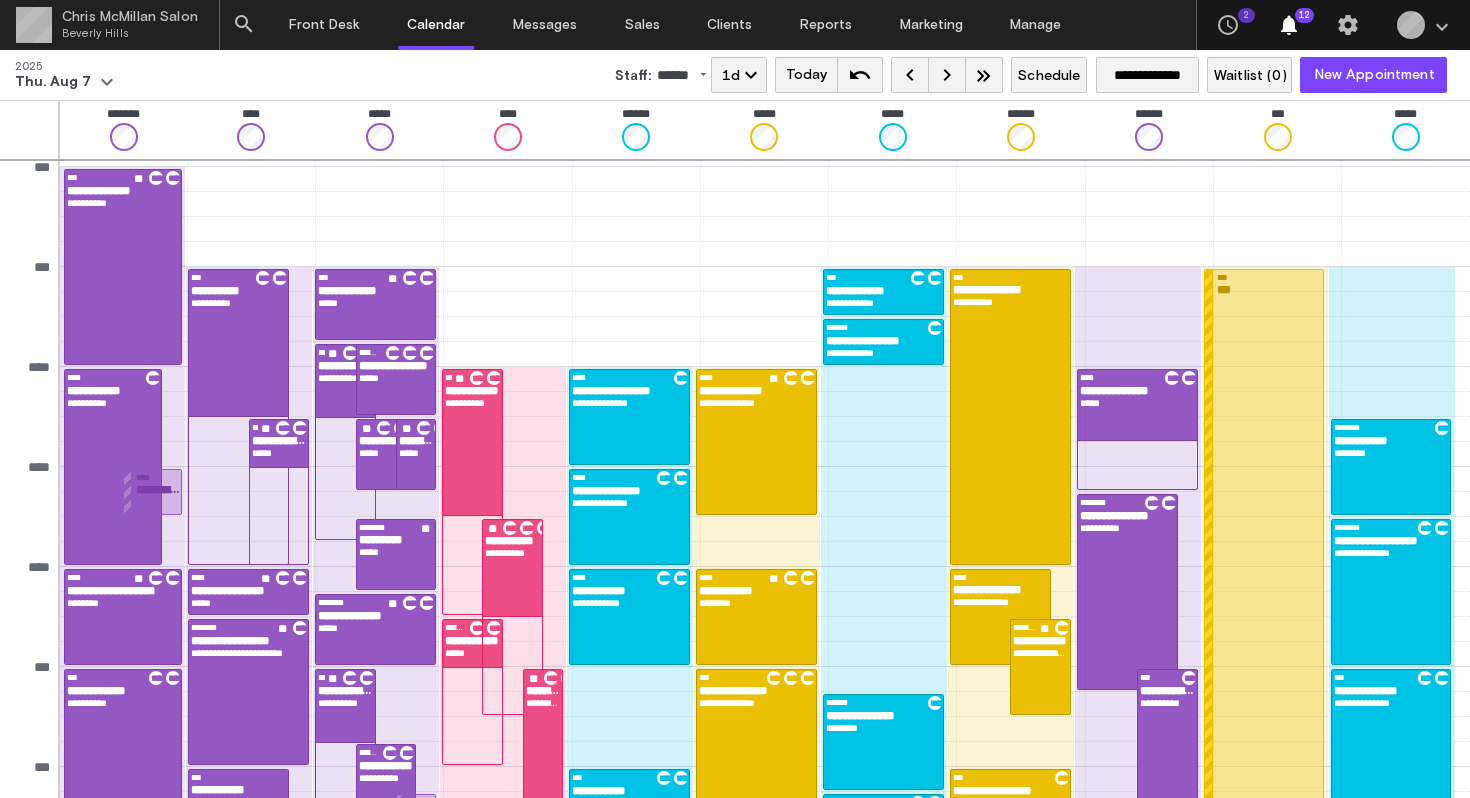 click at bounding box center (695, 73) 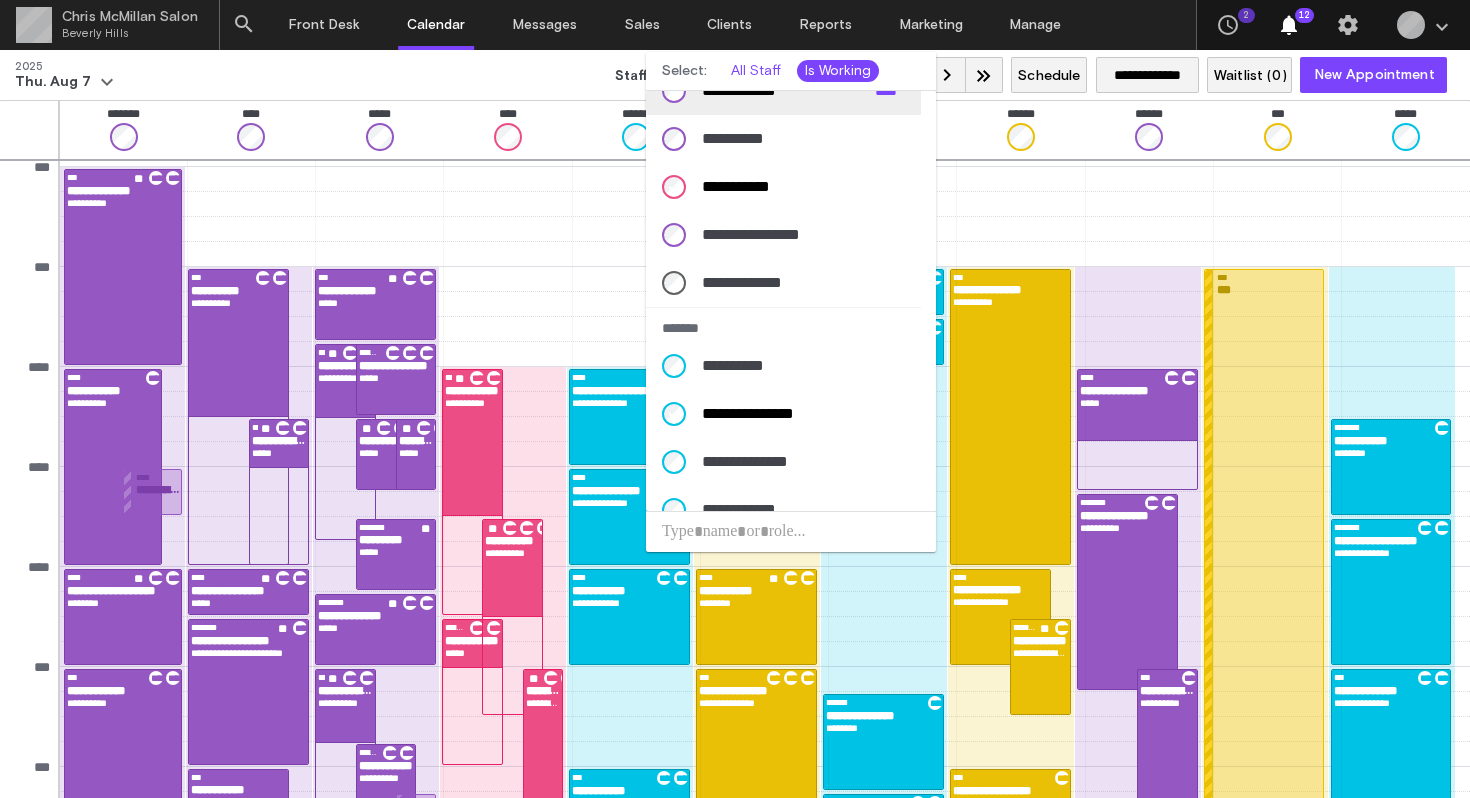 scroll, scrollTop: 419, scrollLeft: 0, axis: vertical 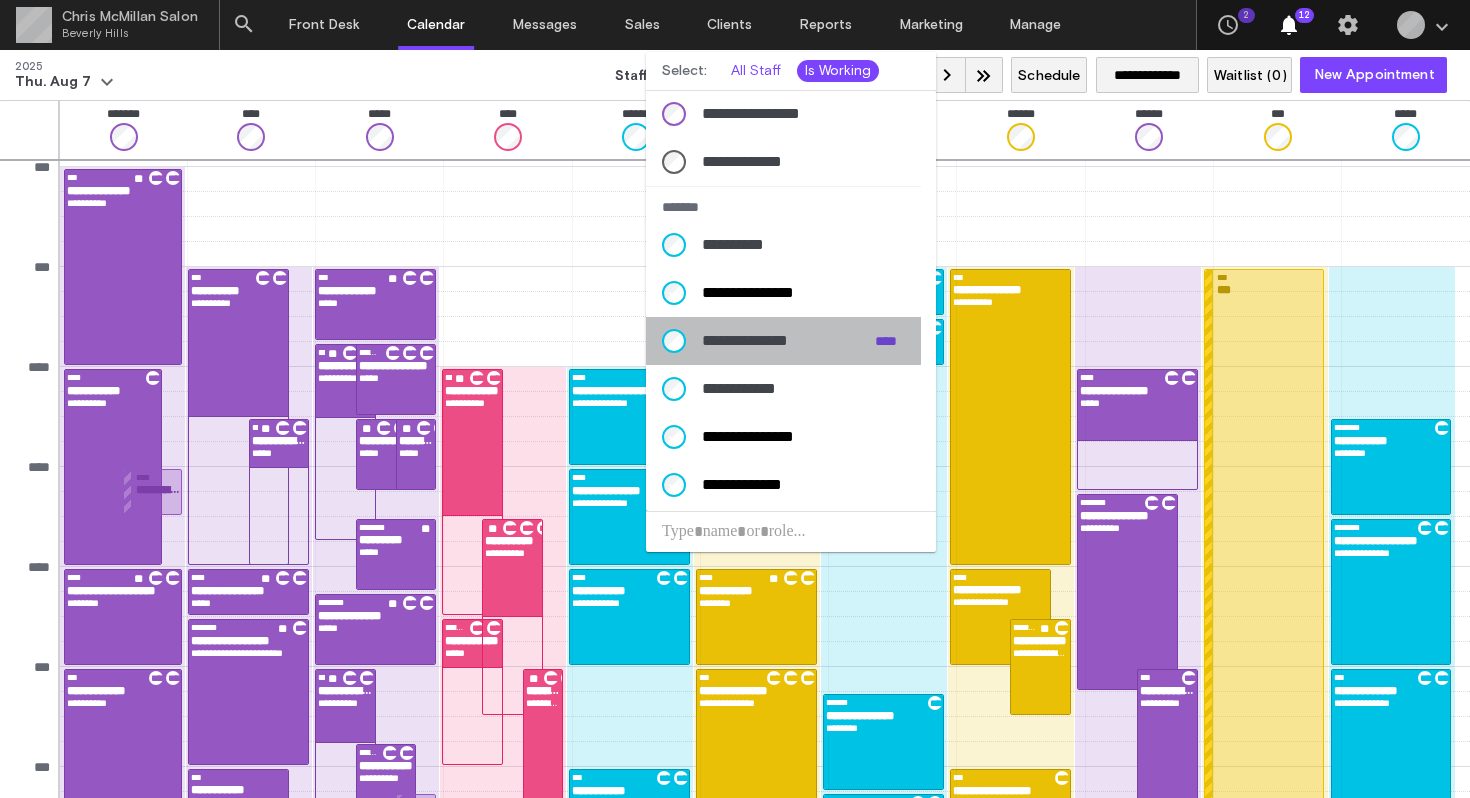 click on "**********" at bounding box center (780, 341) 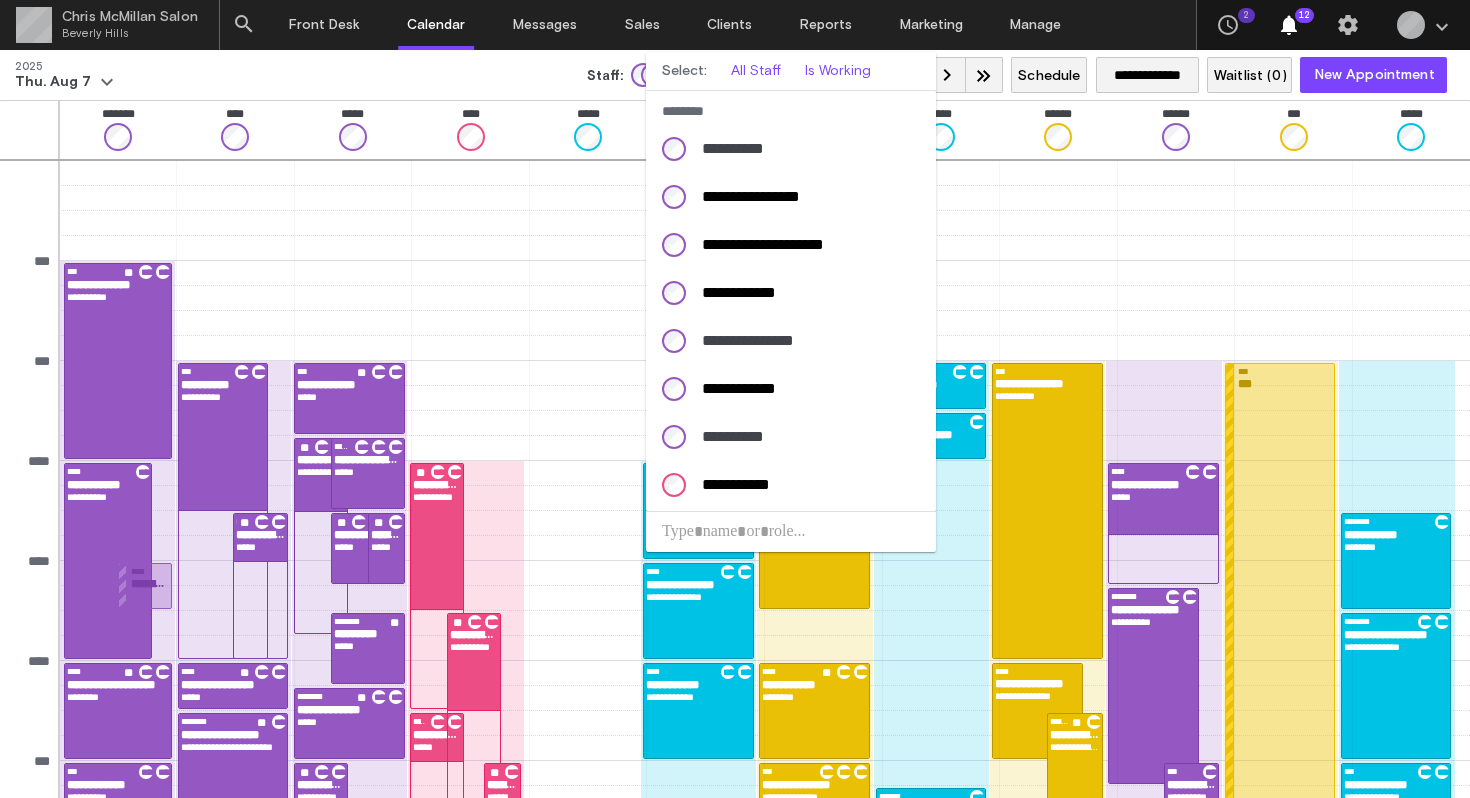 scroll, scrollTop: 94, scrollLeft: 0, axis: vertical 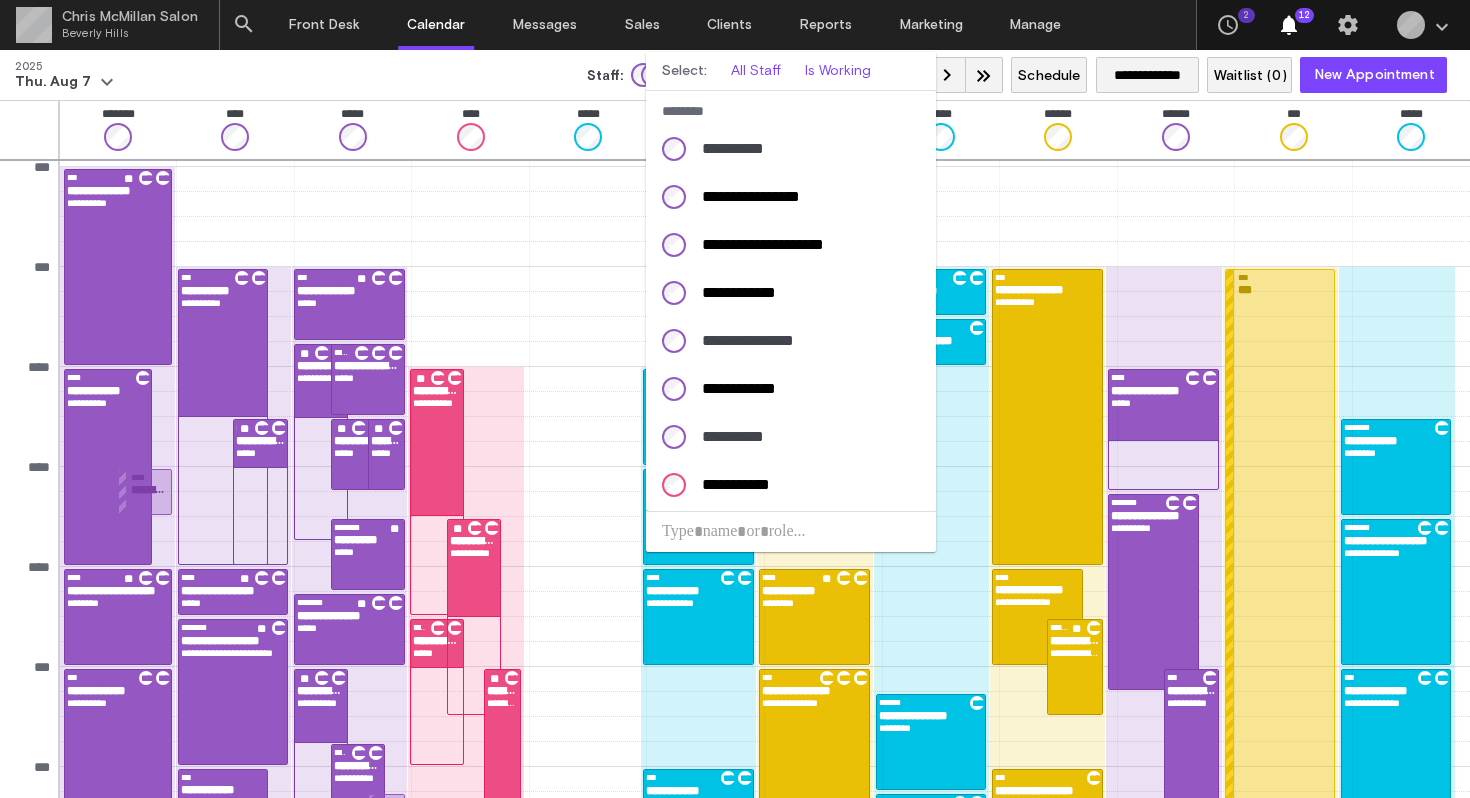 click at bounding box center [735, 399] 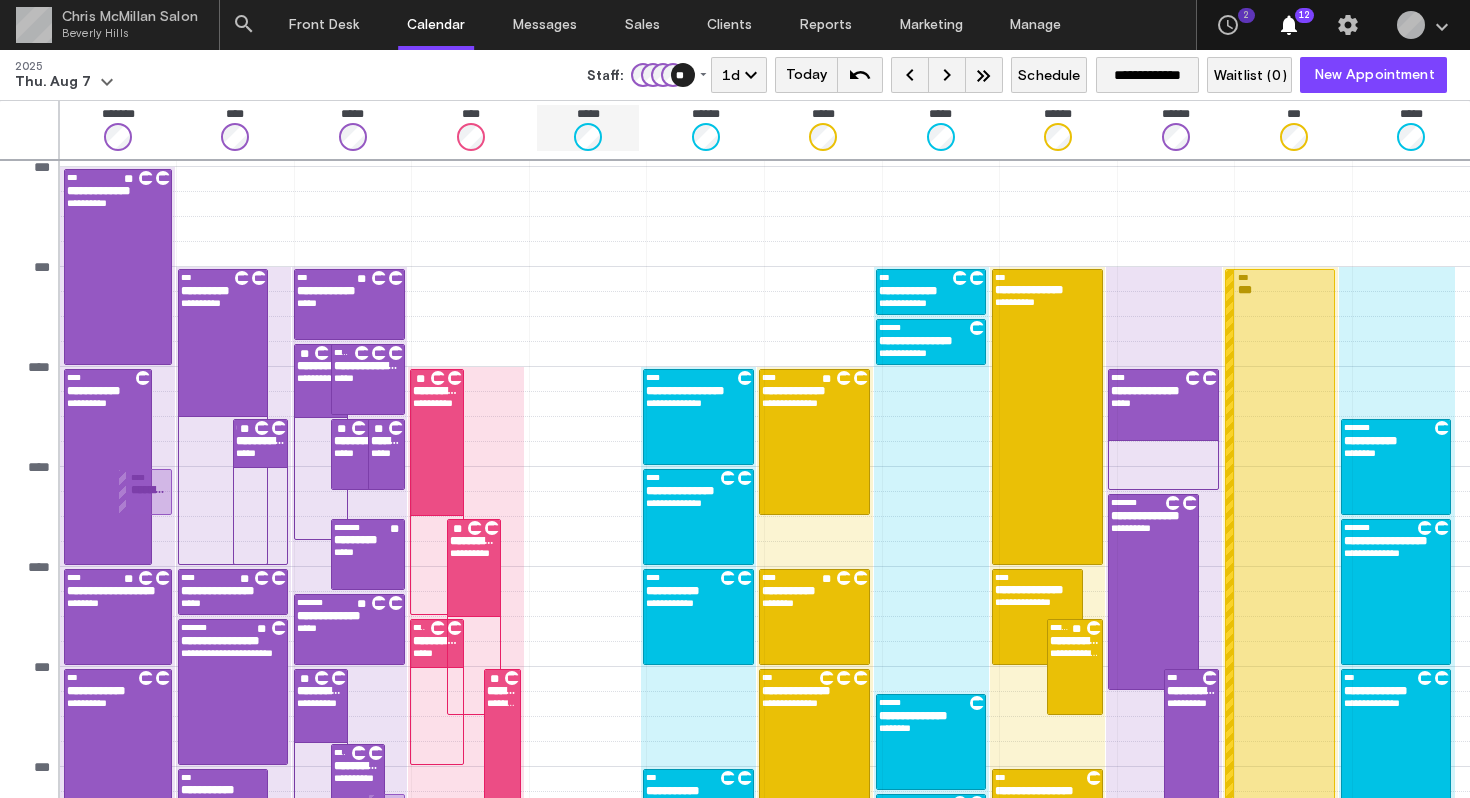 click on "*****" at bounding box center [588, 128] 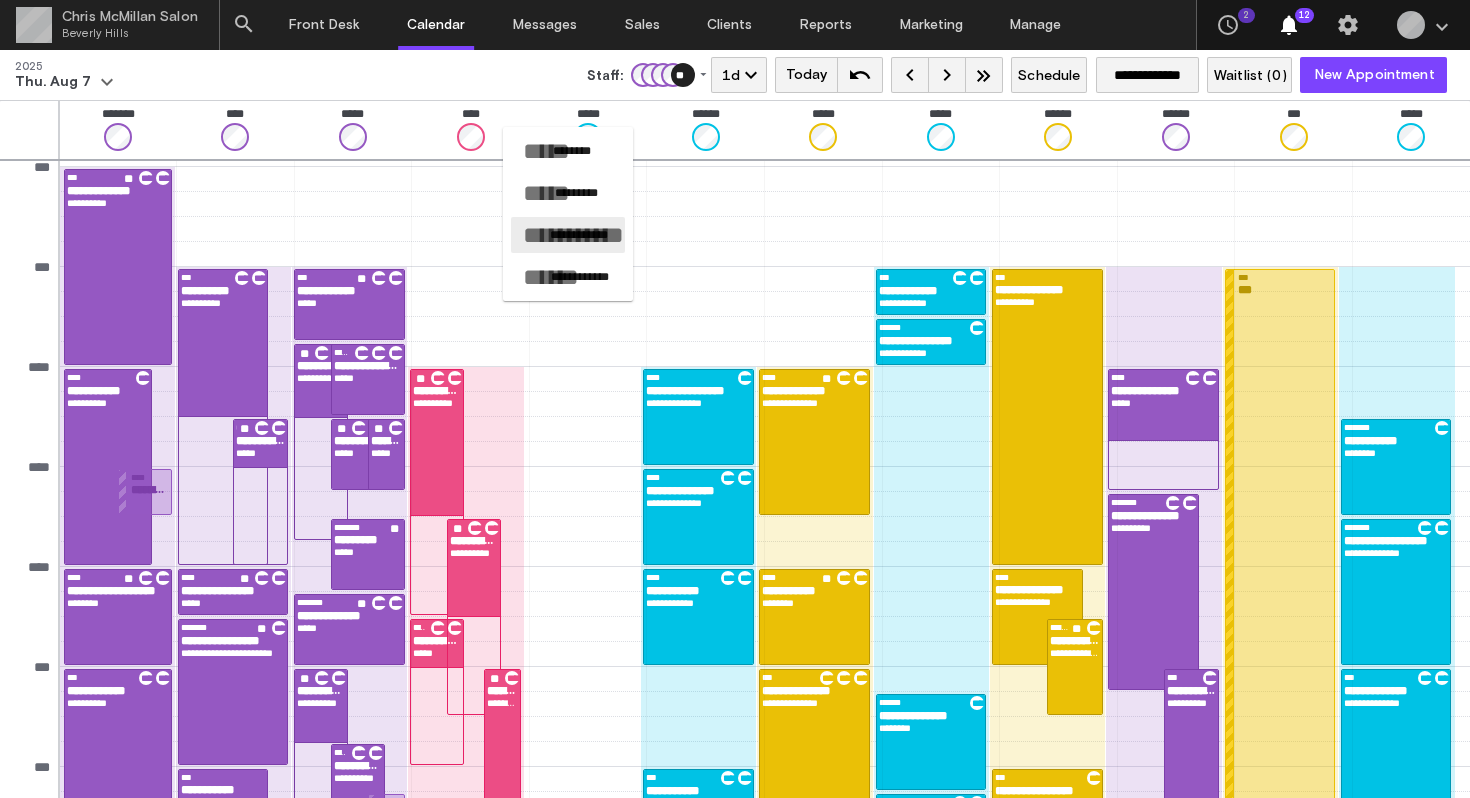 click on "**********" at bounding box center (579, 235) 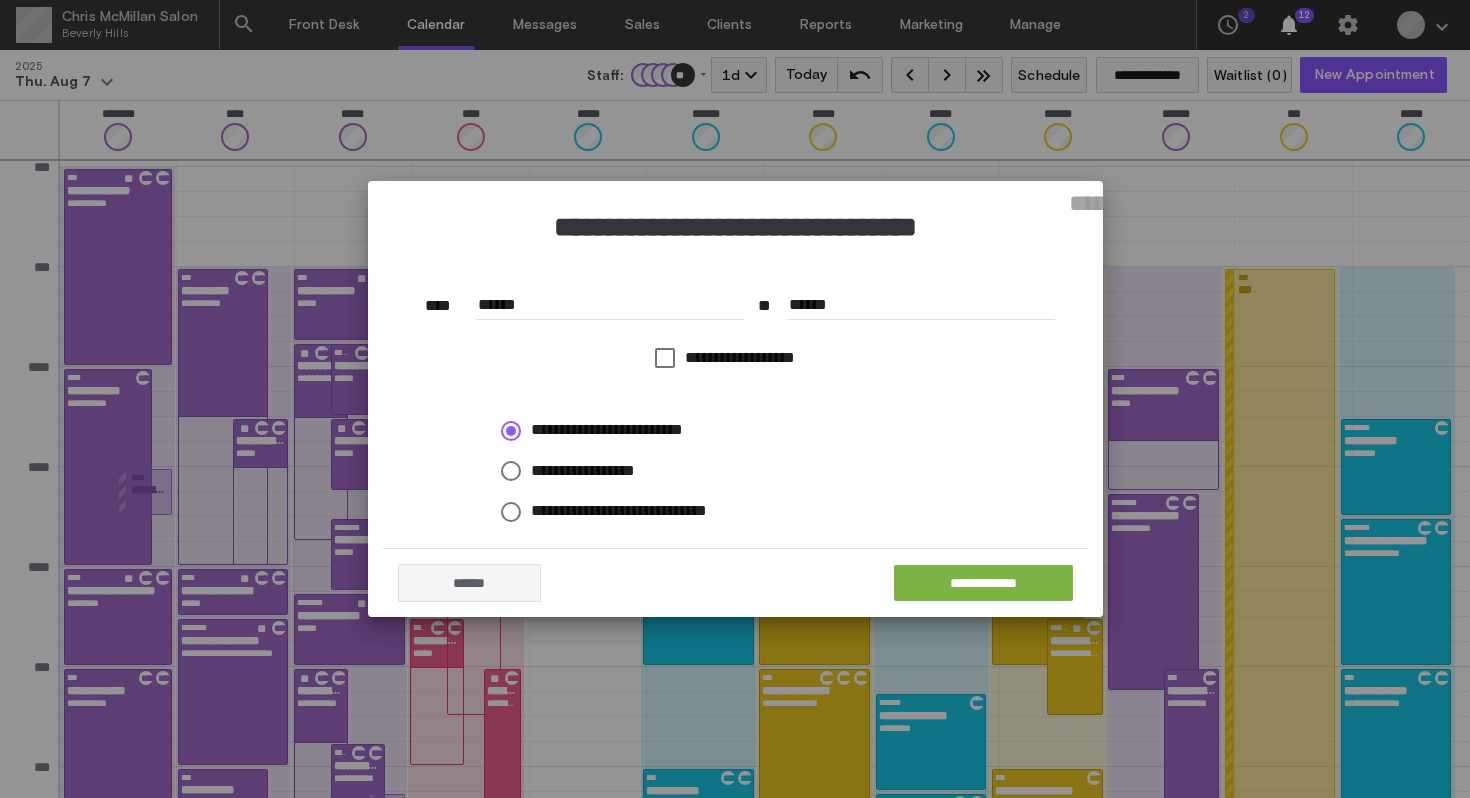 click on "******" at bounding box center [610, 305] 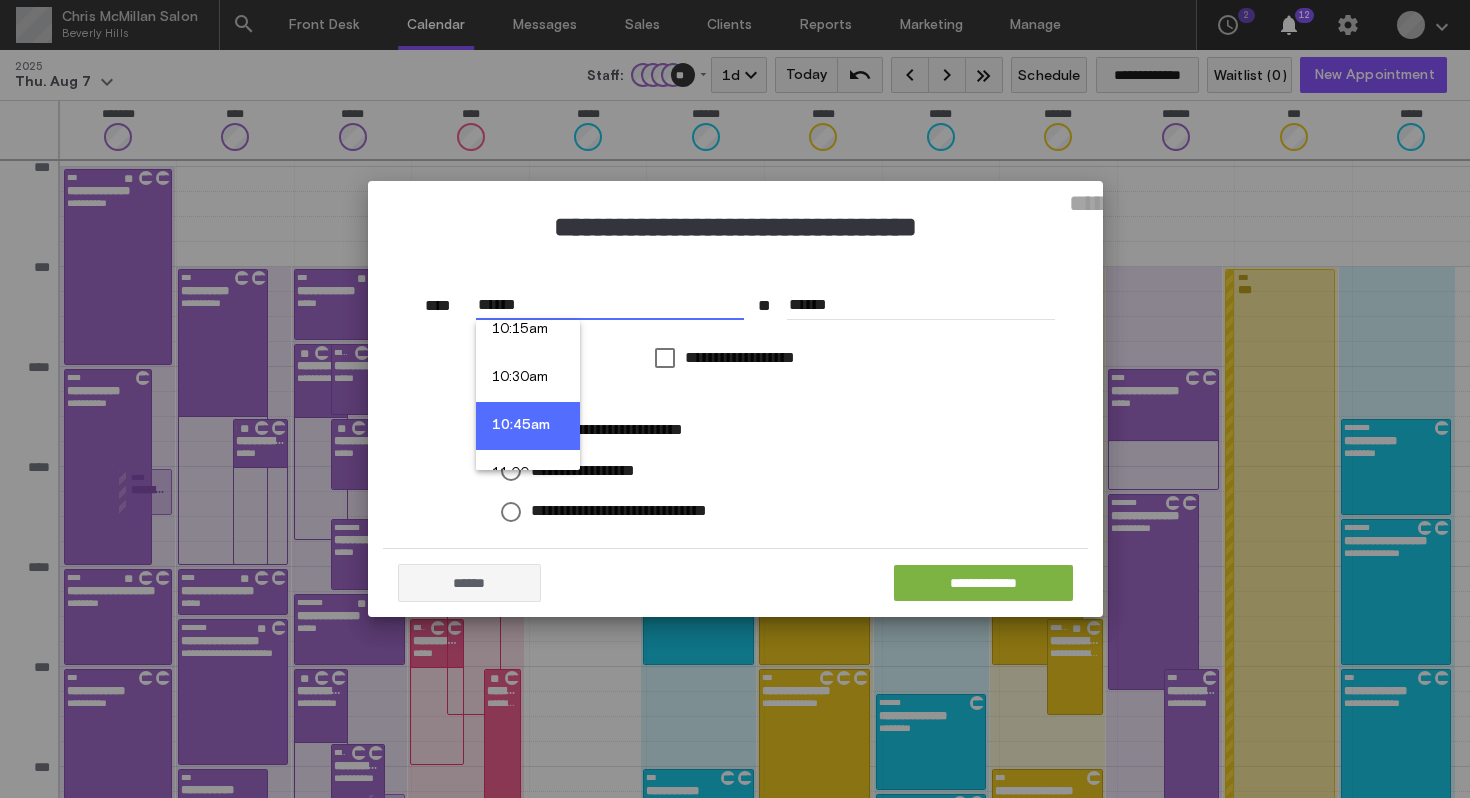 scroll, scrollTop: 2030, scrollLeft: 0, axis: vertical 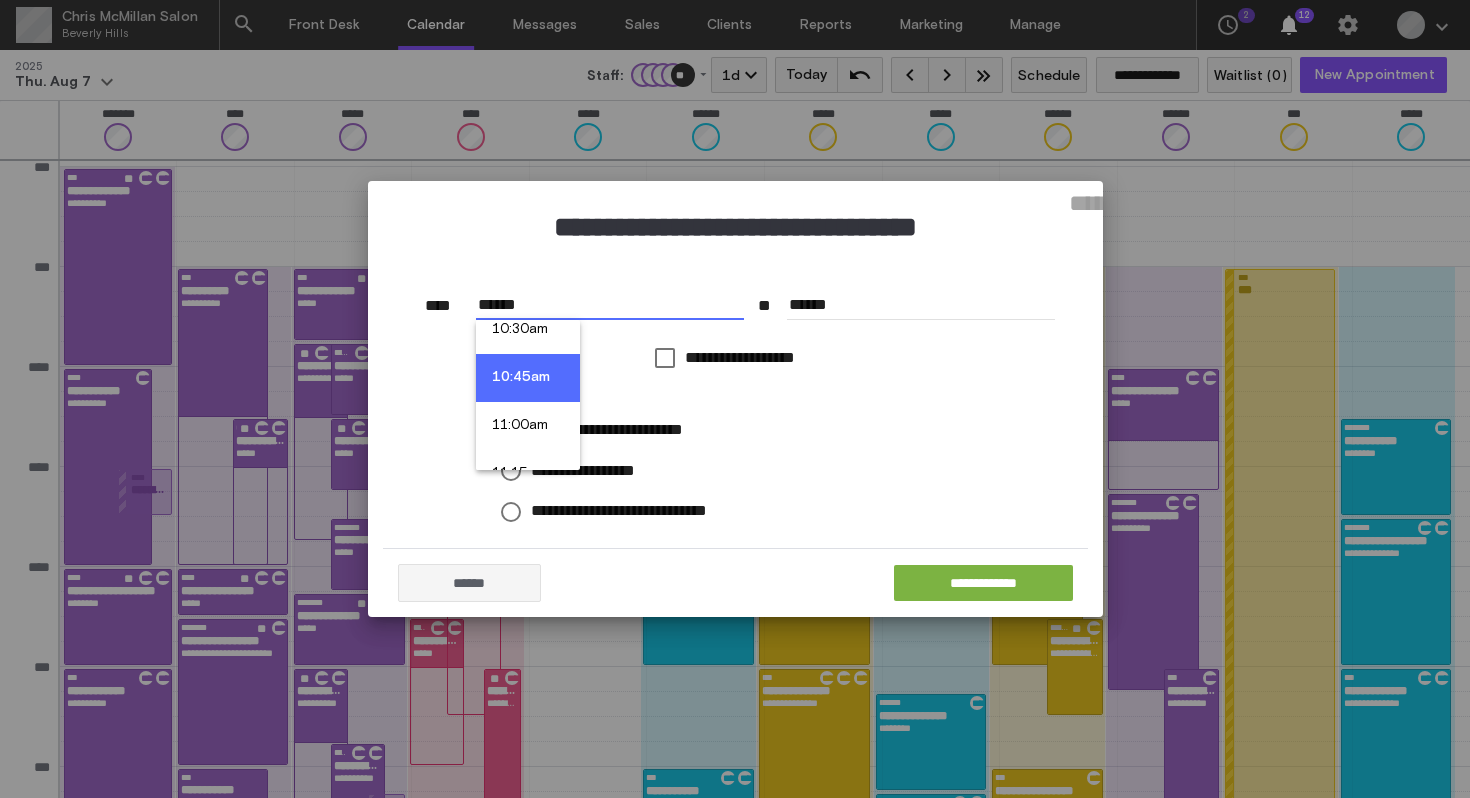 type on "*******" 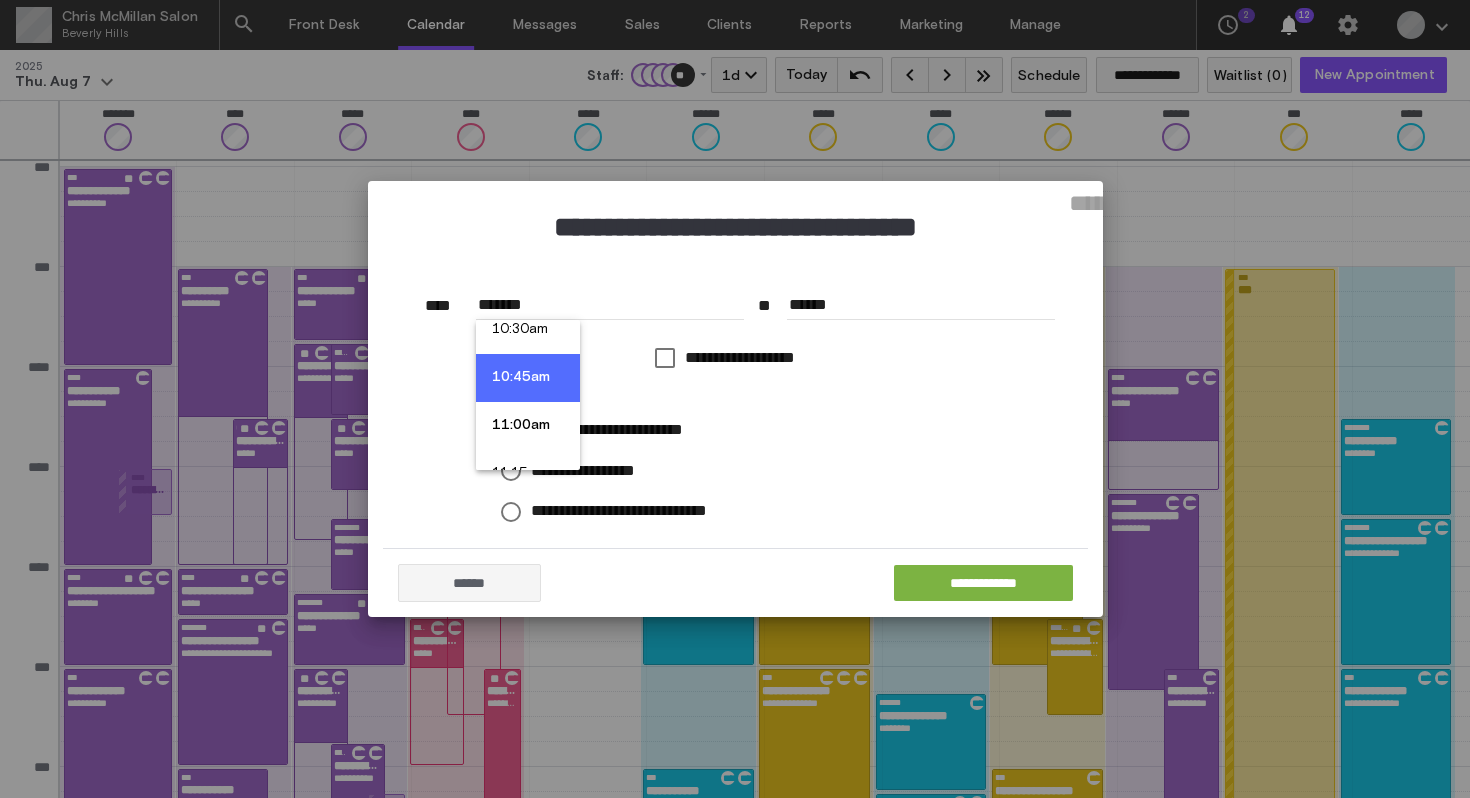 click on "11:00am" at bounding box center (528, 426) 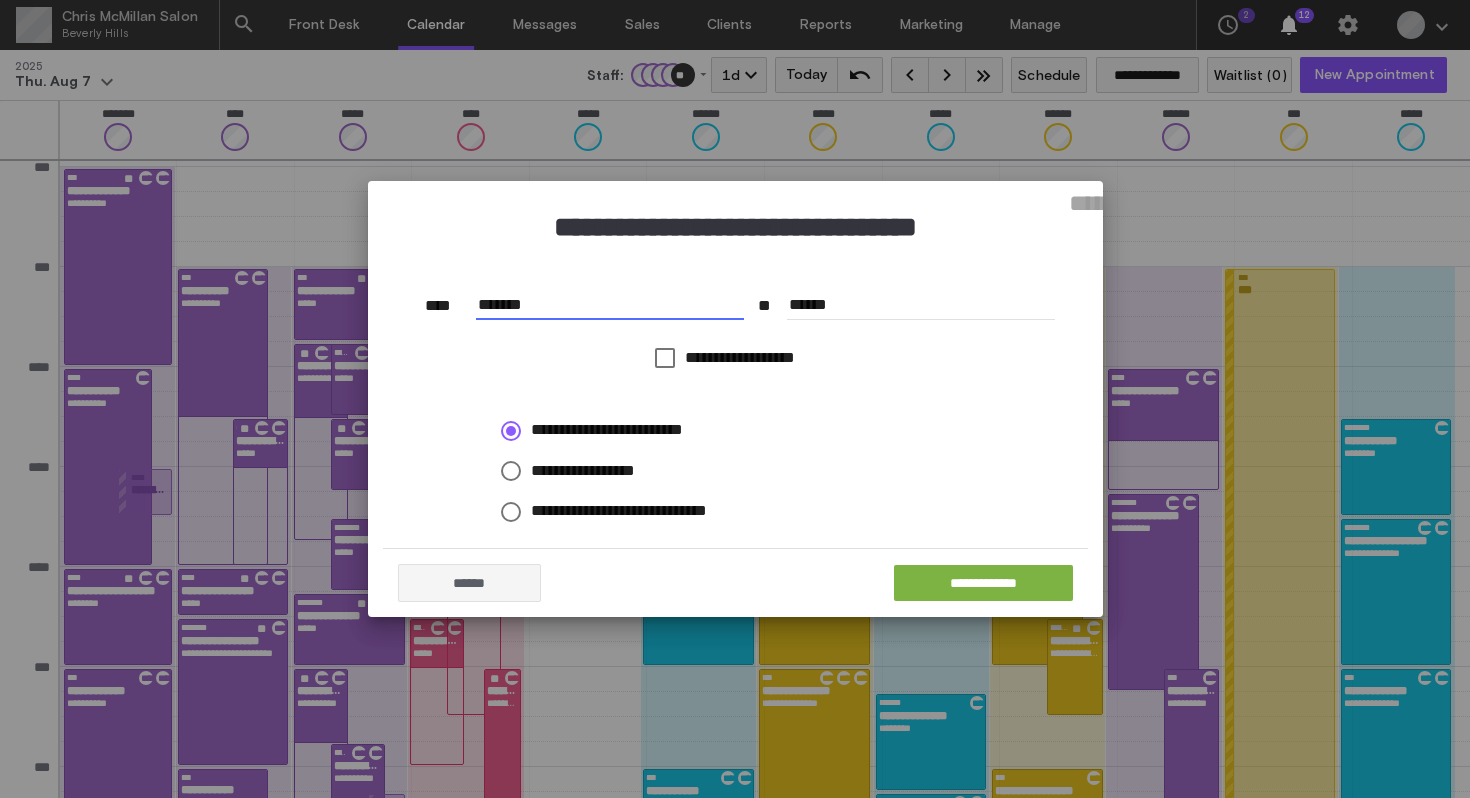 click on "******" at bounding box center (921, 305) 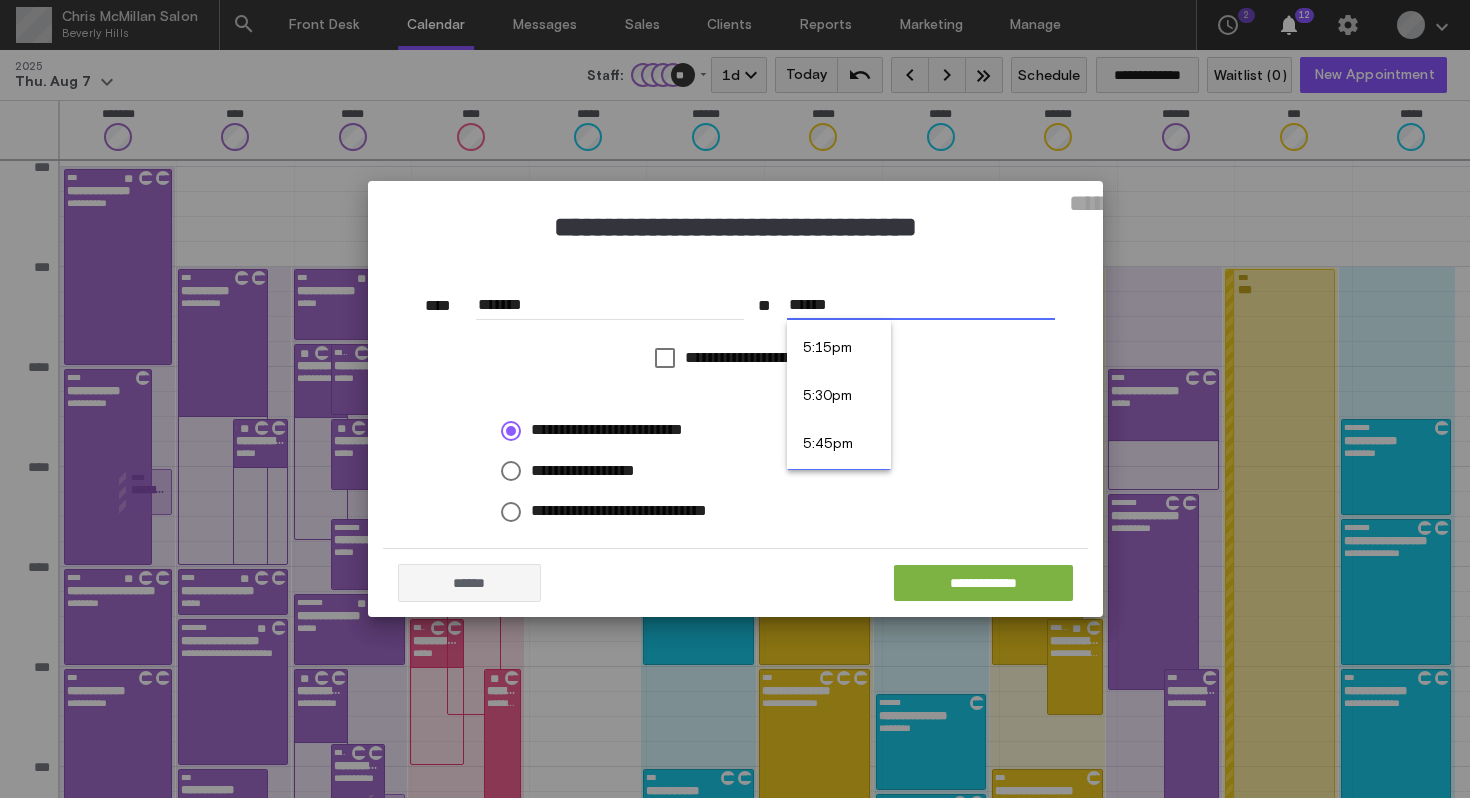 scroll, scrollTop: 3286, scrollLeft: 0, axis: vertical 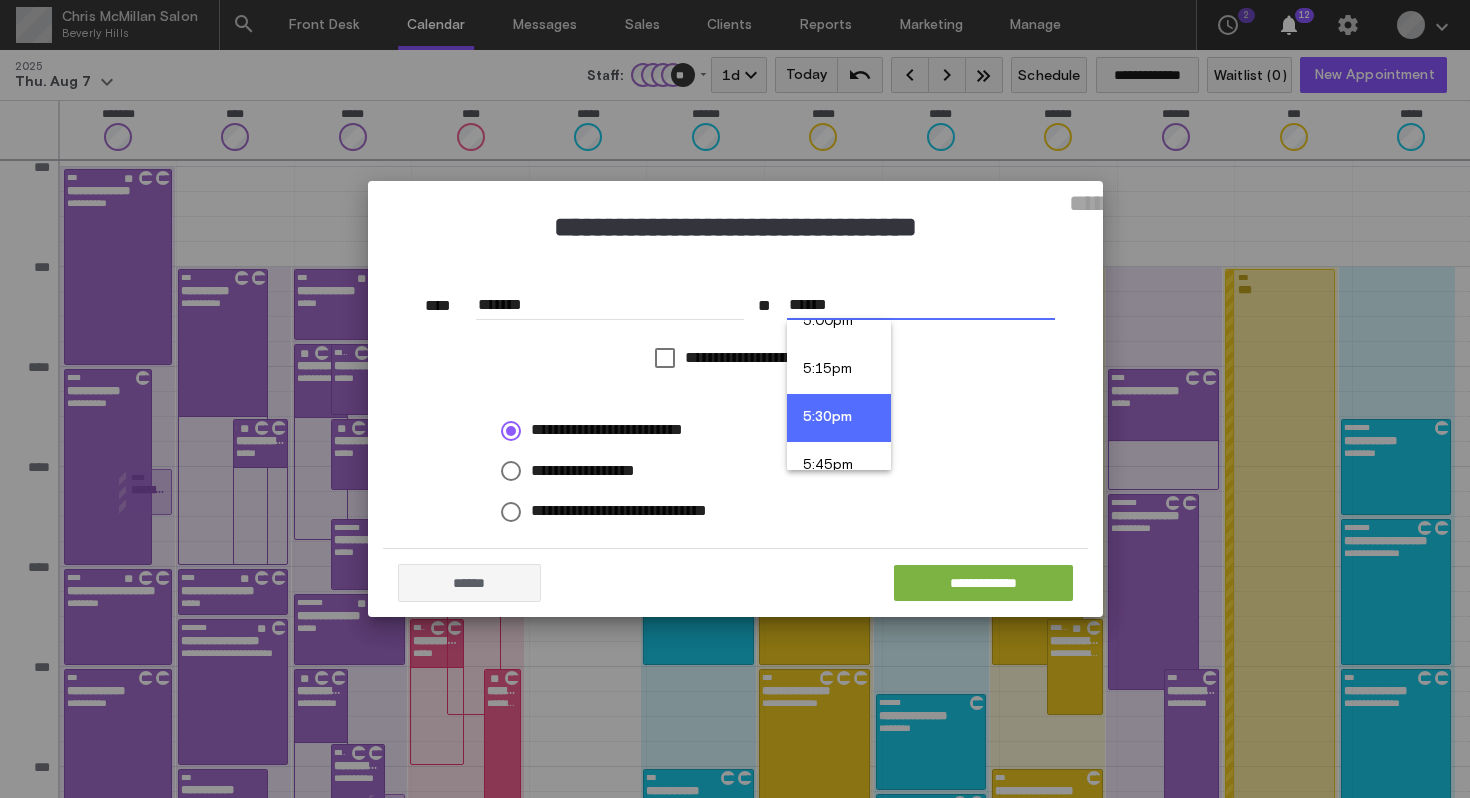 type on "******" 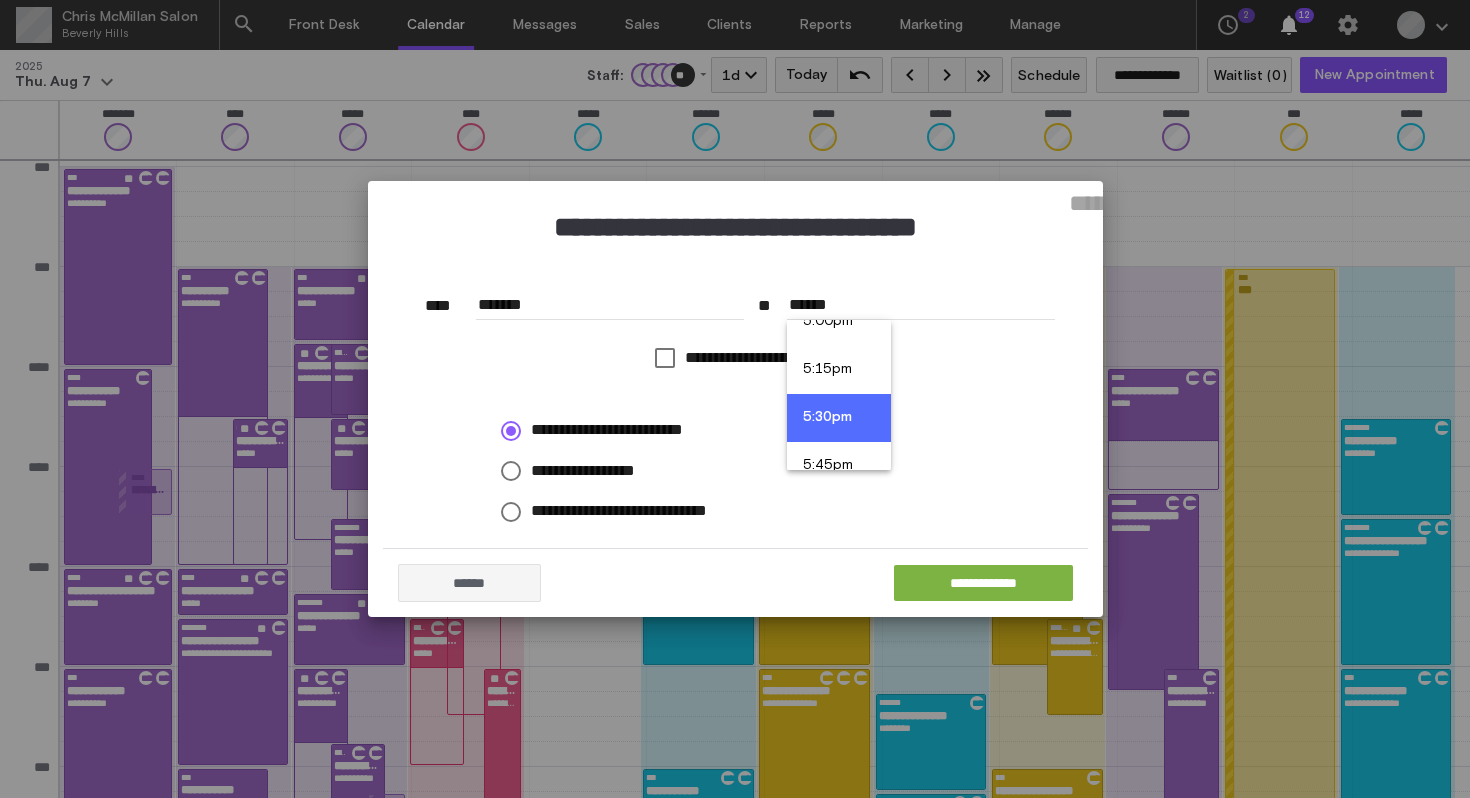 click on "5:30pm" at bounding box center (839, 418) 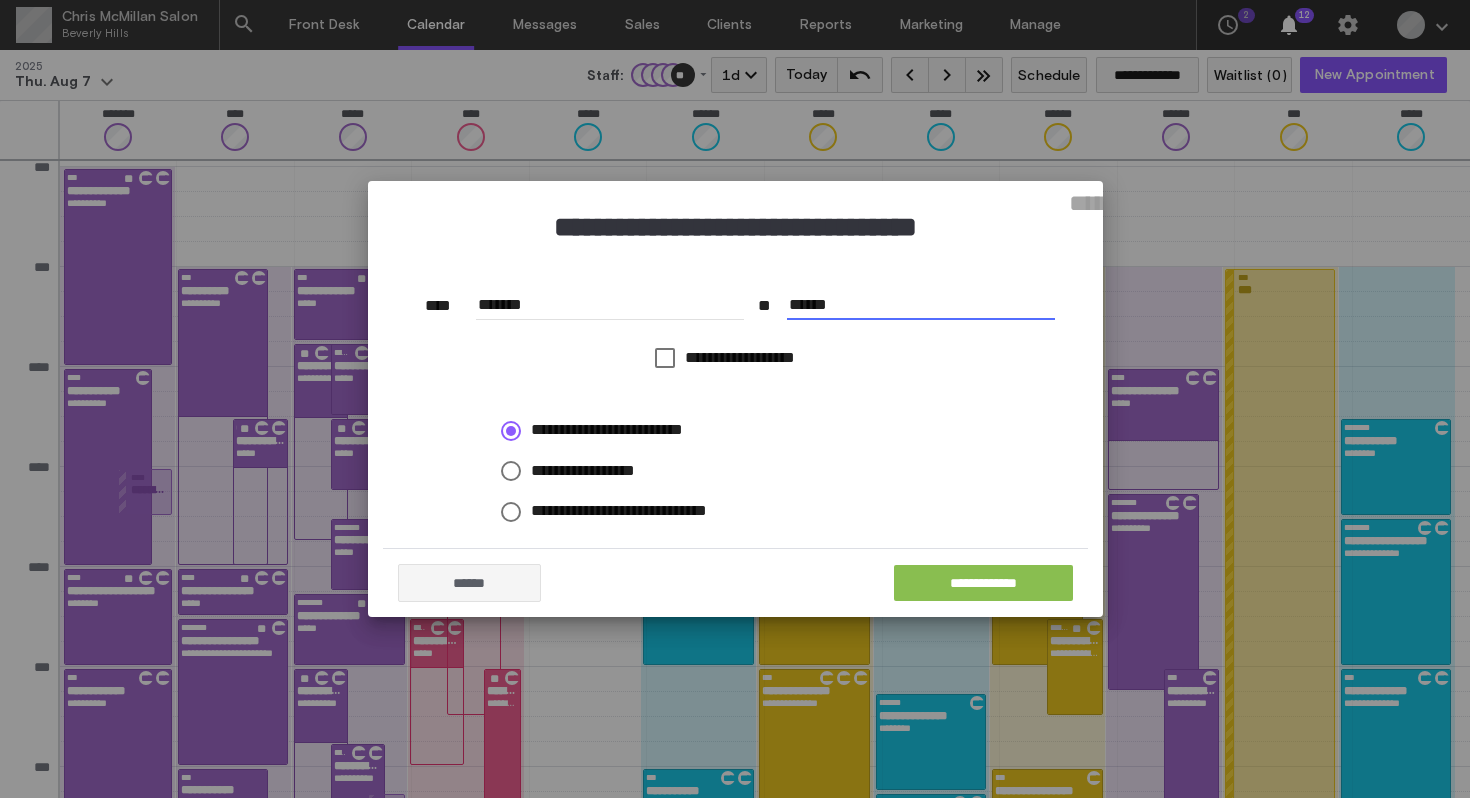 click on "**********" at bounding box center (983, 583) 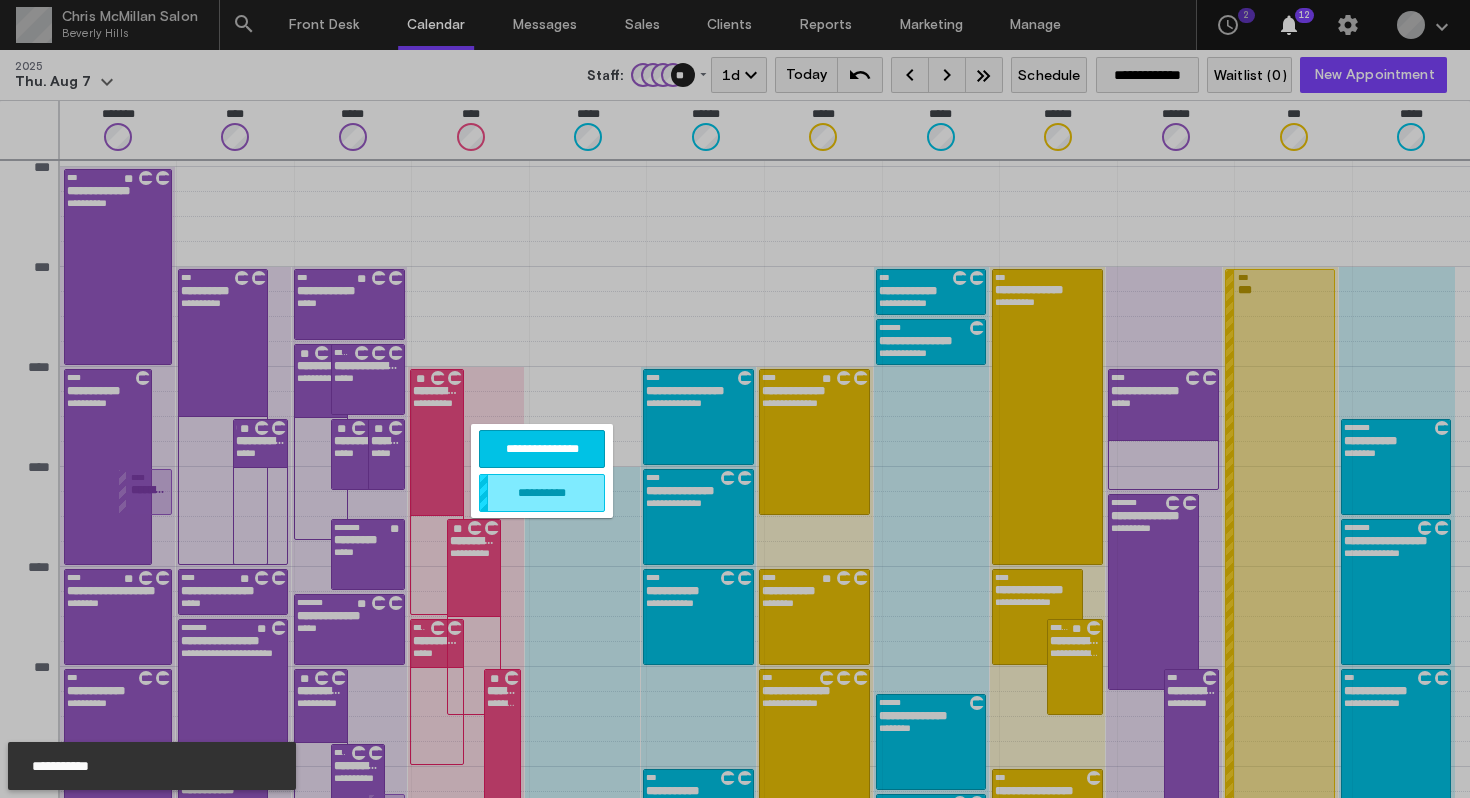 click on "**********" at bounding box center (542, 449) 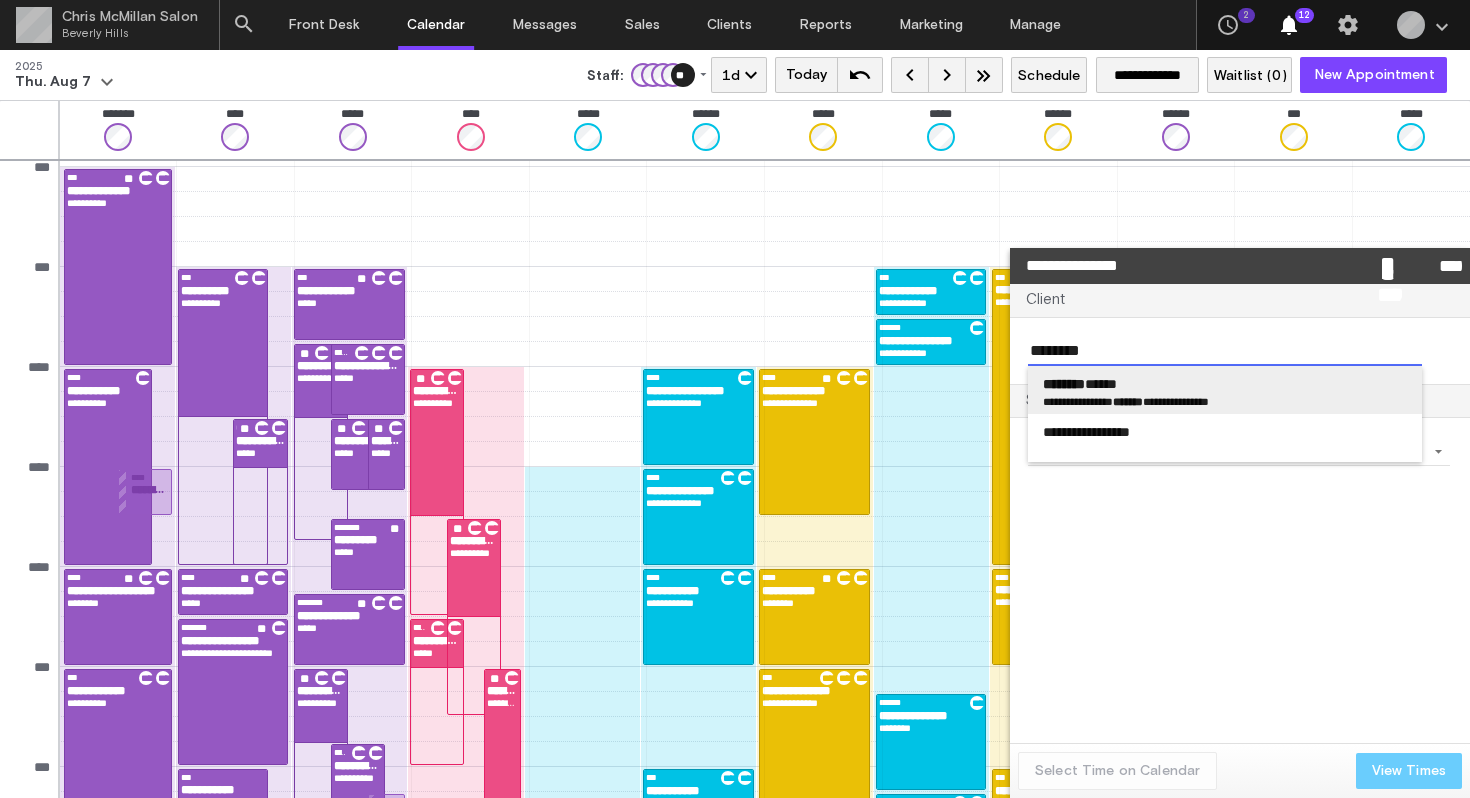 click on "********" at bounding box center (1064, 384) 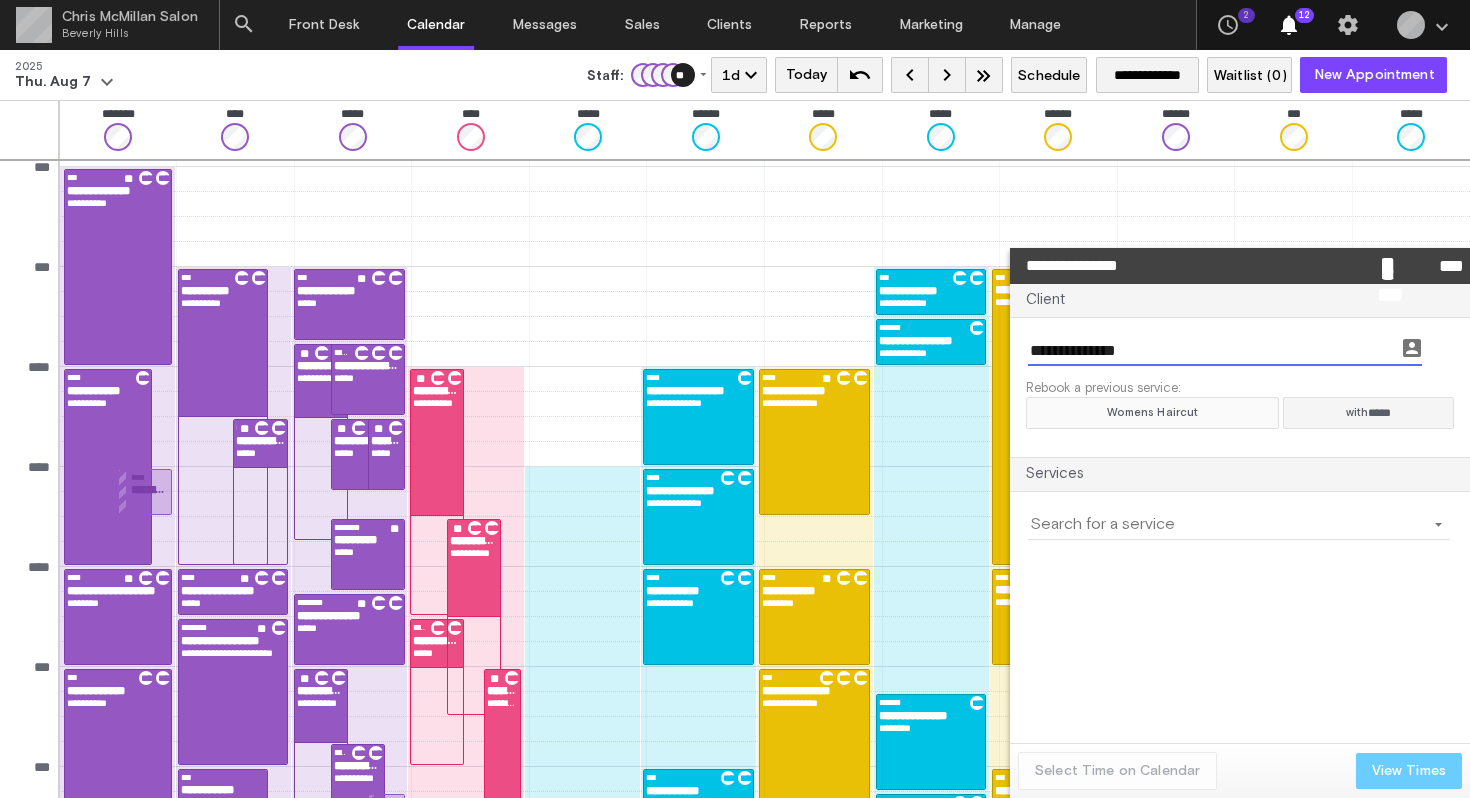 click on "Womens Haircut" 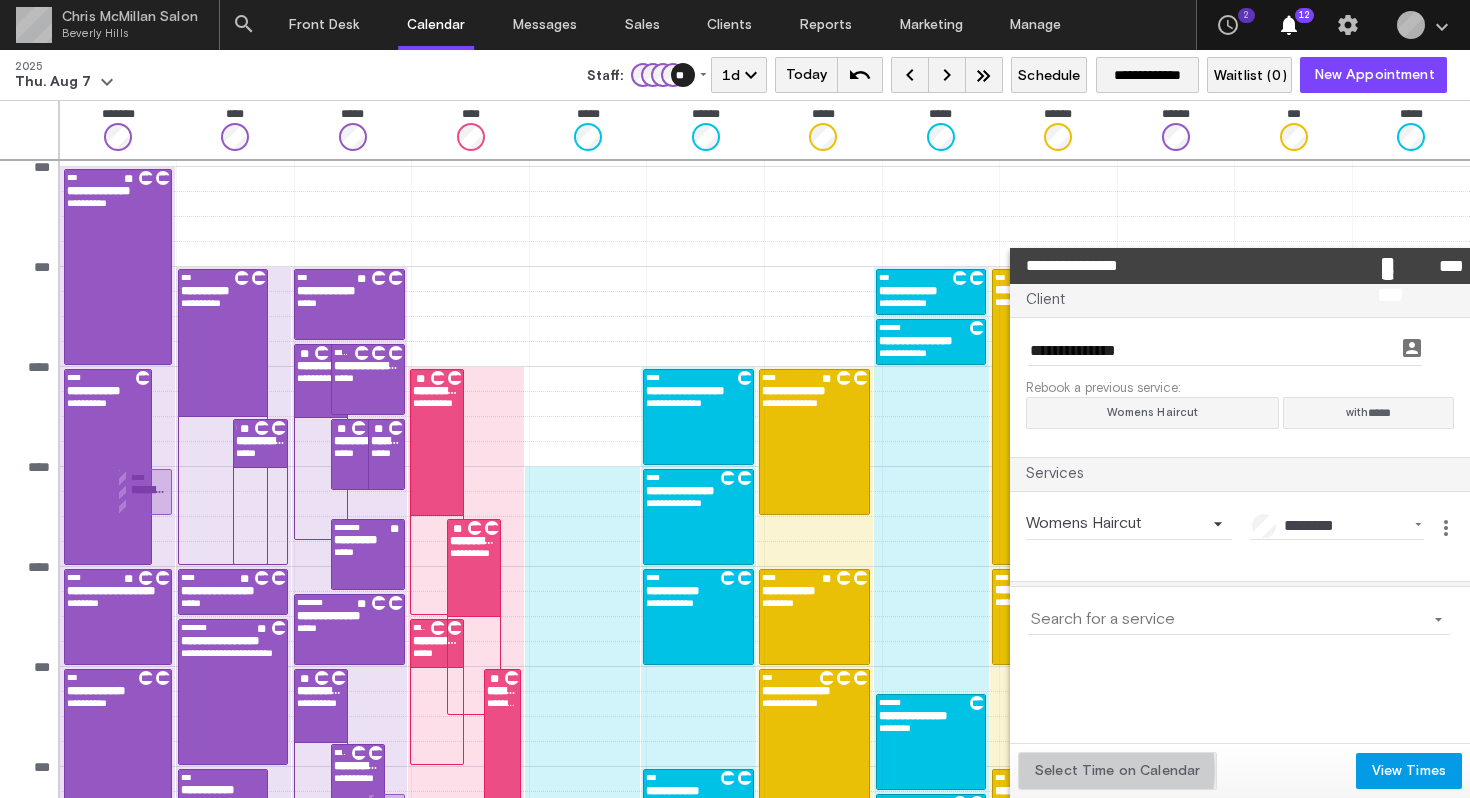 click on "Select Time on Calendar" 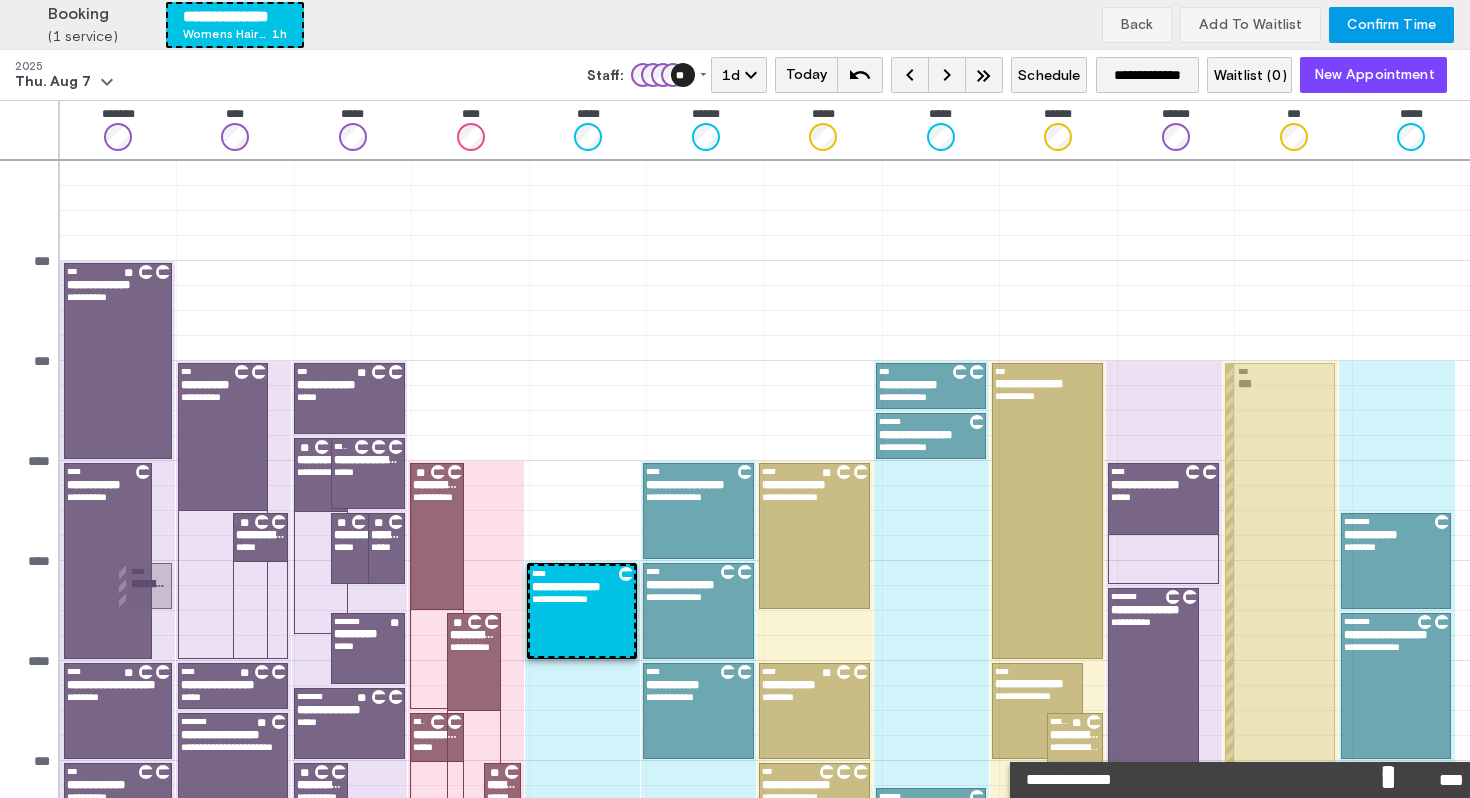 scroll, scrollTop: 94, scrollLeft: 0, axis: vertical 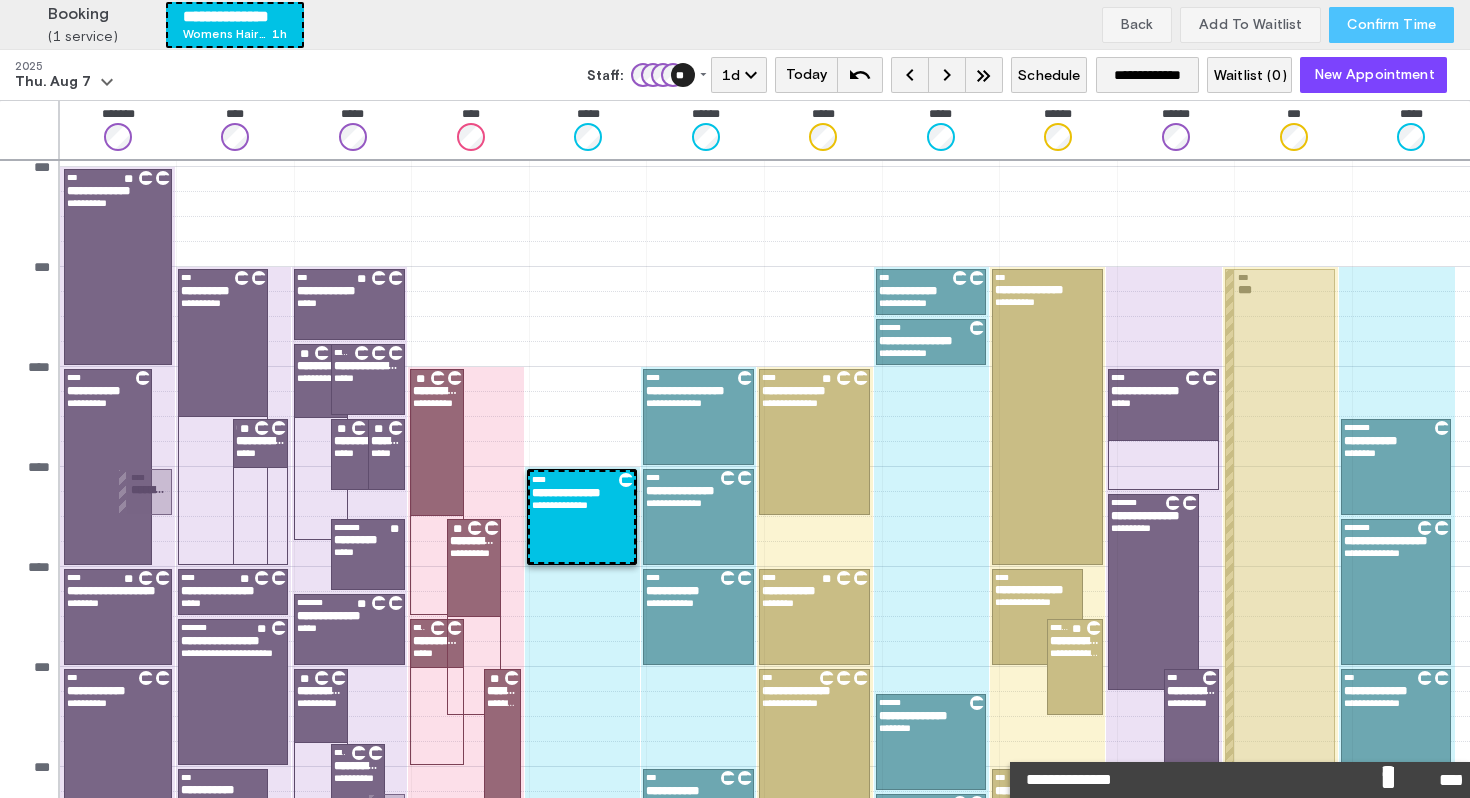 click on "Confirm Time" at bounding box center [1391, 25] 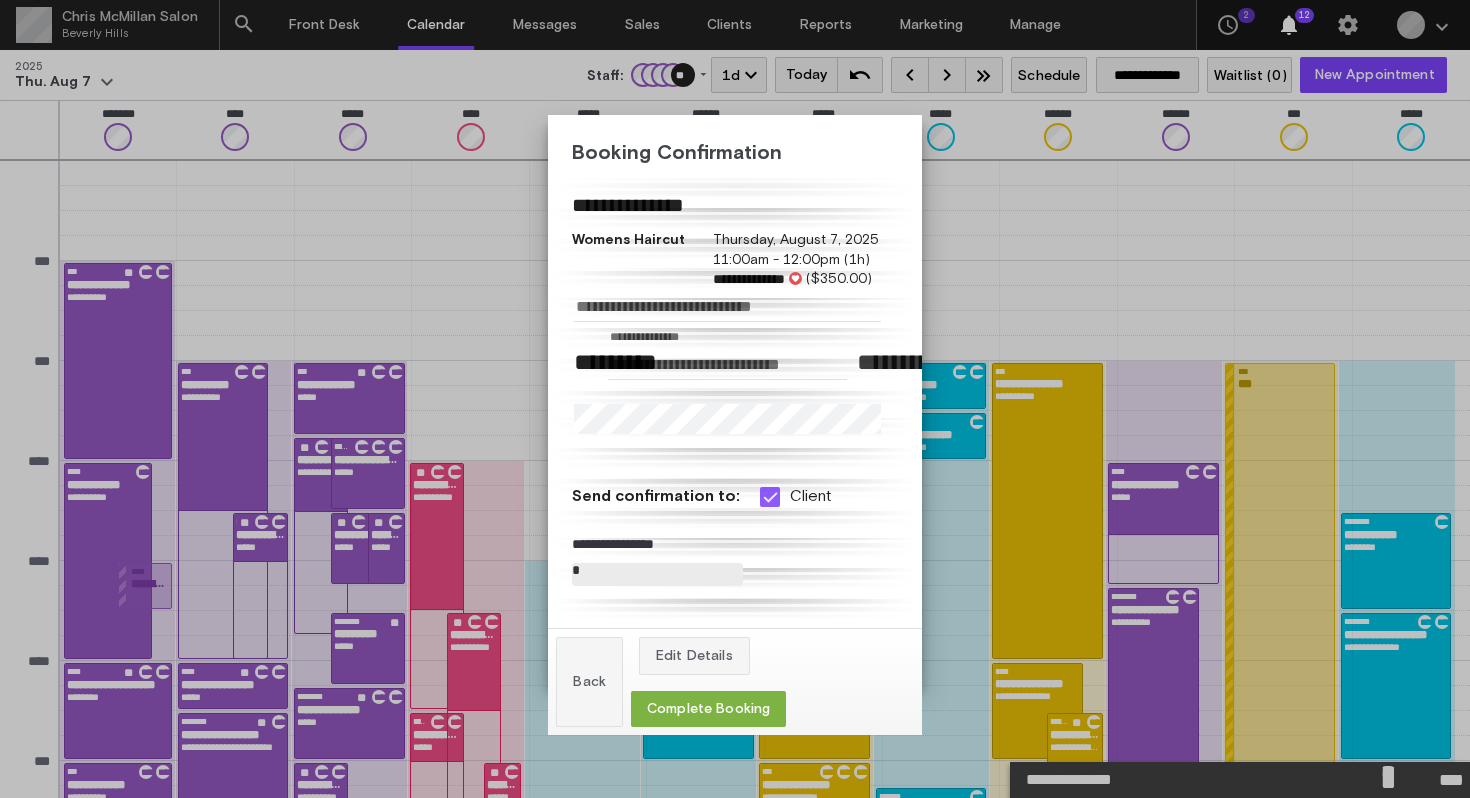scroll, scrollTop: 94, scrollLeft: 0, axis: vertical 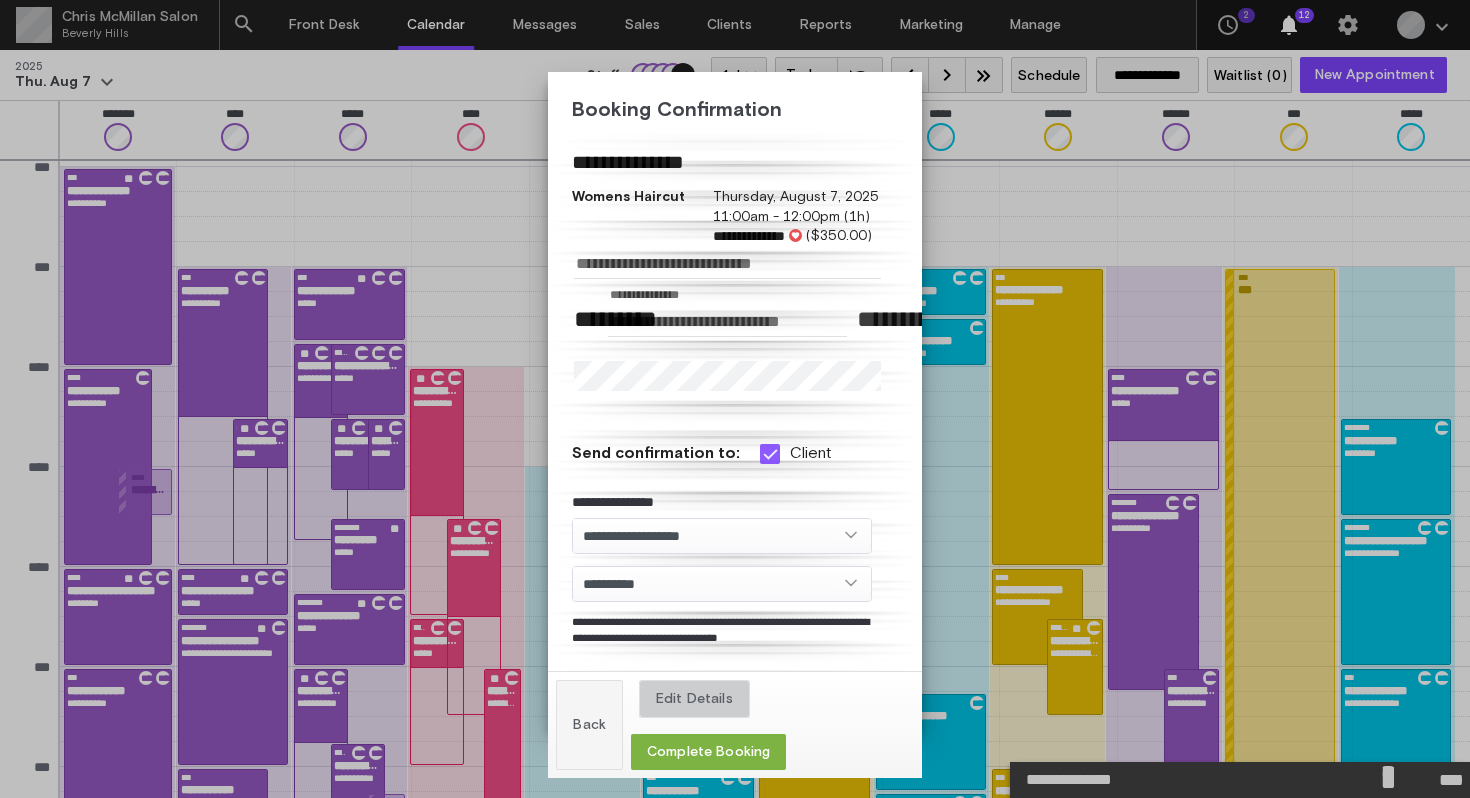 click on "Edit Details" 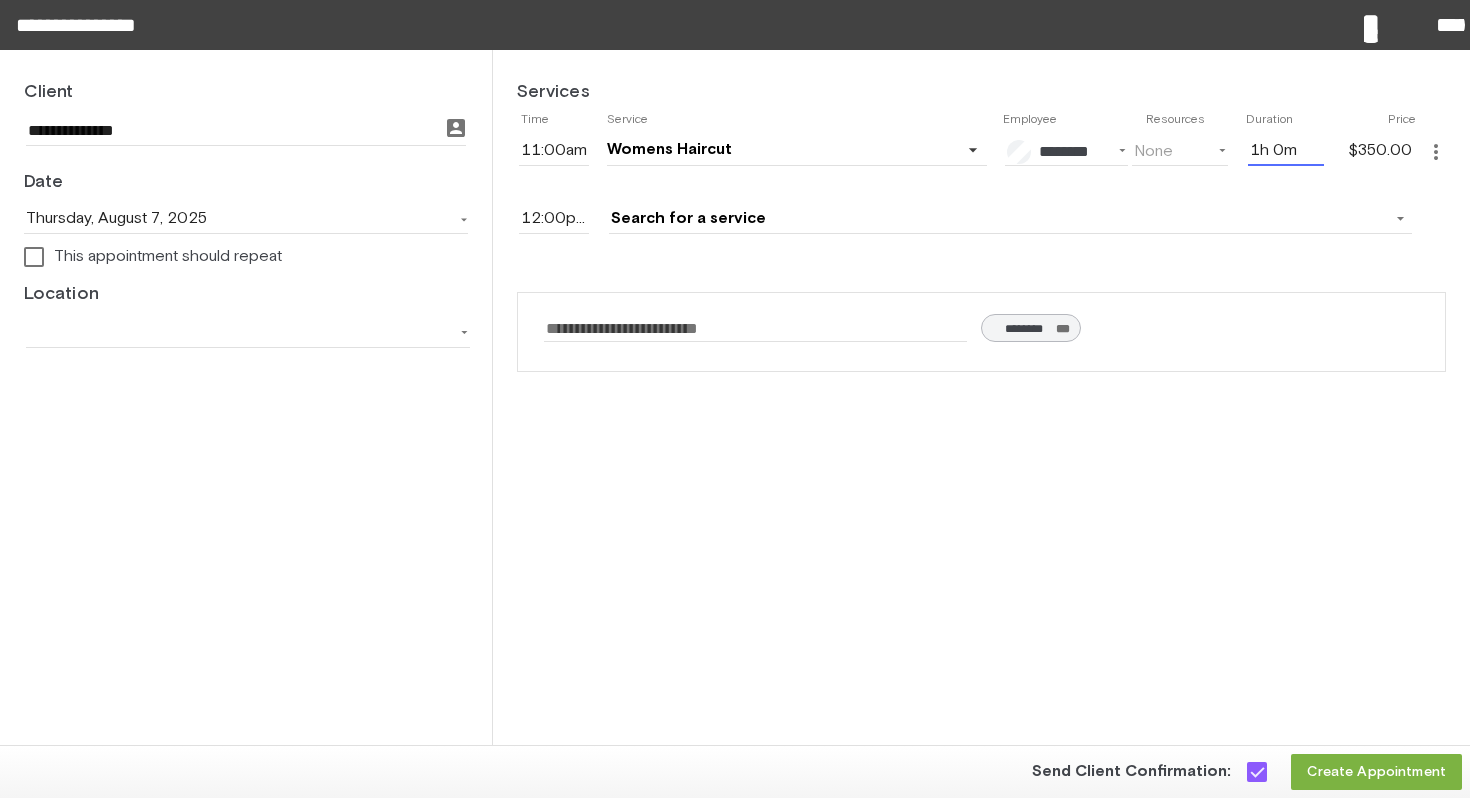 click on "1h 0m" at bounding box center (1286, 151) 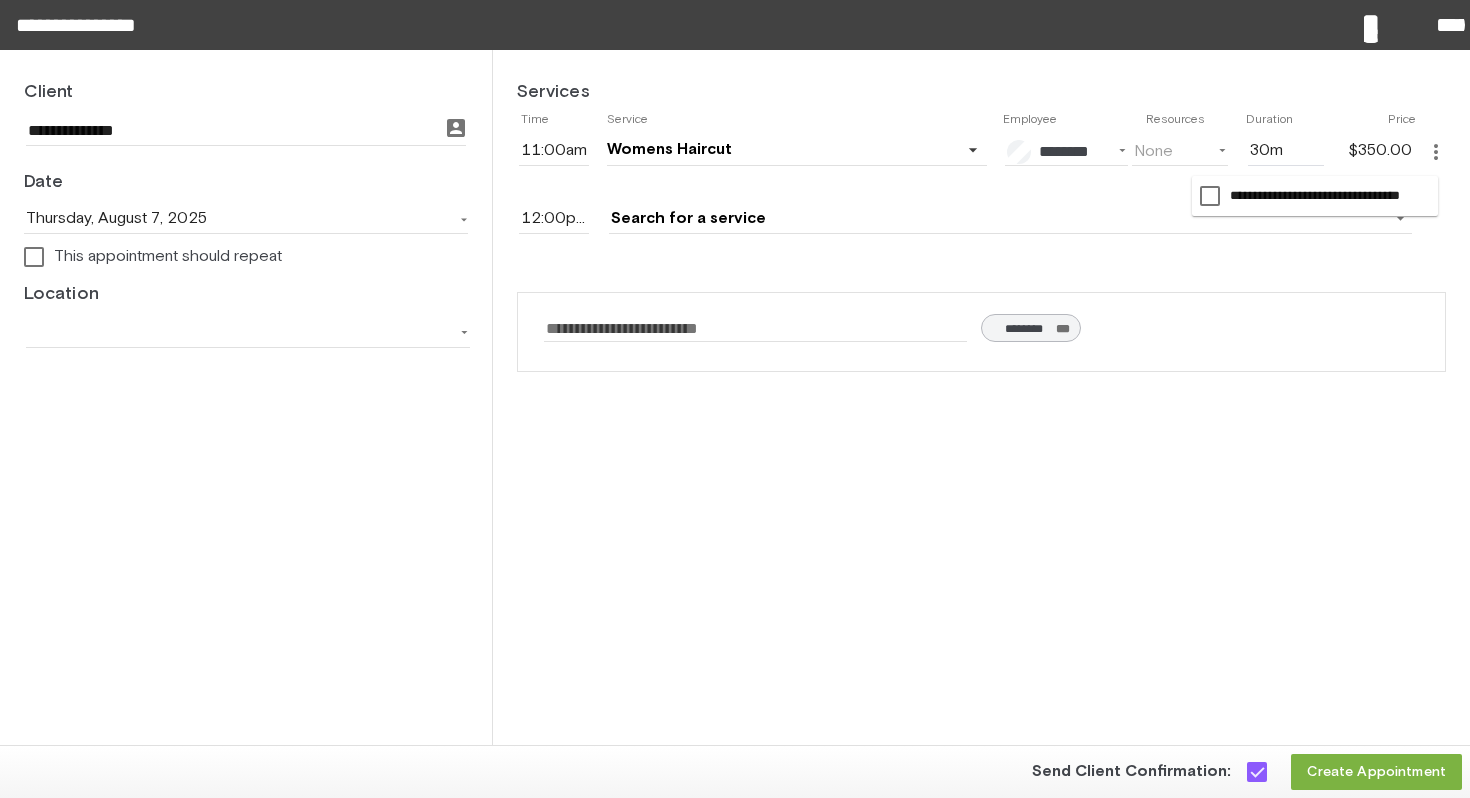 type on "0h 30m" 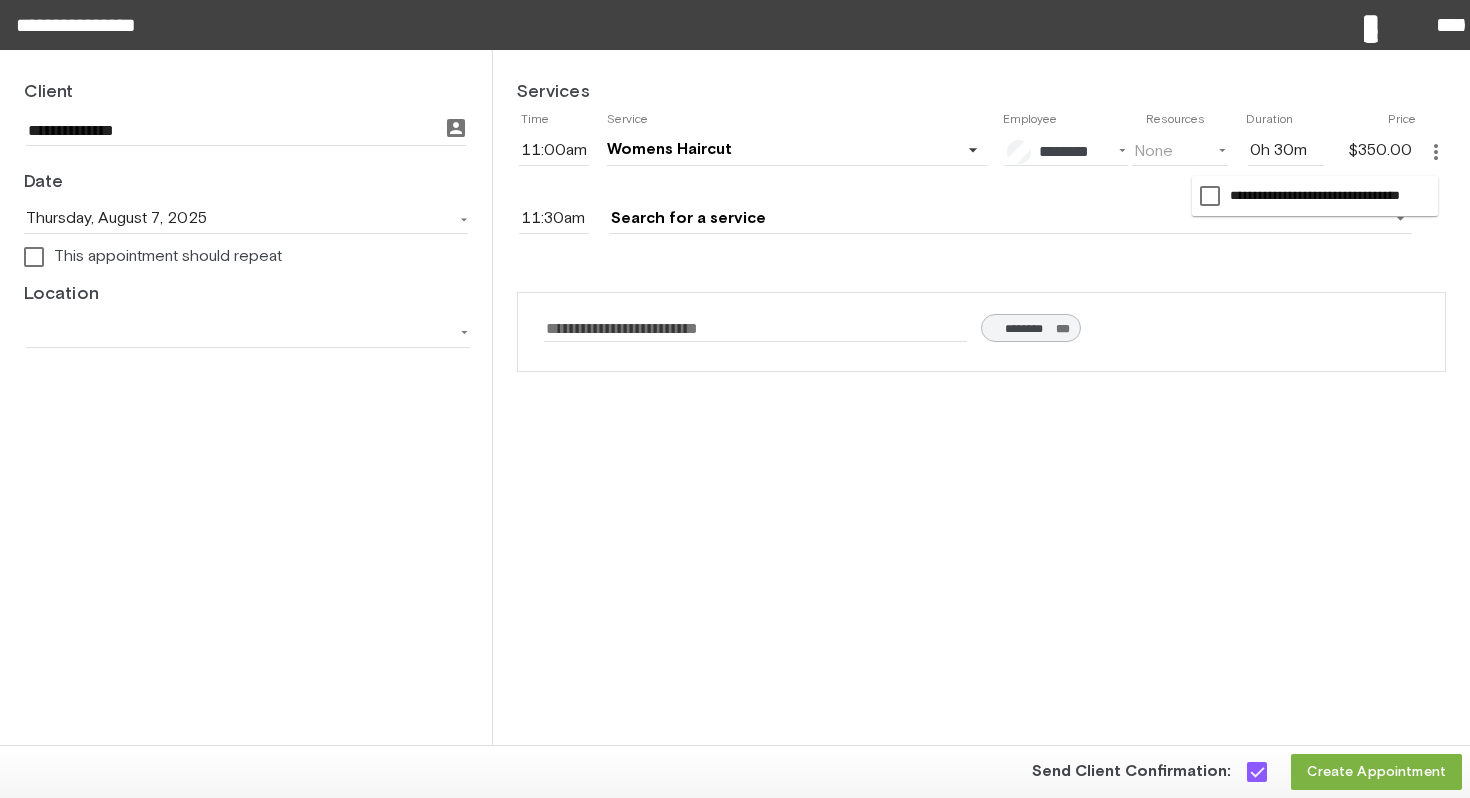 click on "Services         Time   Service   Employee    Resources    Duration   Price                 11:00am                             Womens Haircut     arrow_drop_down                                    favorite        ********        $350     (1h)           favorite               Filters:    All   Assignable                  Stylist              favorite        ******        $275     (1h)           favorite_border               favorite        ********        $200     (1h 30m)           favorite_border               favorite        ********        $350     (1h)           favorite               favorite        ********        $225     (1h 30m)           favorite_border               favorite        ********        $250     (1h)           favorite_border               favorite        *********        $325     (1h)           favorite_border               favorite        *********        $250     (1h)           favorite_border              Stylist & Colorist              favorite        ********        $450" 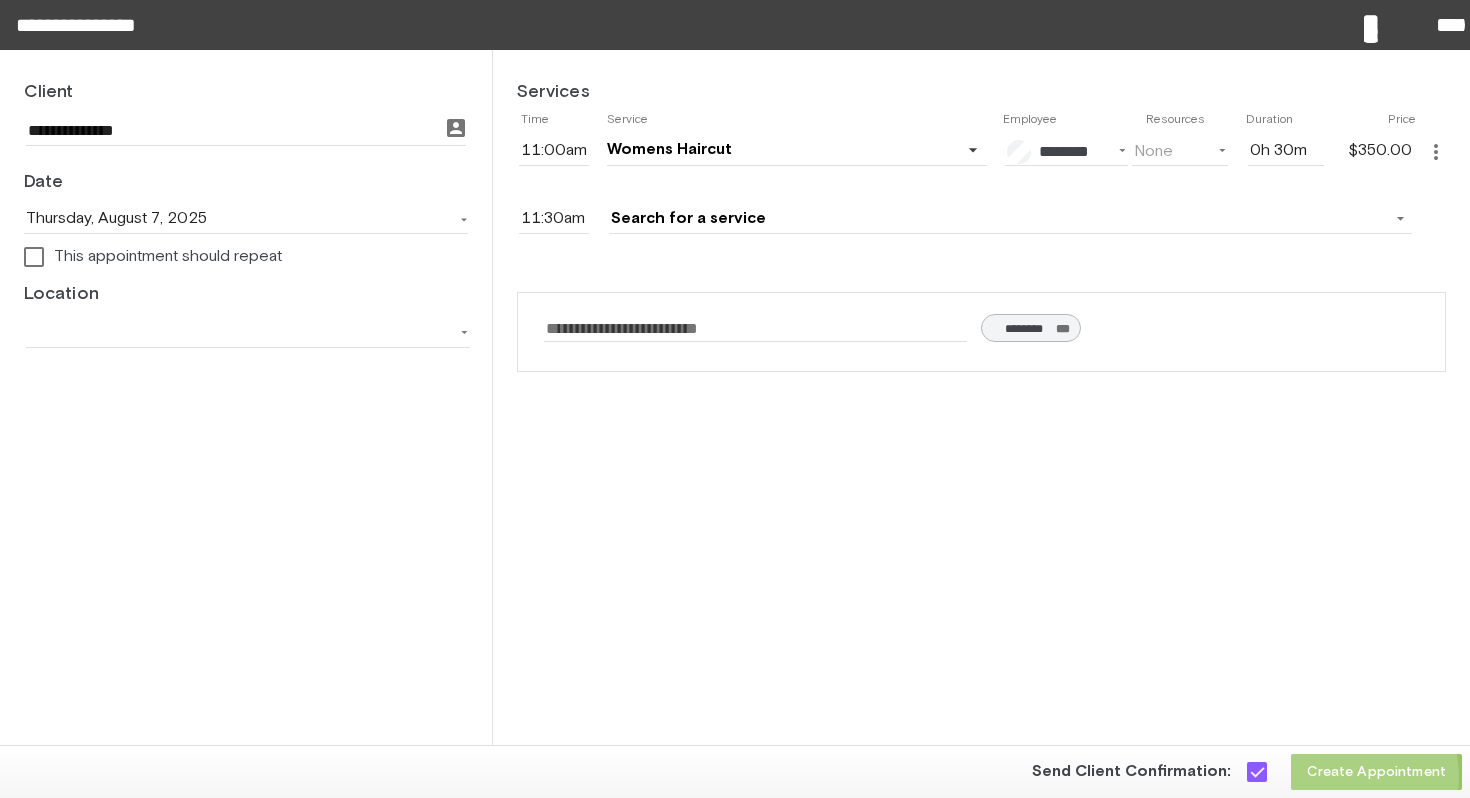 click on "Create Appointment" 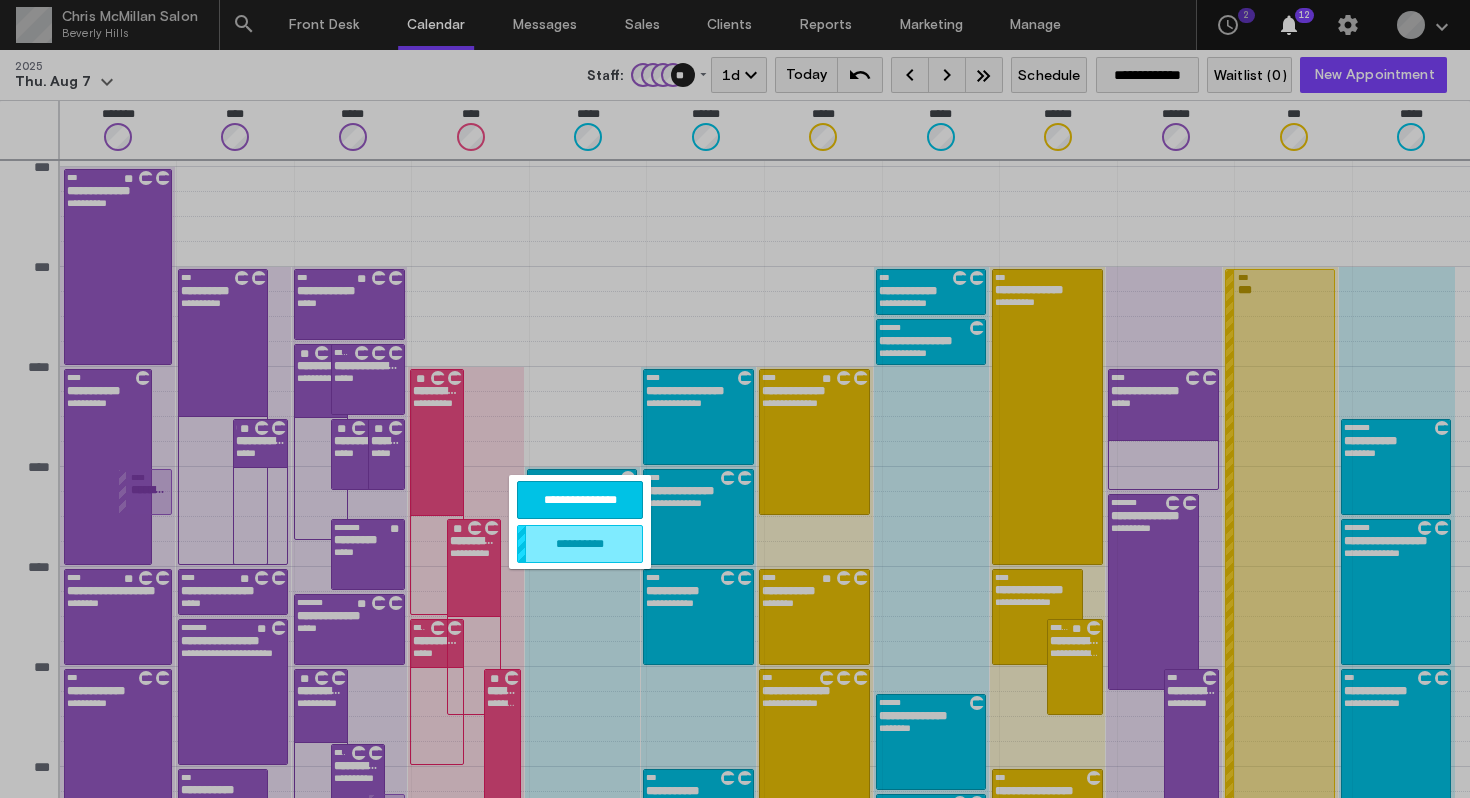 click on "**********" at bounding box center [580, 500] 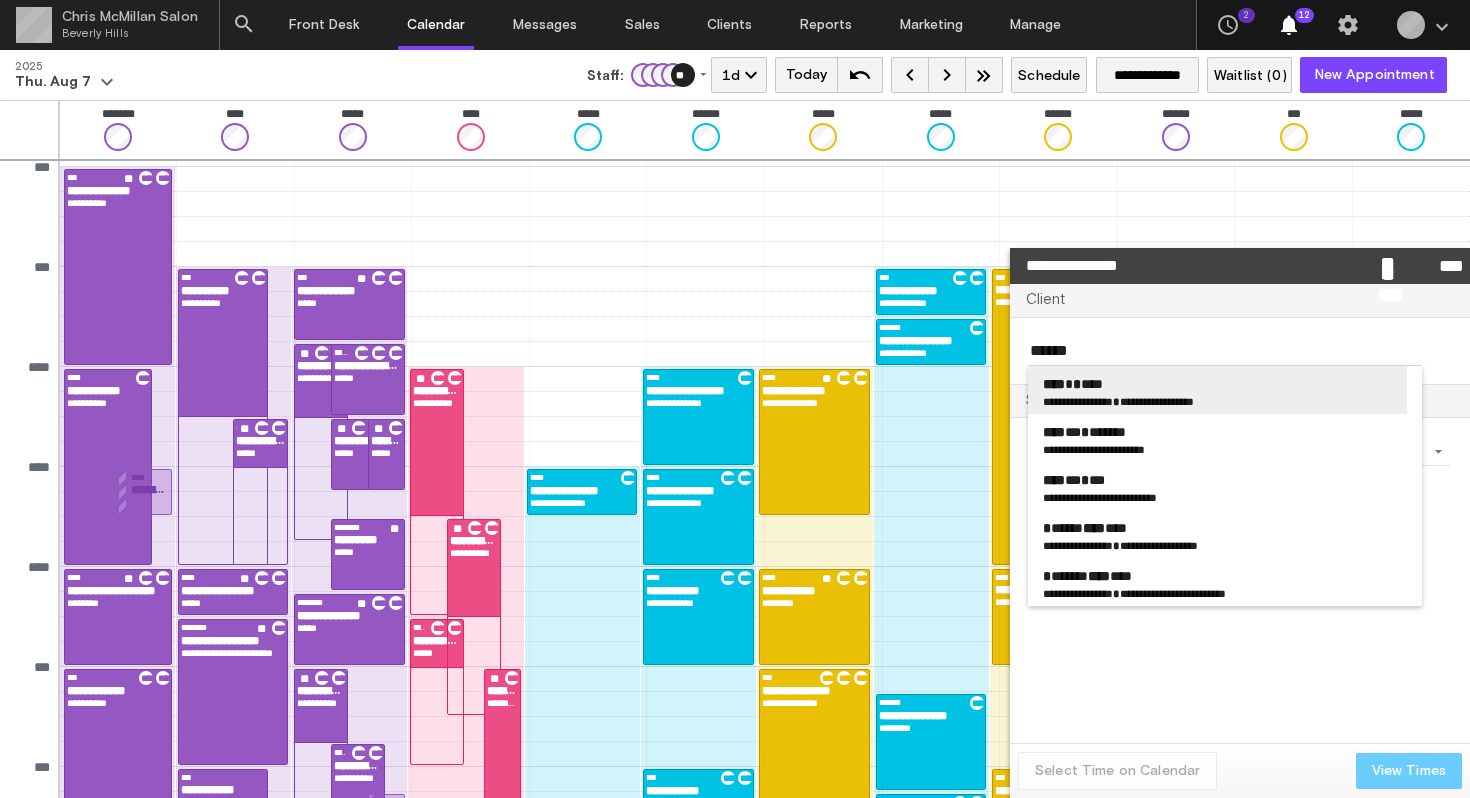 click on "****   * ****" at bounding box center [1073, 384] 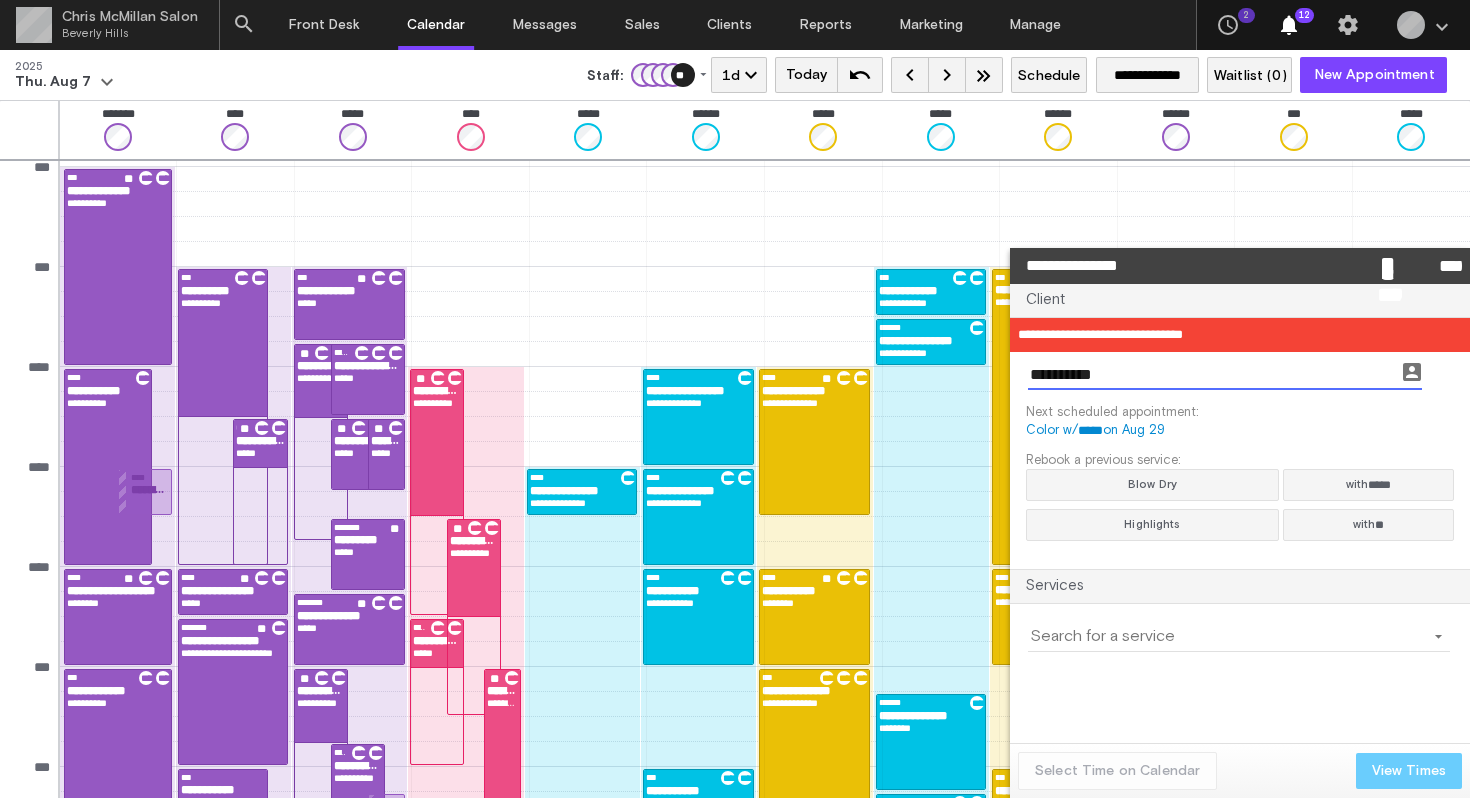 click at bounding box center (1227, 637) 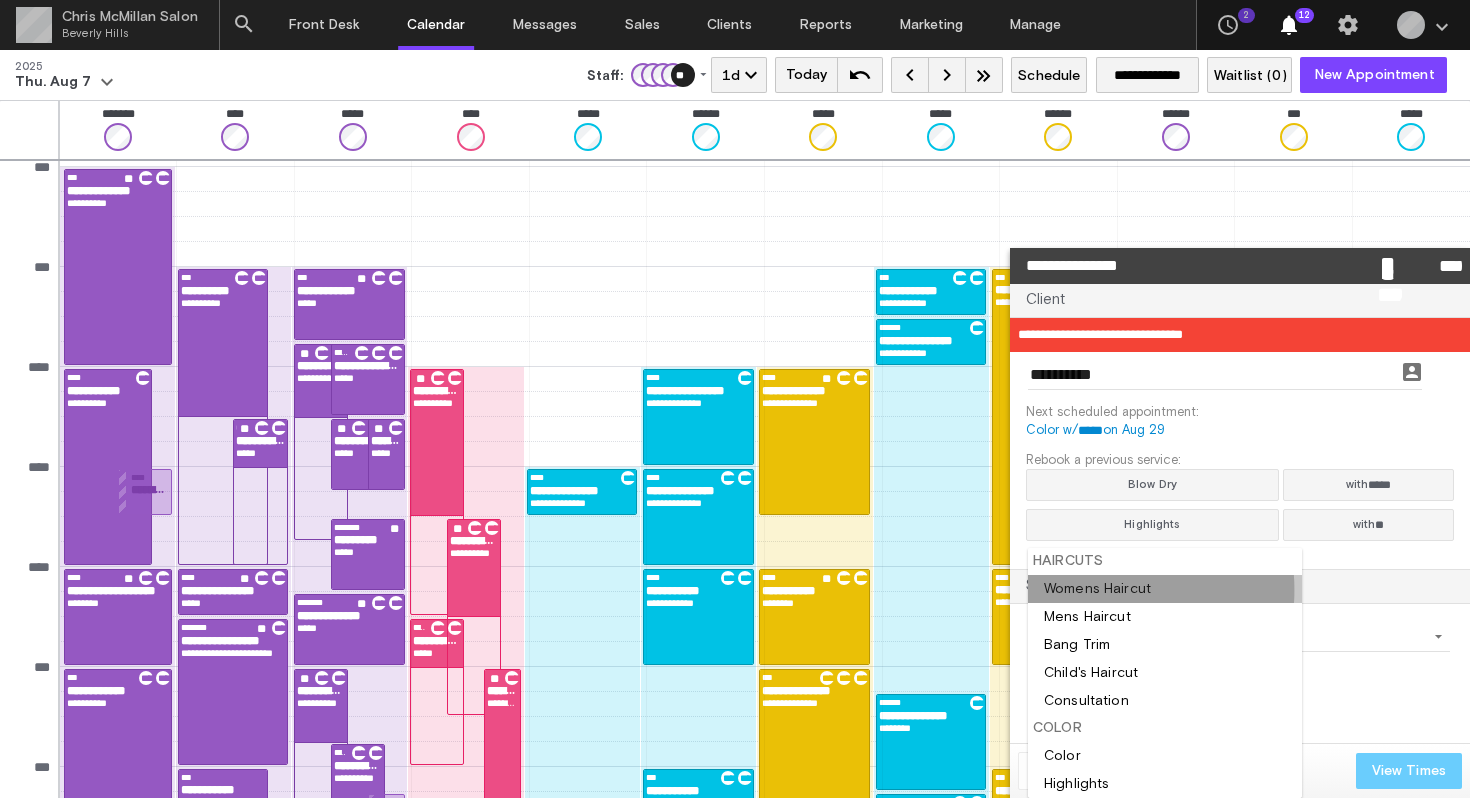 click at bounding box center [1165, 589] 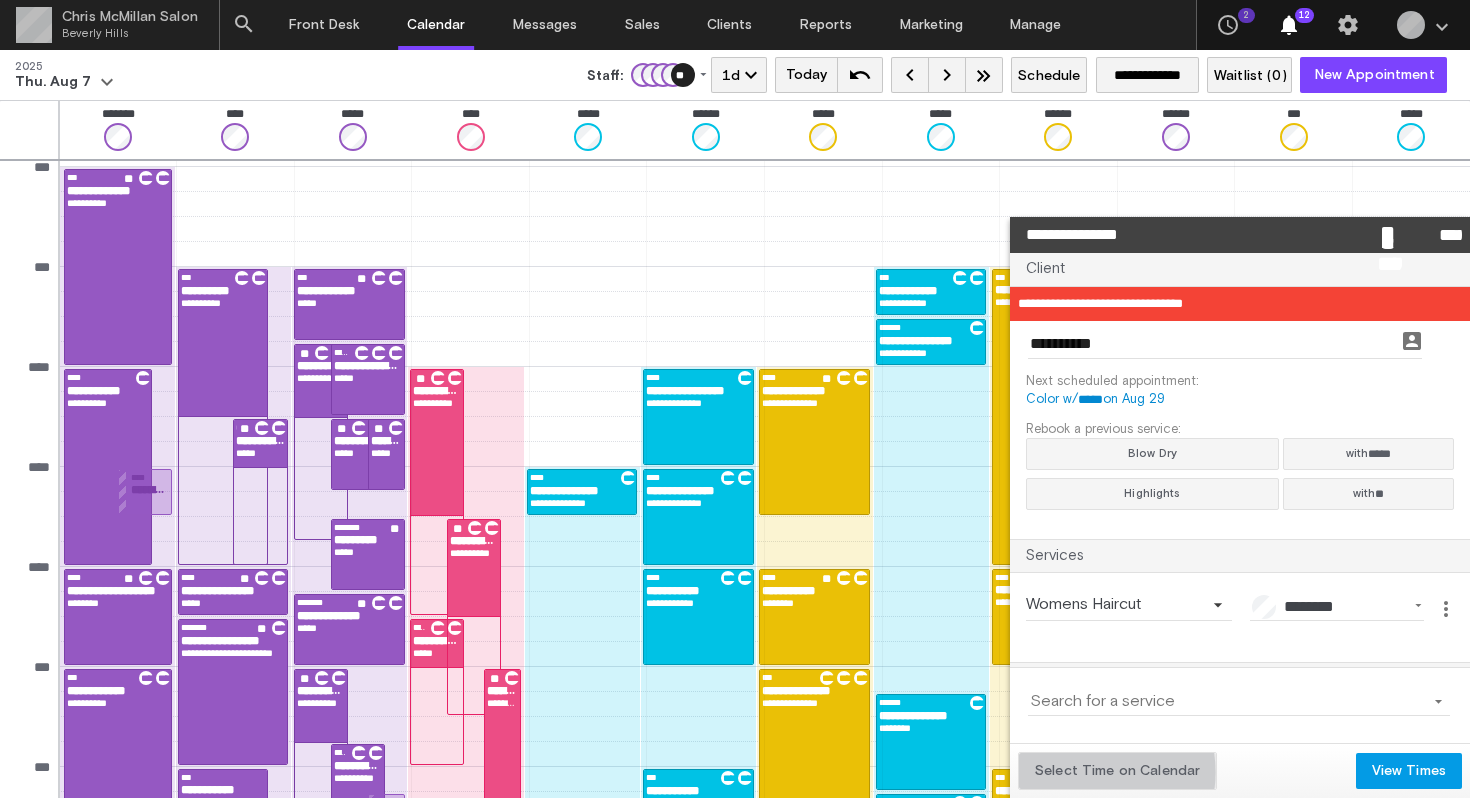click on "Select Time on Calendar" 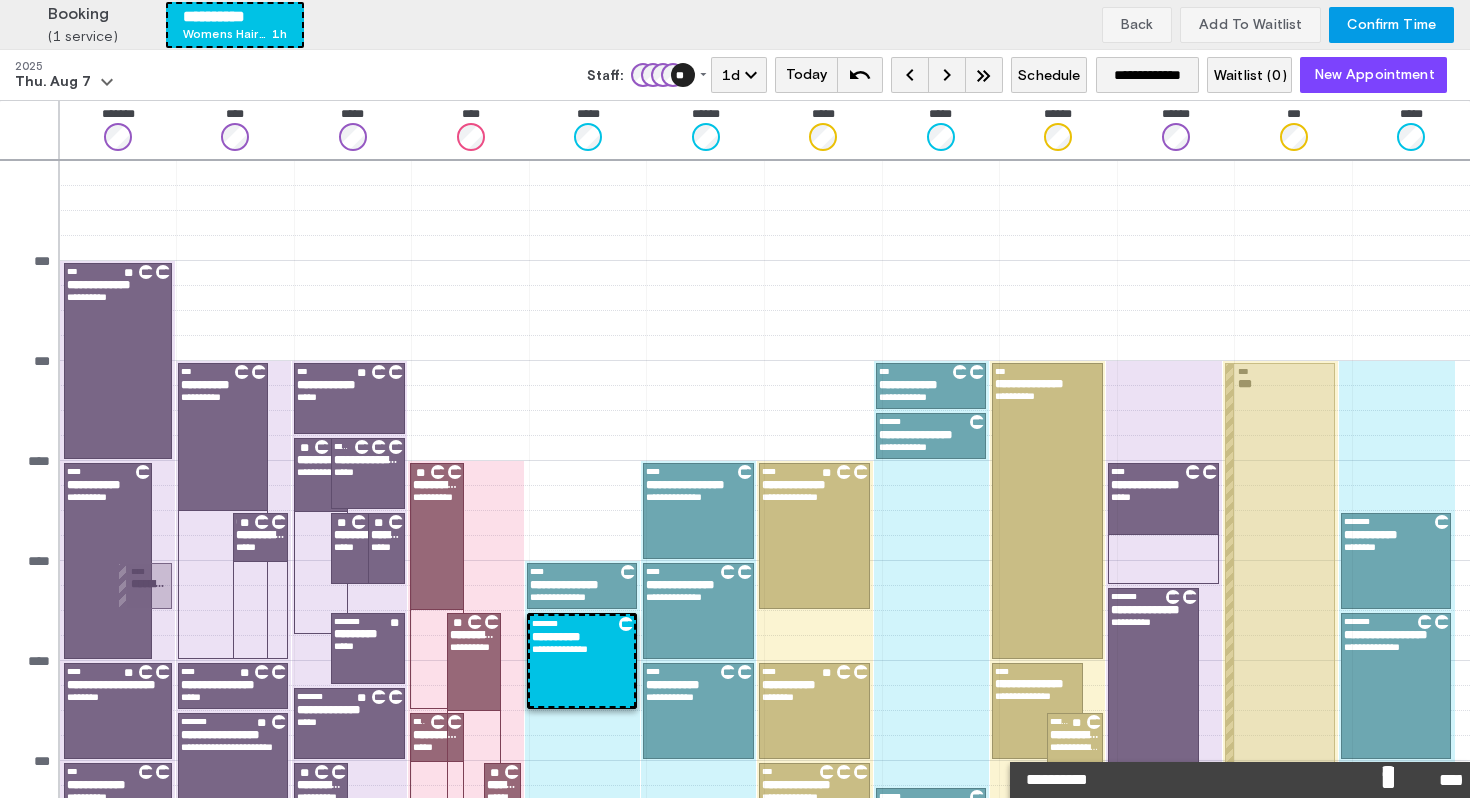 scroll, scrollTop: 94, scrollLeft: 0, axis: vertical 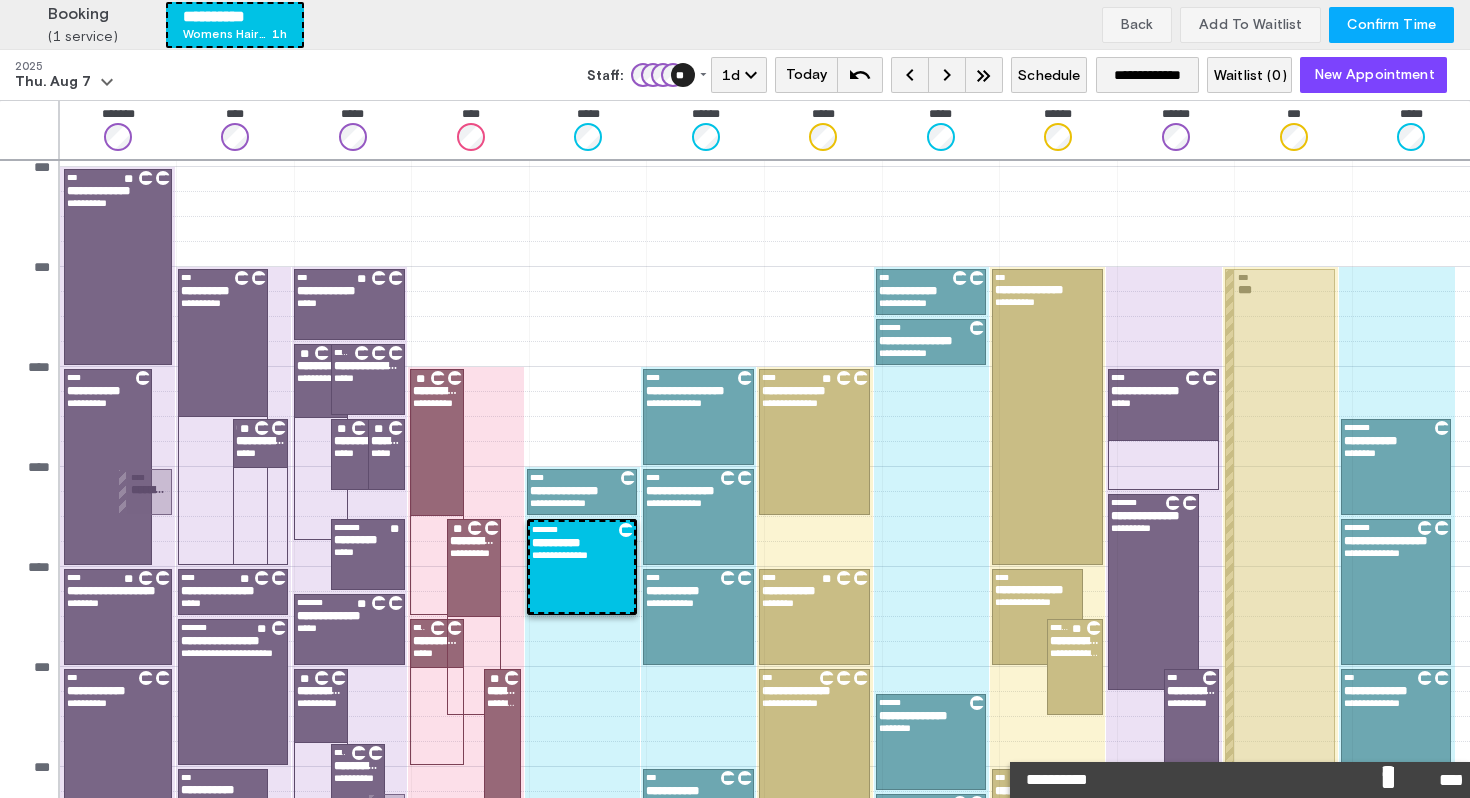 click on "Confirm Time" at bounding box center (1391, 25) 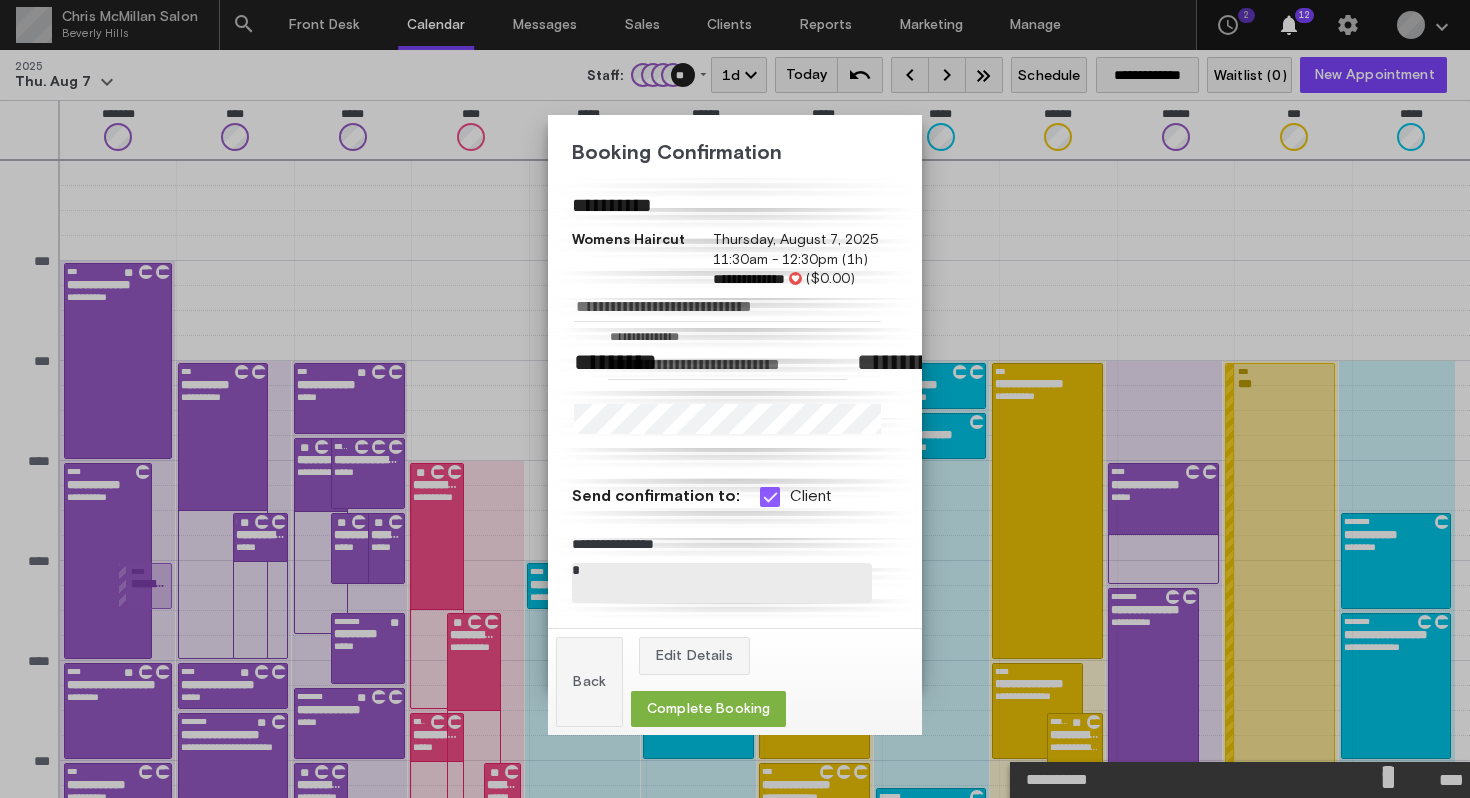 scroll, scrollTop: 94, scrollLeft: 0, axis: vertical 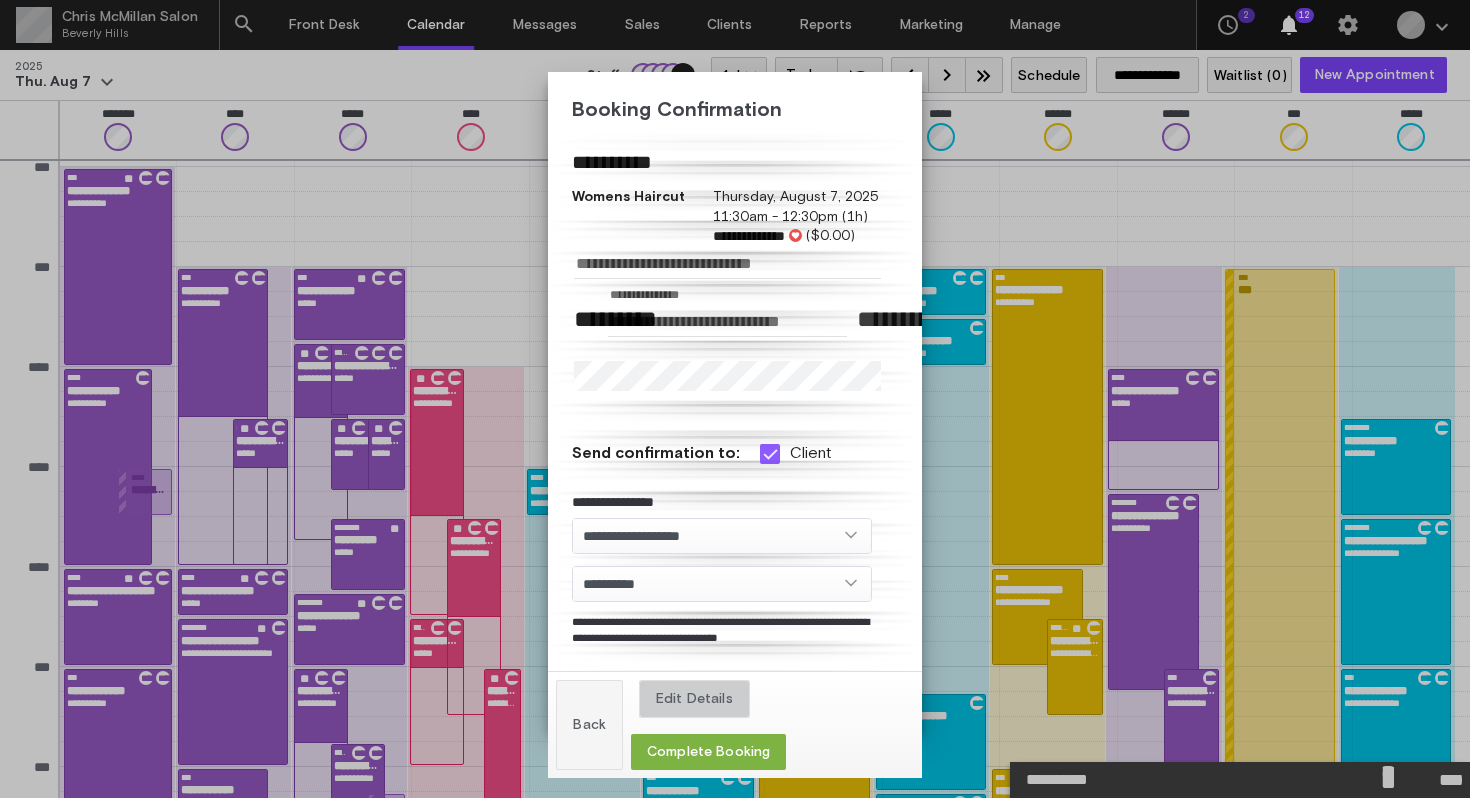 click on "Edit Details" 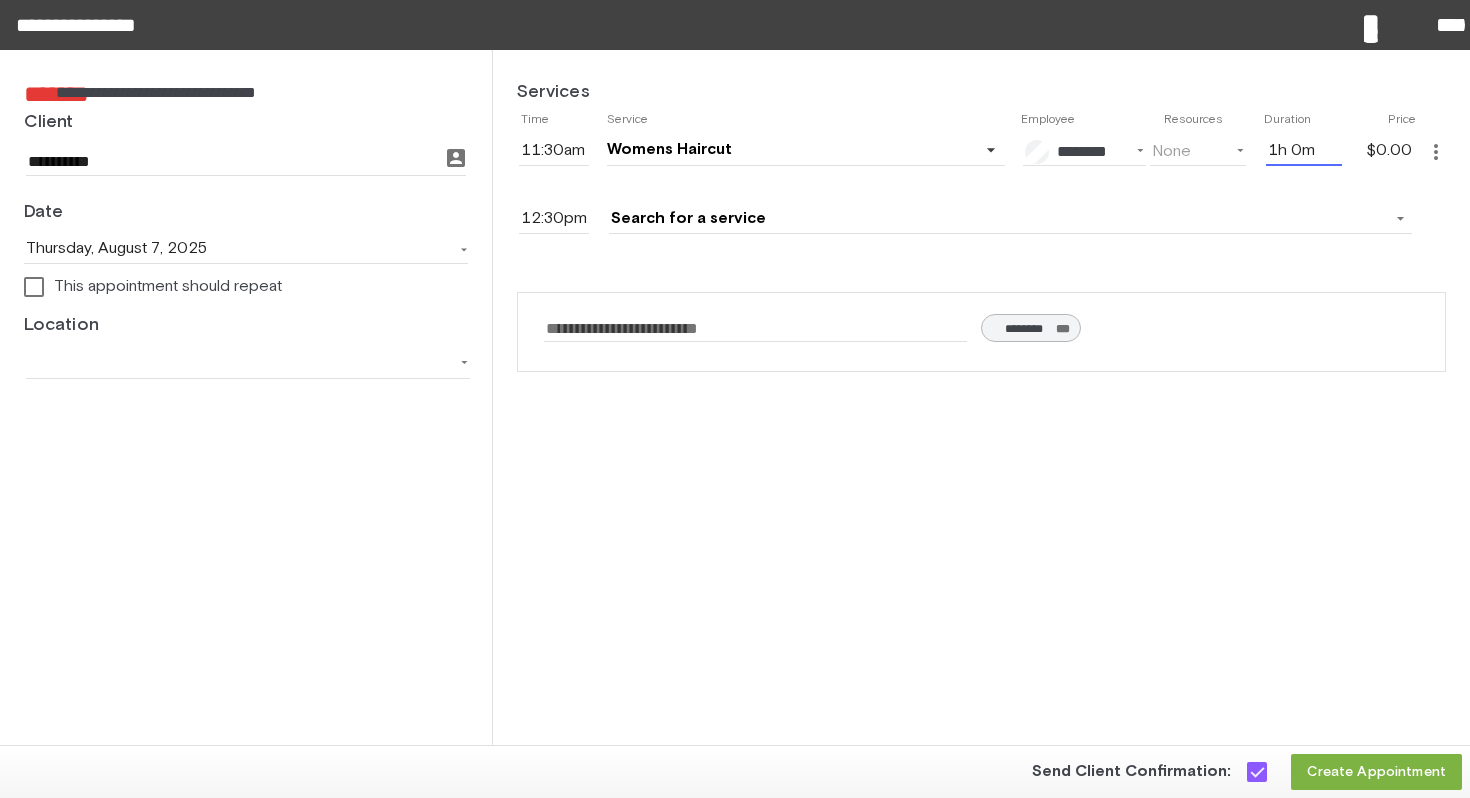 click on "1h 0m" at bounding box center [1304, 151] 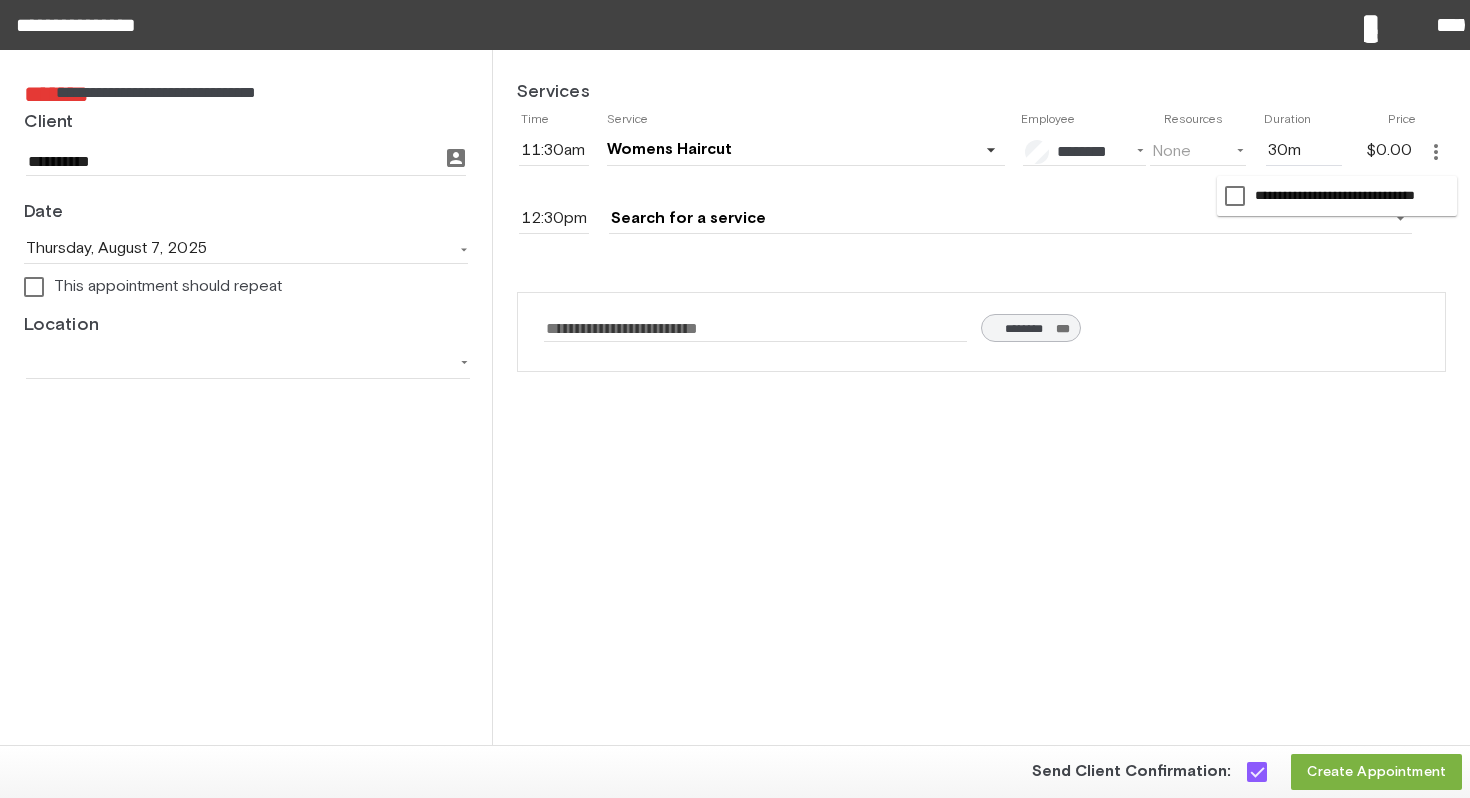 type on "0h 30m" 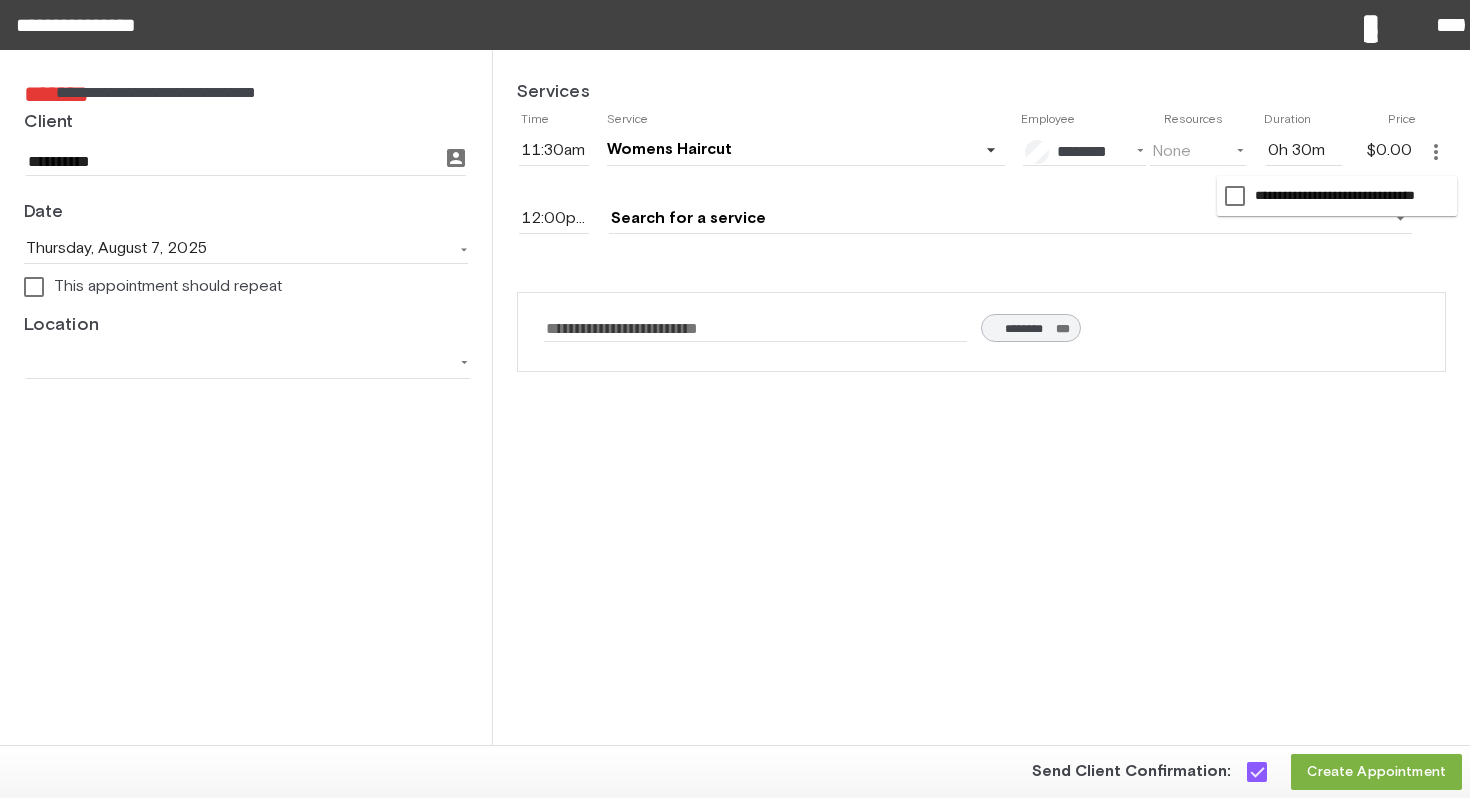 click on "Services         Time   Service   Employee    Resources    Duration   Price                 11:30am                             Womens Haircut     arrow_drop_down                                    favorite        ********        $0     (1h)           favorite               Filters:    All   Assignable                  Stylist              favorite        ******        $275     (1h)           favorite_border               favorite        ********        $200     (1h 30m)           favorite_border               favorite        ********        $0     (1h)           favorite               favorite        ********        $225     (1h 30m)           favorite_border               favorite        ********        $250     (1h)           favorite_border               favorite        *********        $325     (1h)           favorite_border               favorite        *********        $250     (1h)           favorite_border              Stylist & Colorist              favorite        ********        $450" 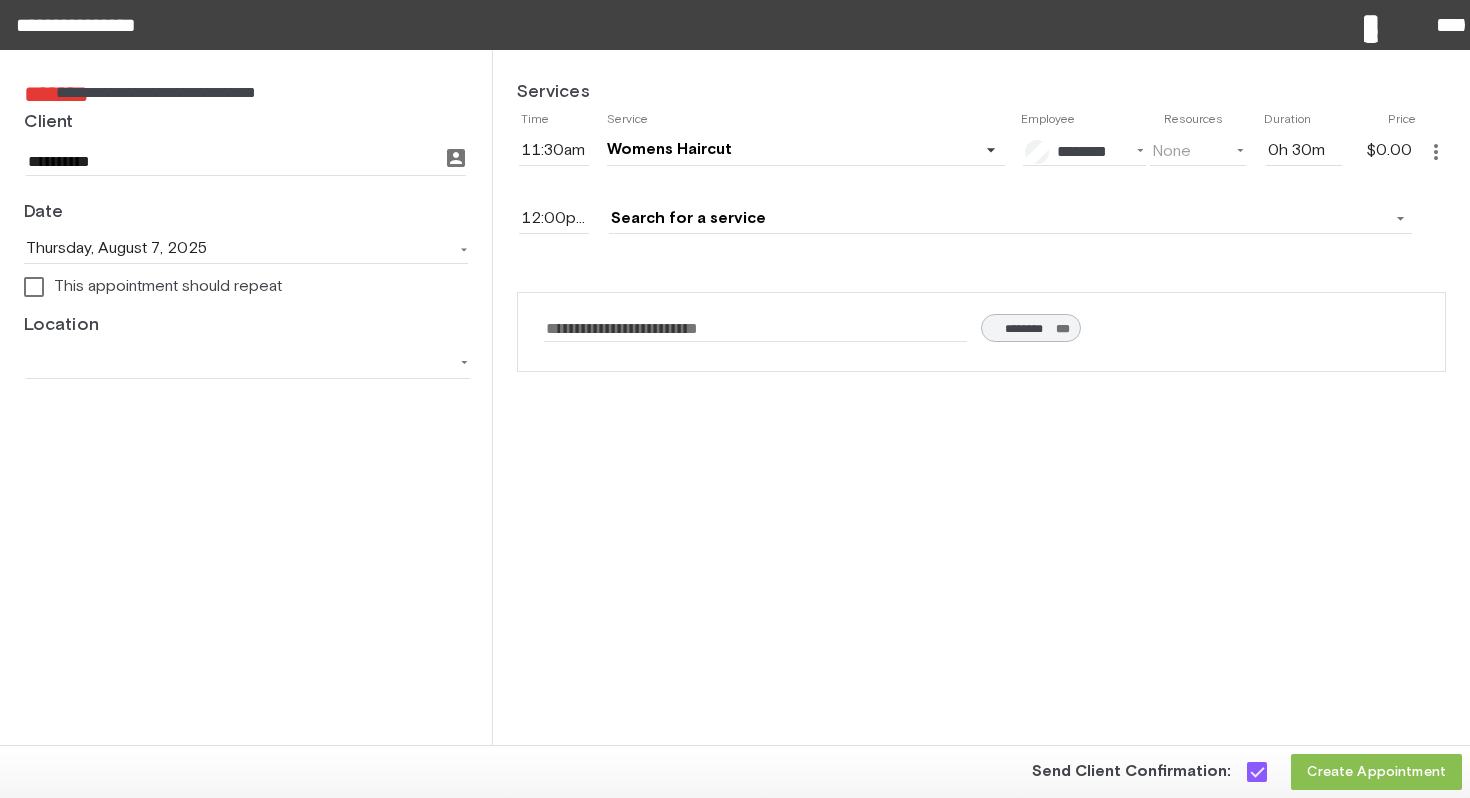 click on "Create Appointment" 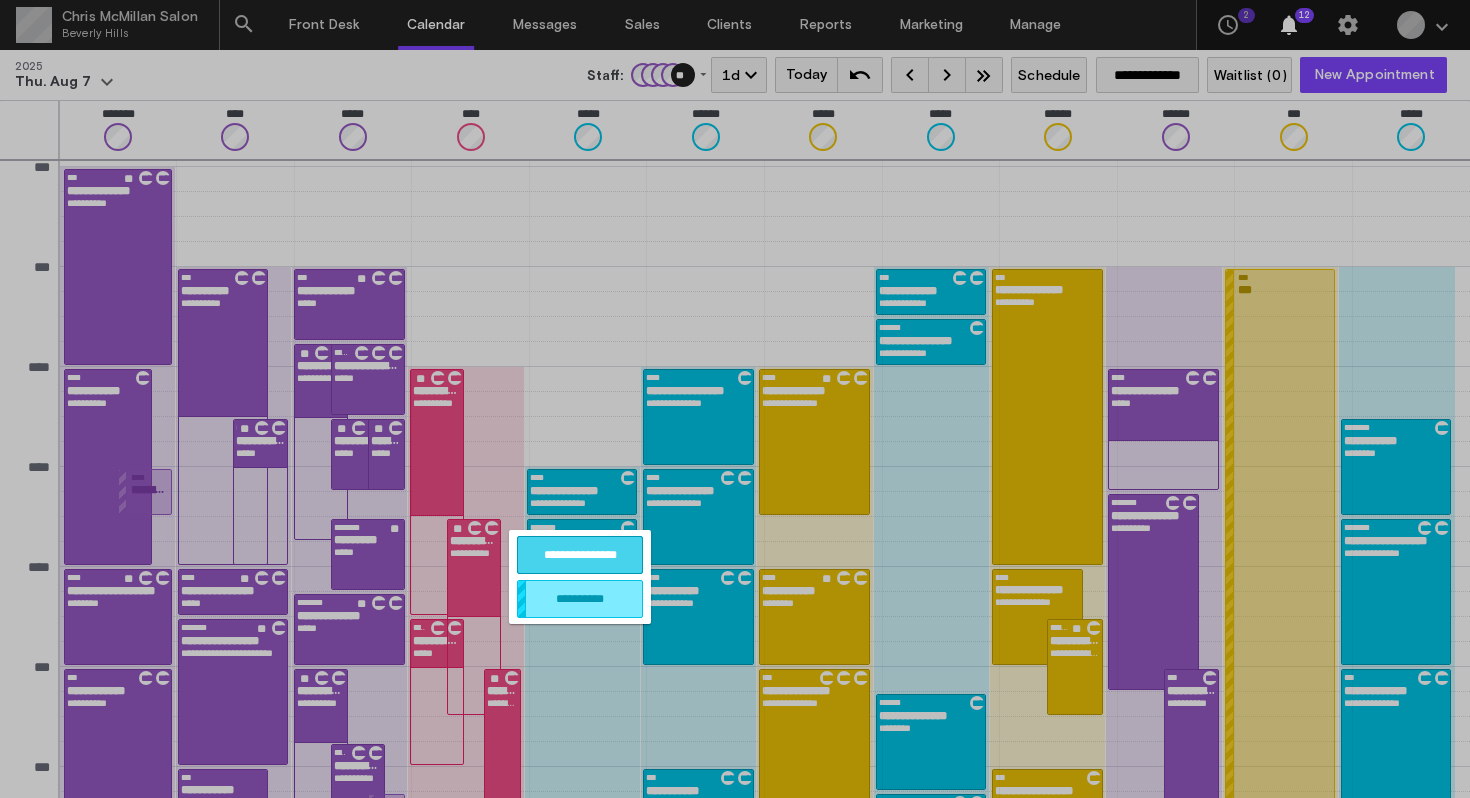 click on "**********" at bounding box center [580, 555] 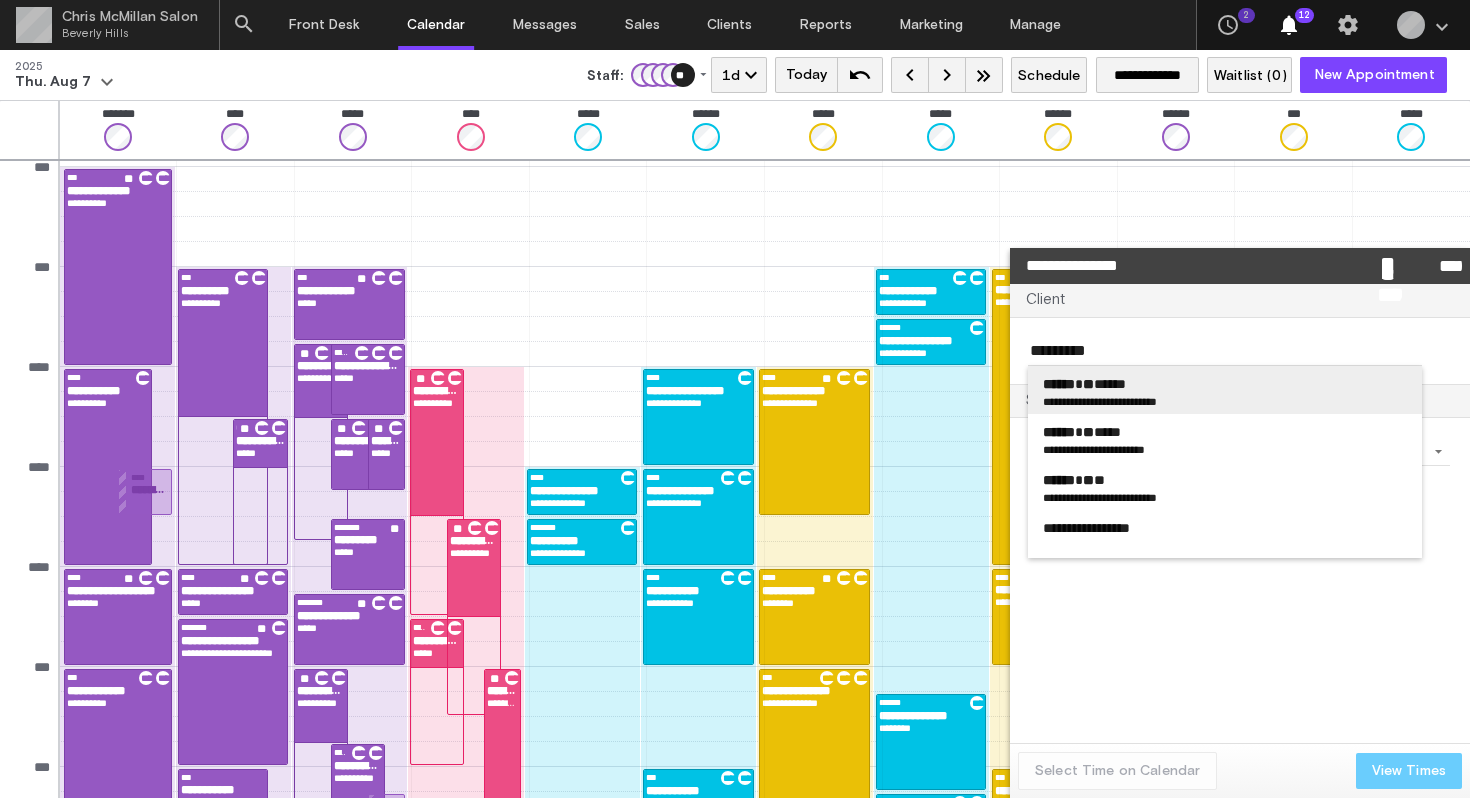 click on "**********" at bounding box center [1071, 401] 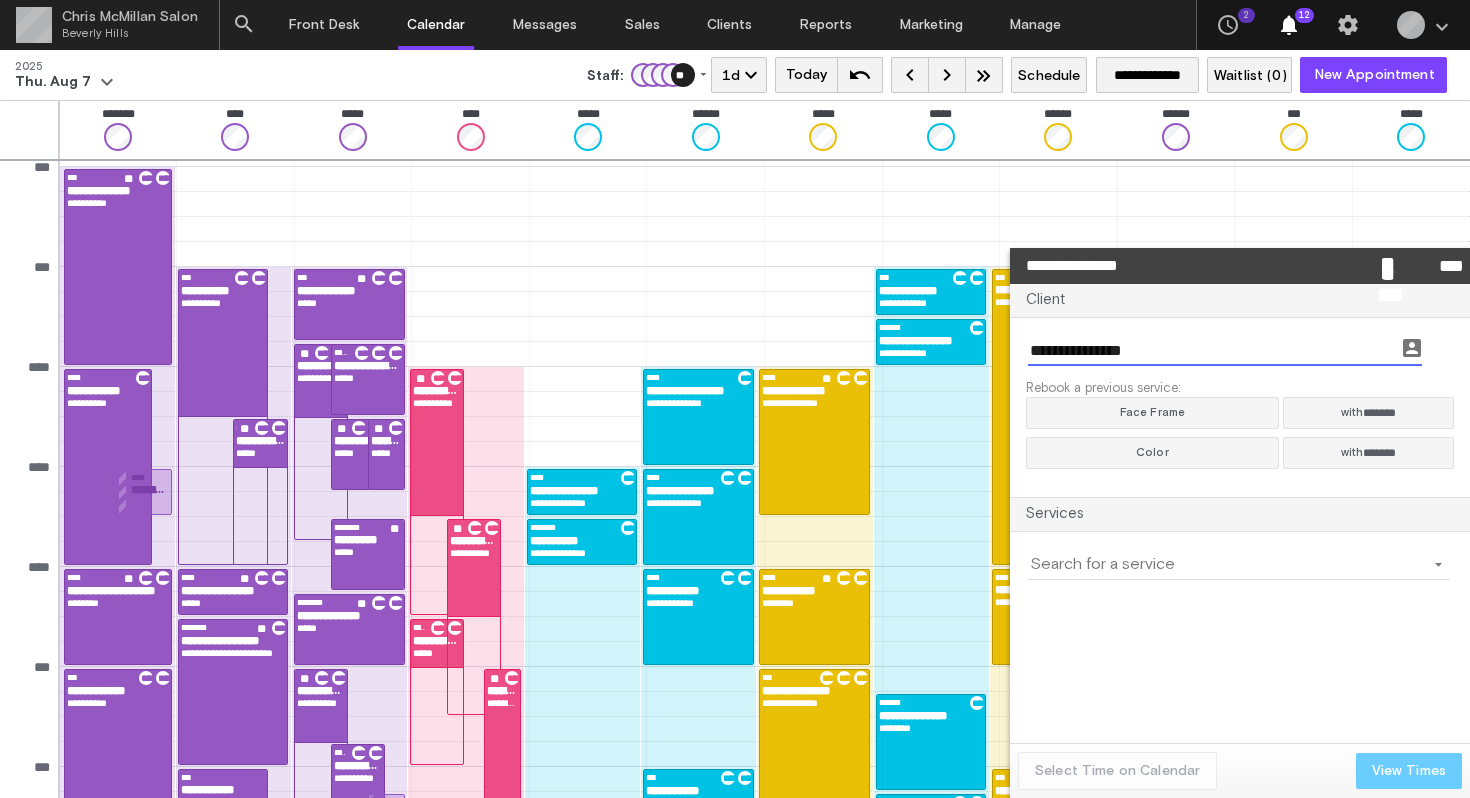click at bounding box center (1227, 565) 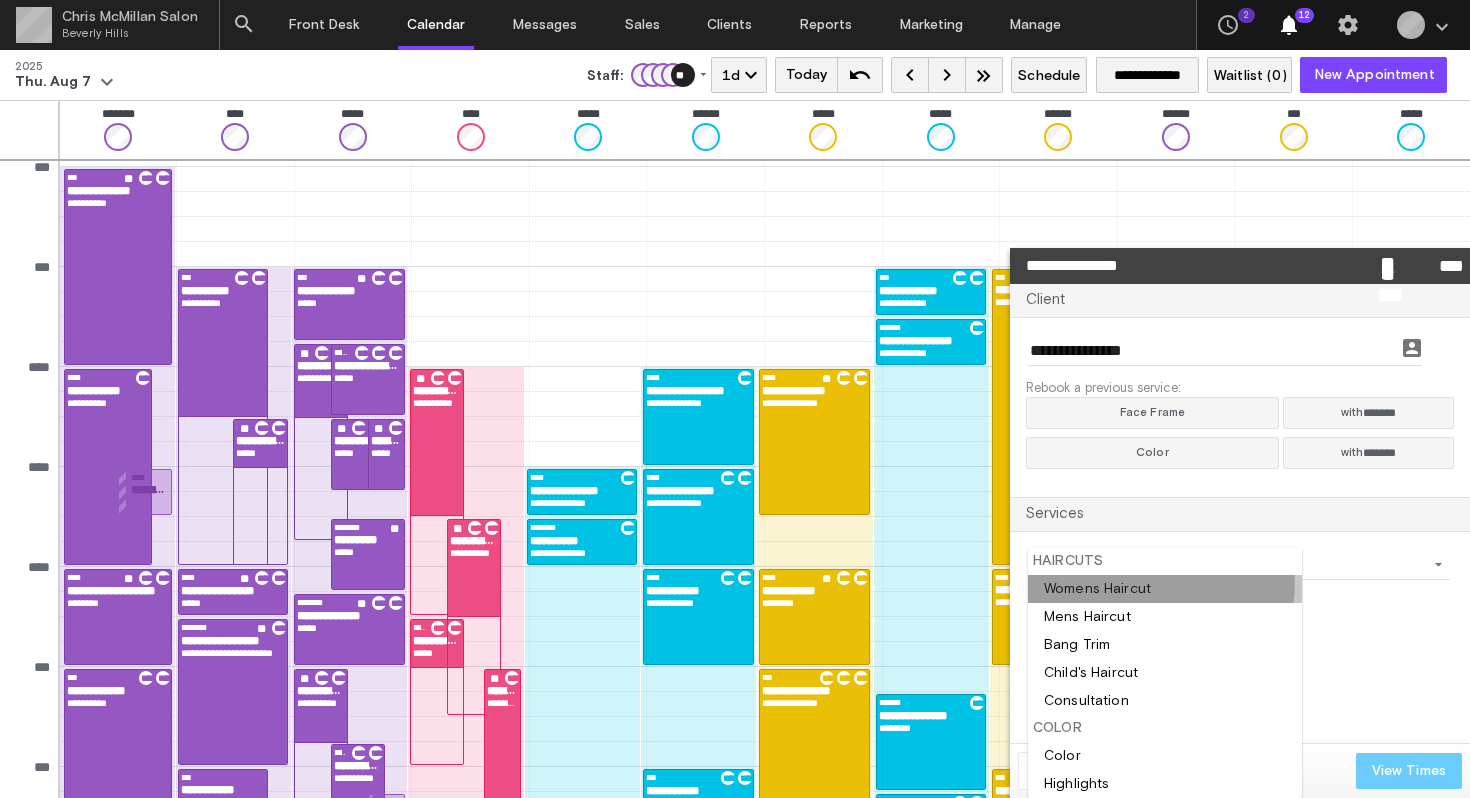 click at bounding box center (1165, 589) 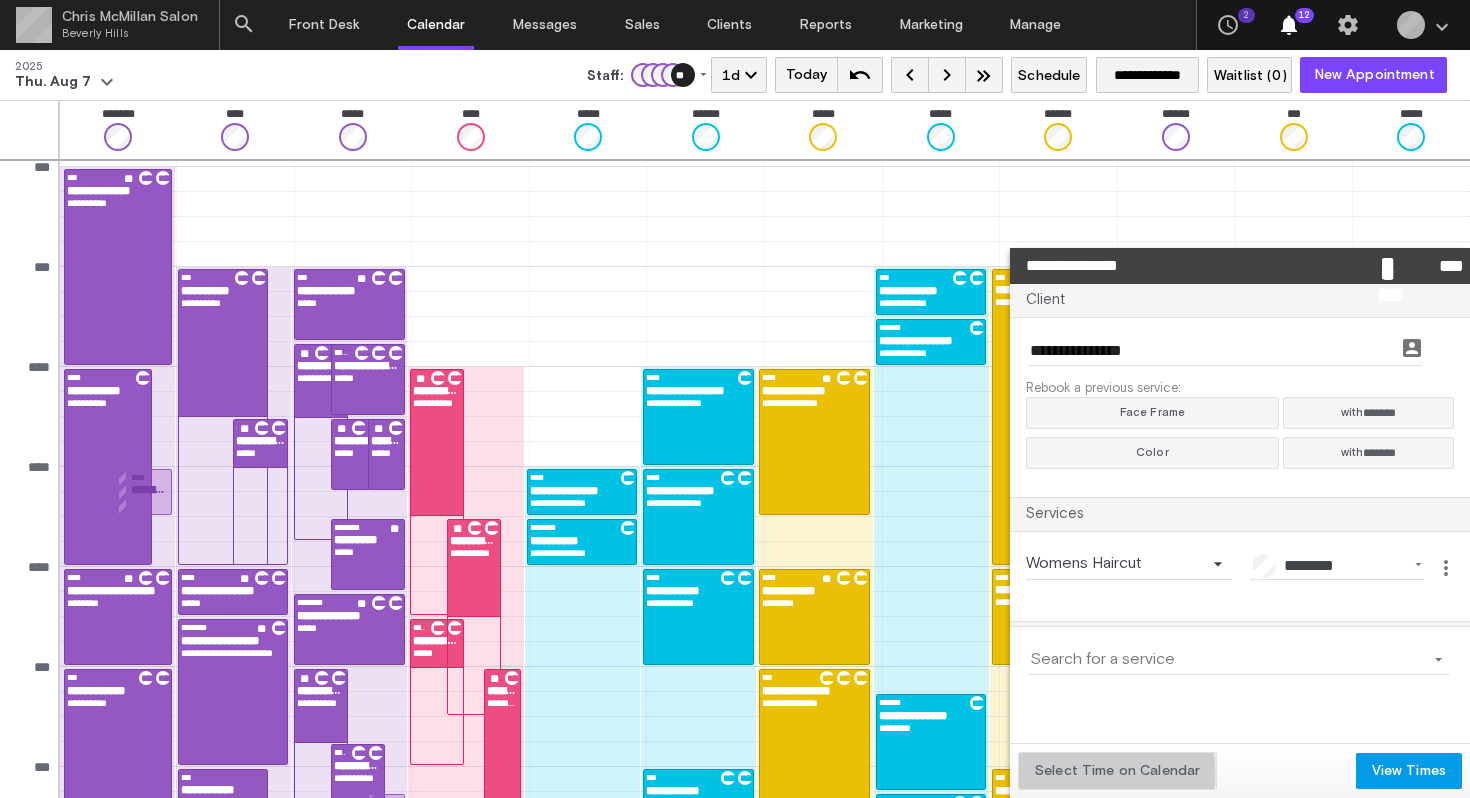 click on "Select Time on Calendar" 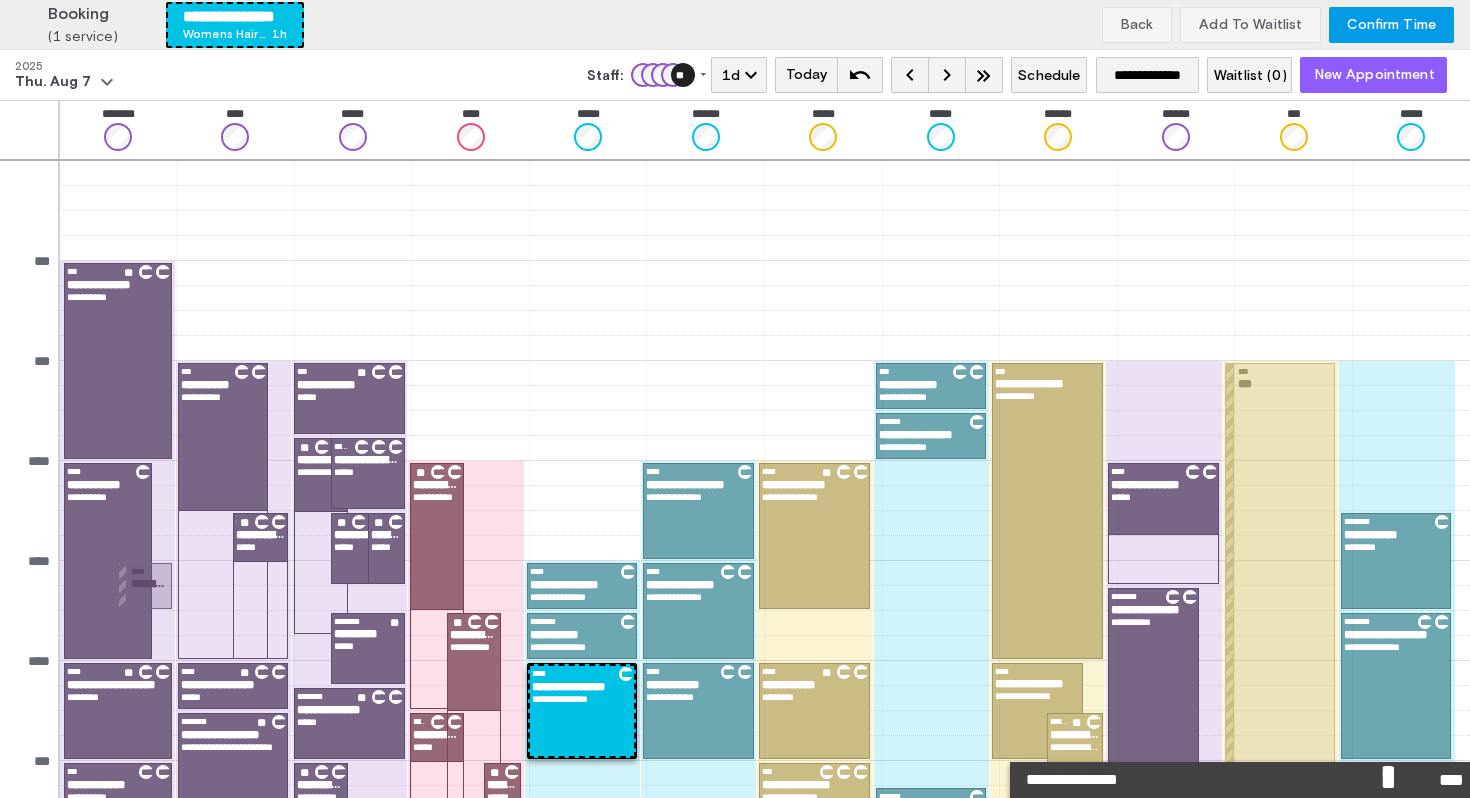 scroll, scrollTop: 94, scrollLeft: 0, axis: vertical 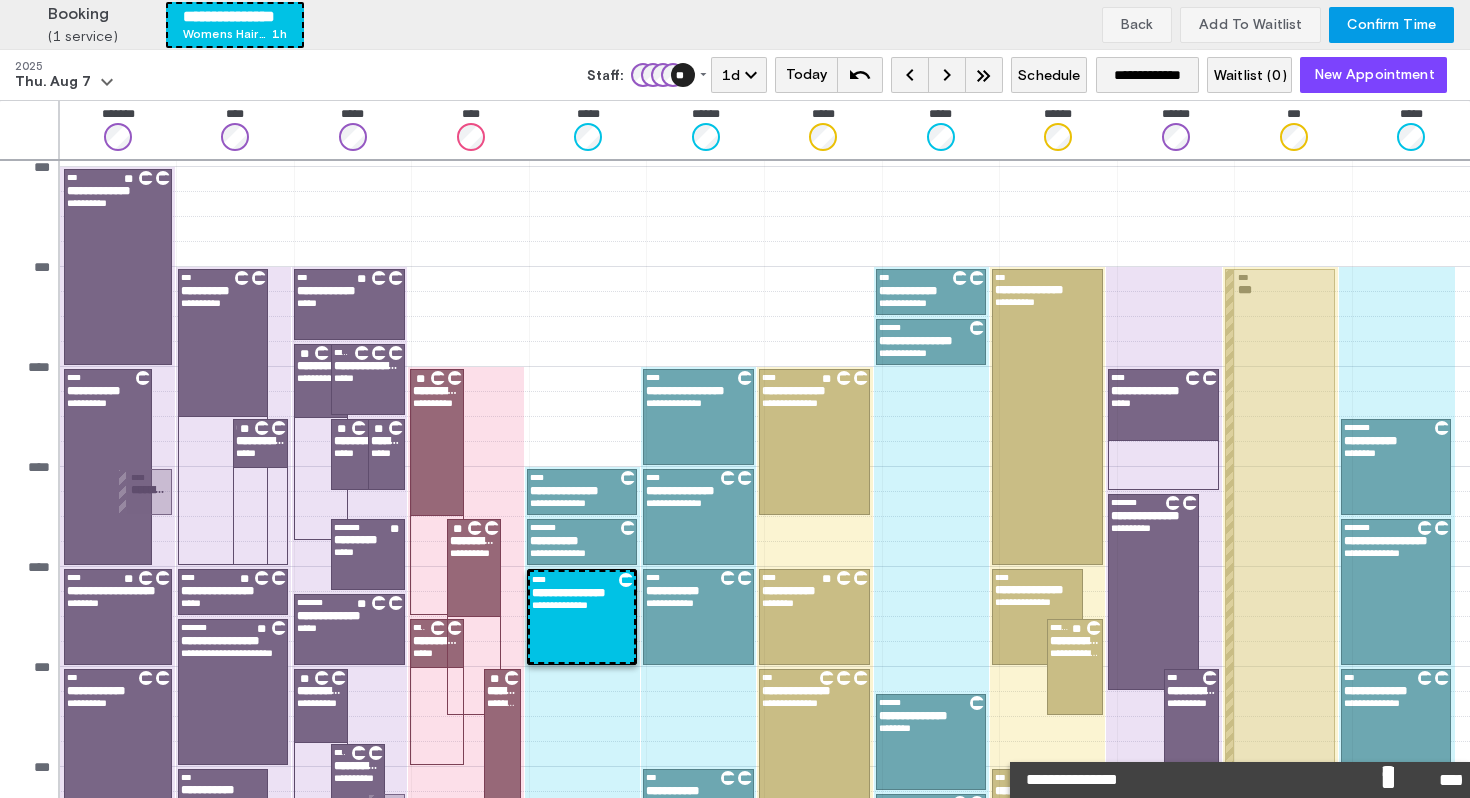 click on "**********" at bounding box center [735, 25] 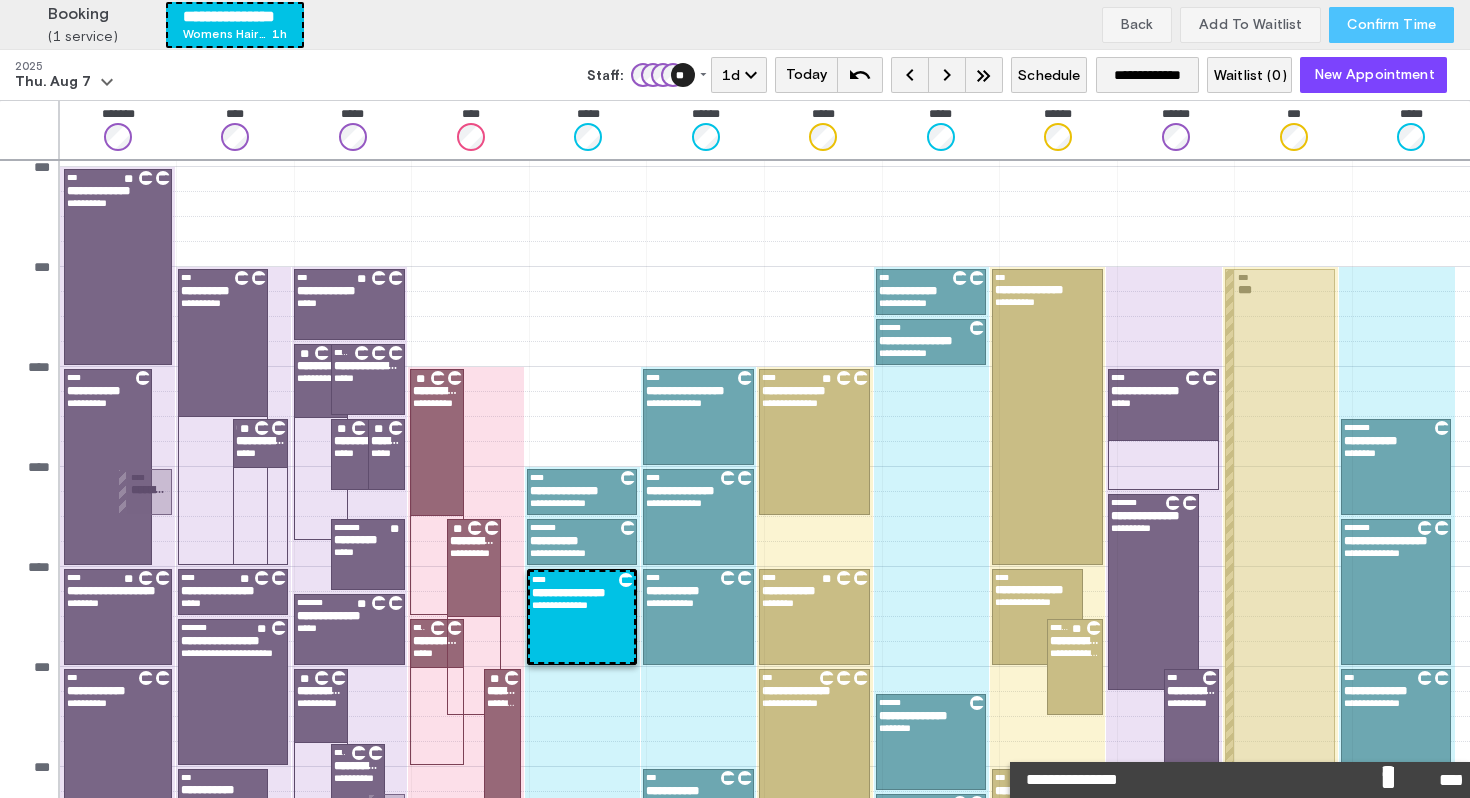 click on "Confirm Time" at bounding box center (1391, 25) 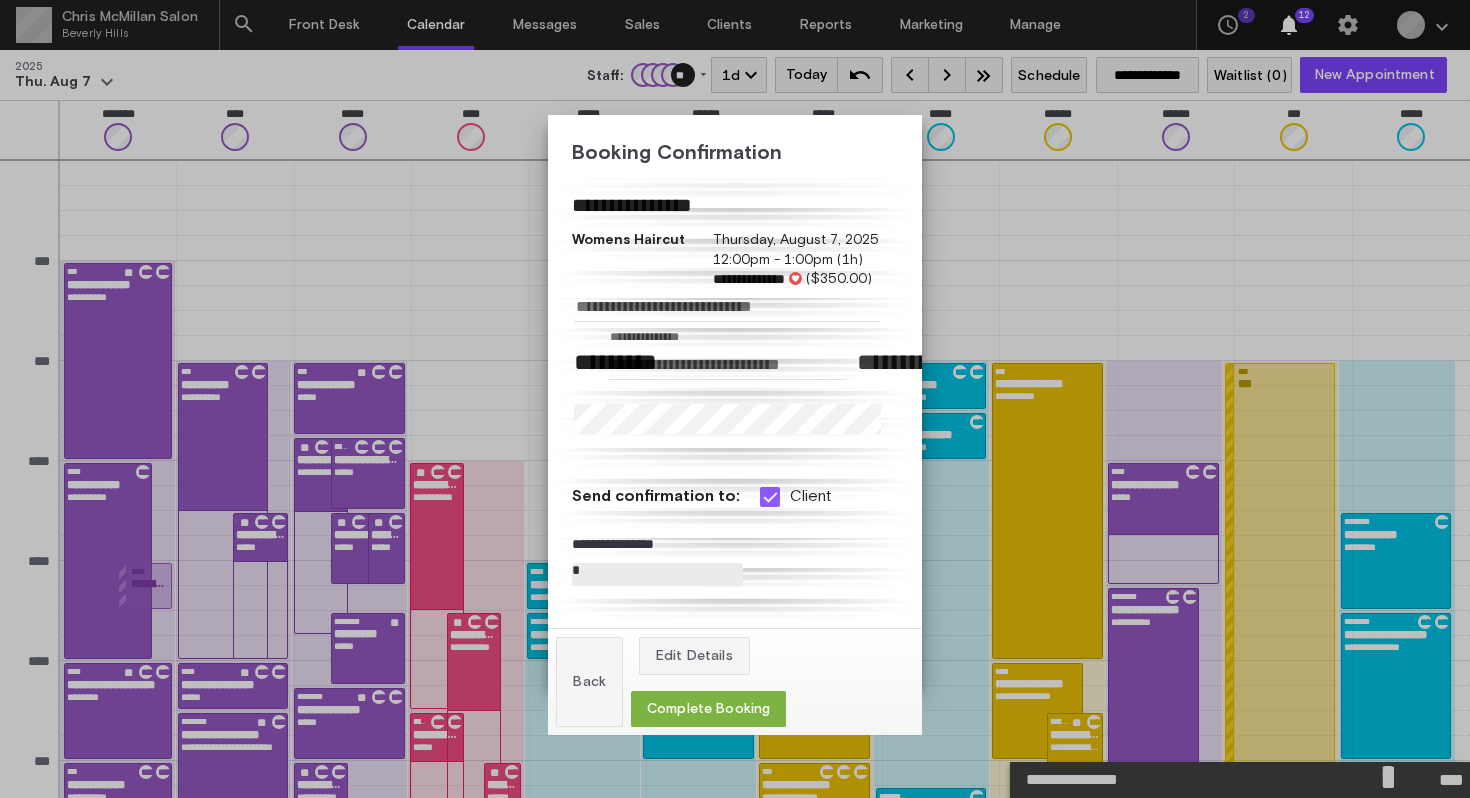 scroll, scrollTop: 94, scrollLeft: 0, axis: vertical 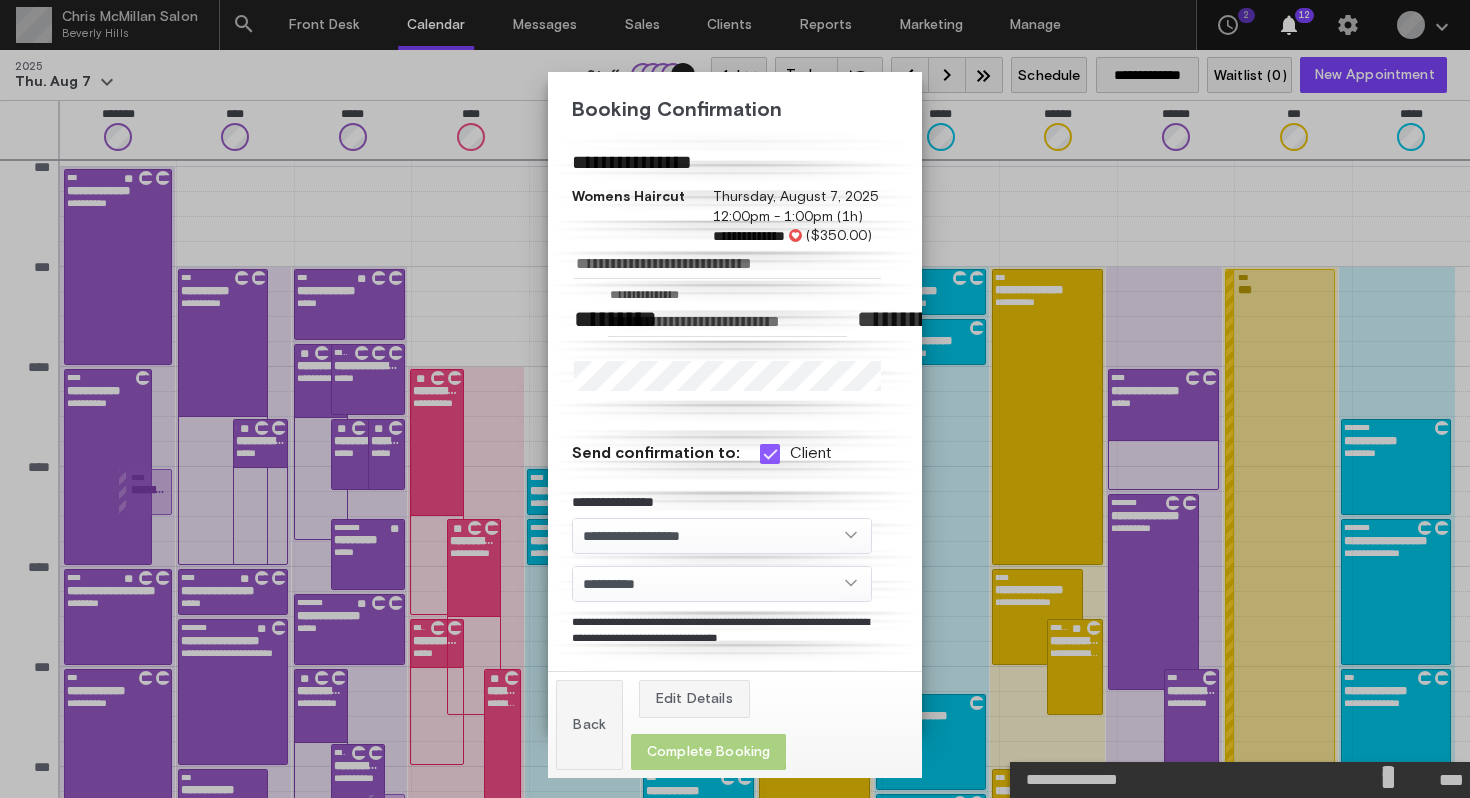 click on "Complete Booking" 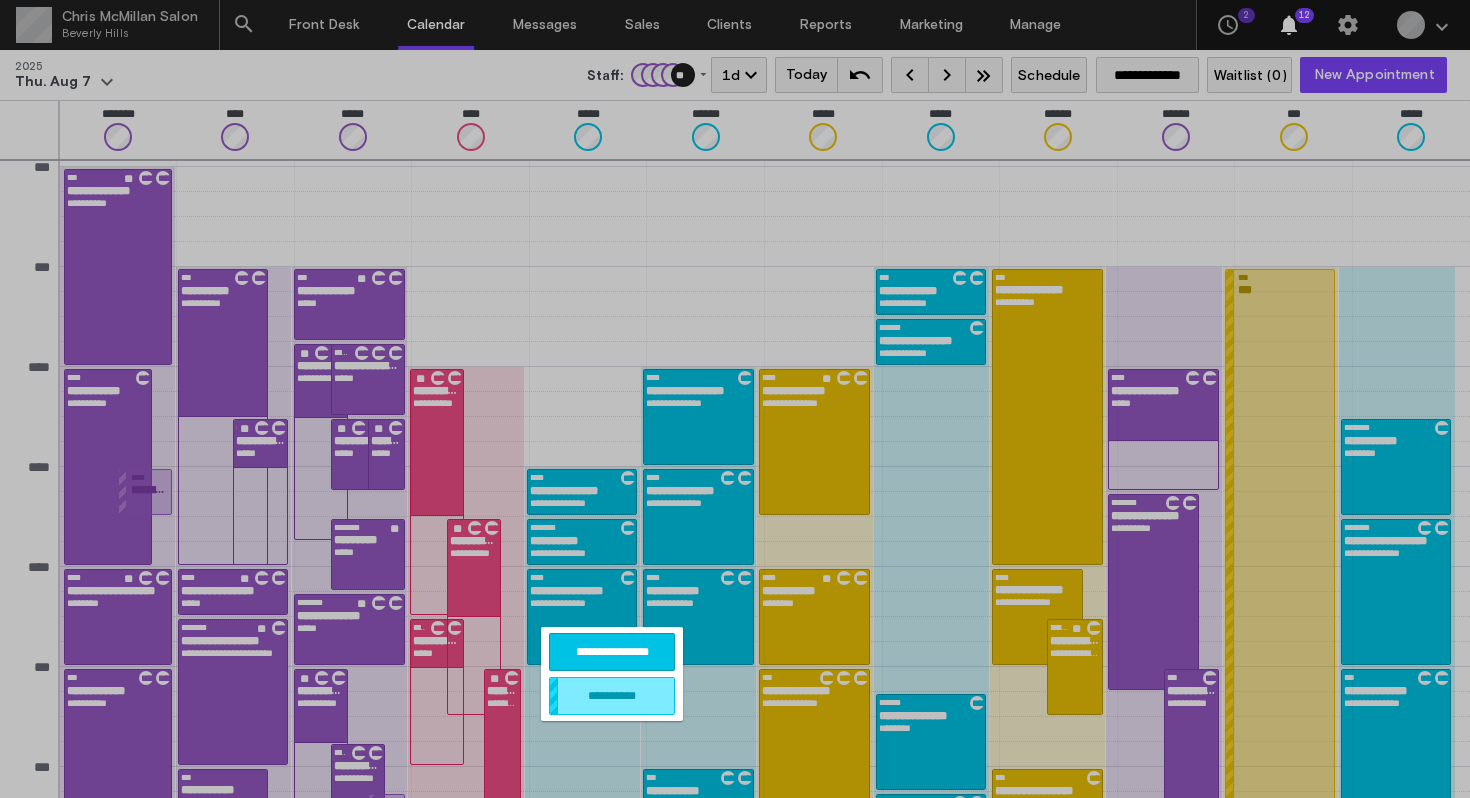 click on "**********" at bounding box center [612, 652] 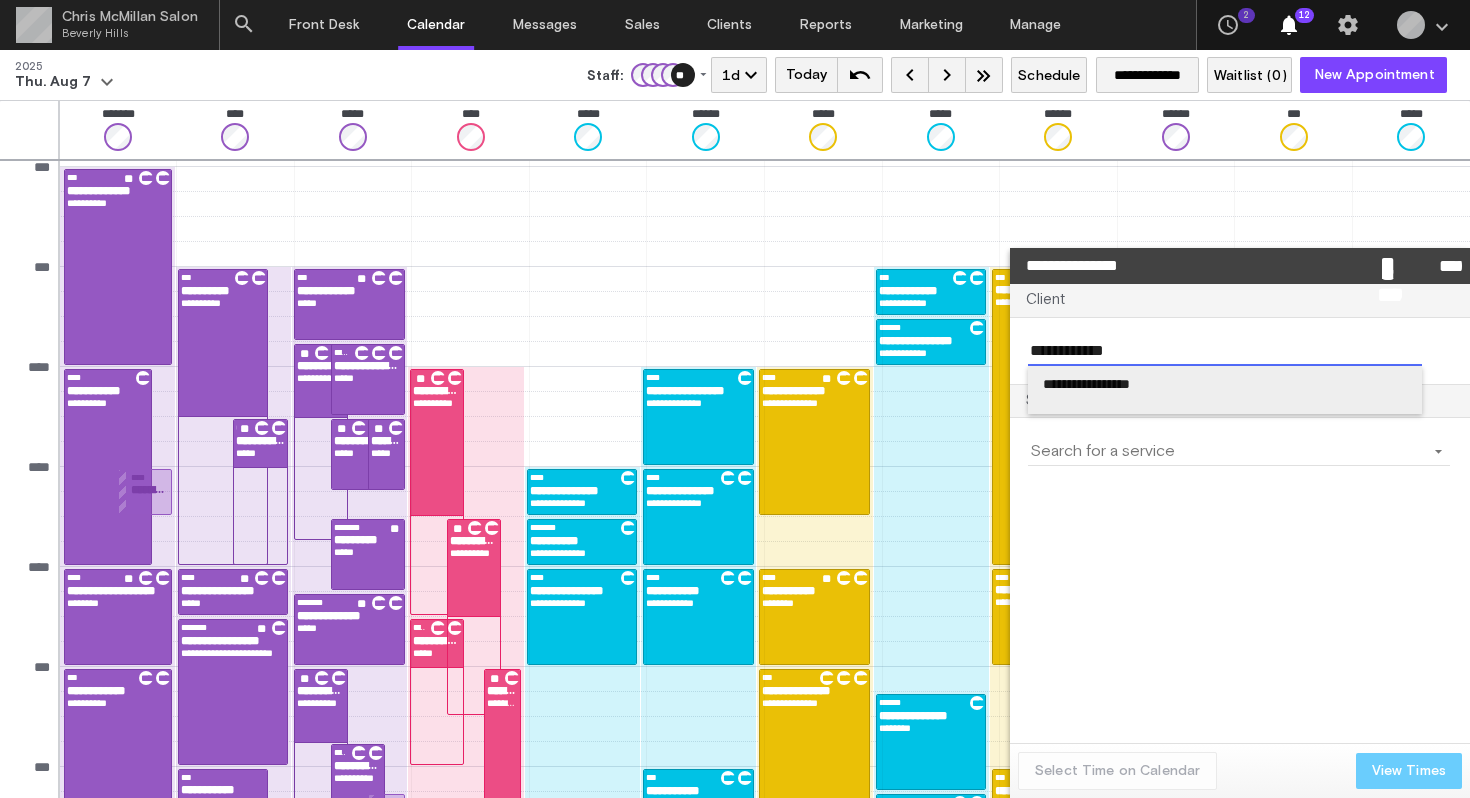 type on "**********" 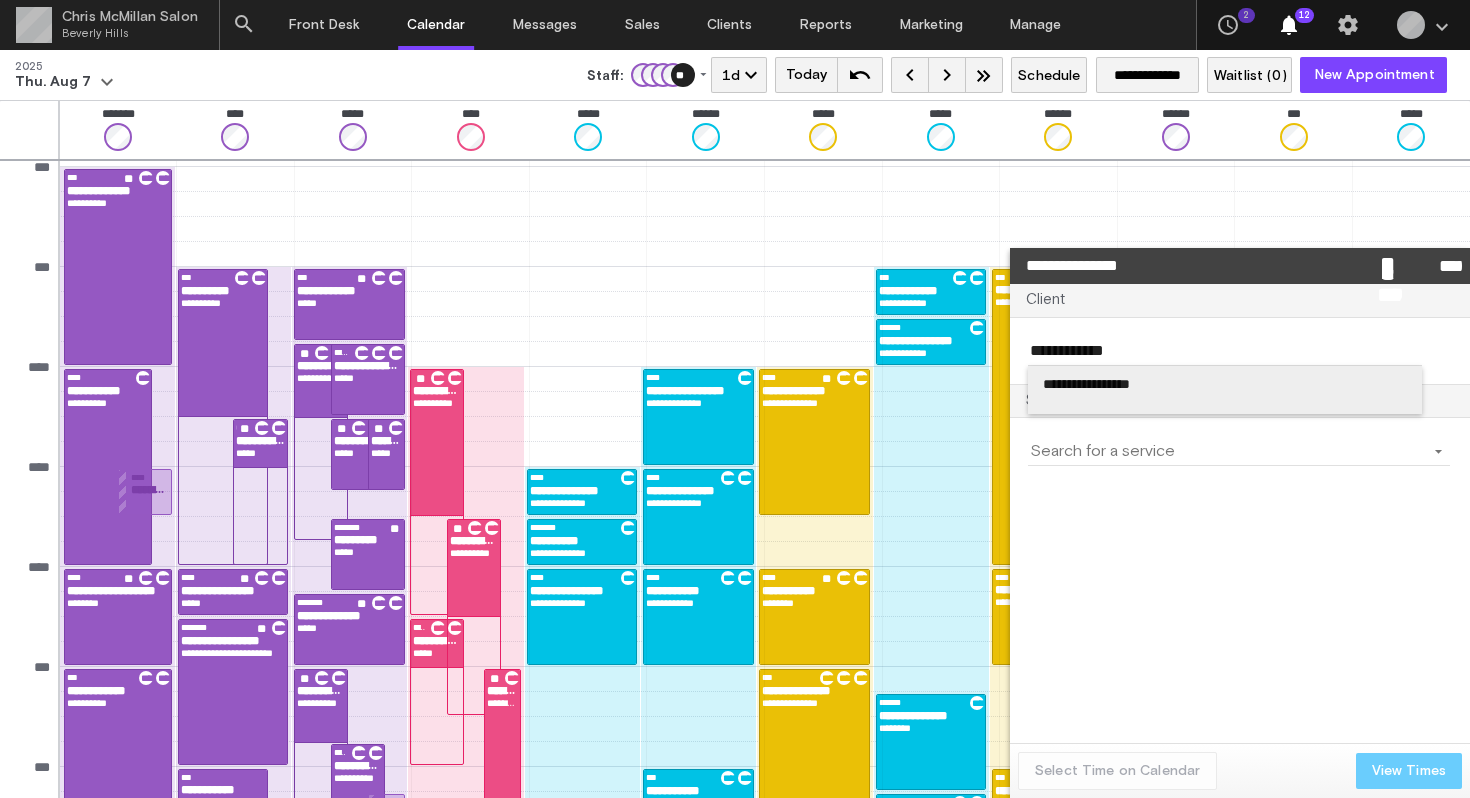 click on "**********" at bounding box center [1225, 384] 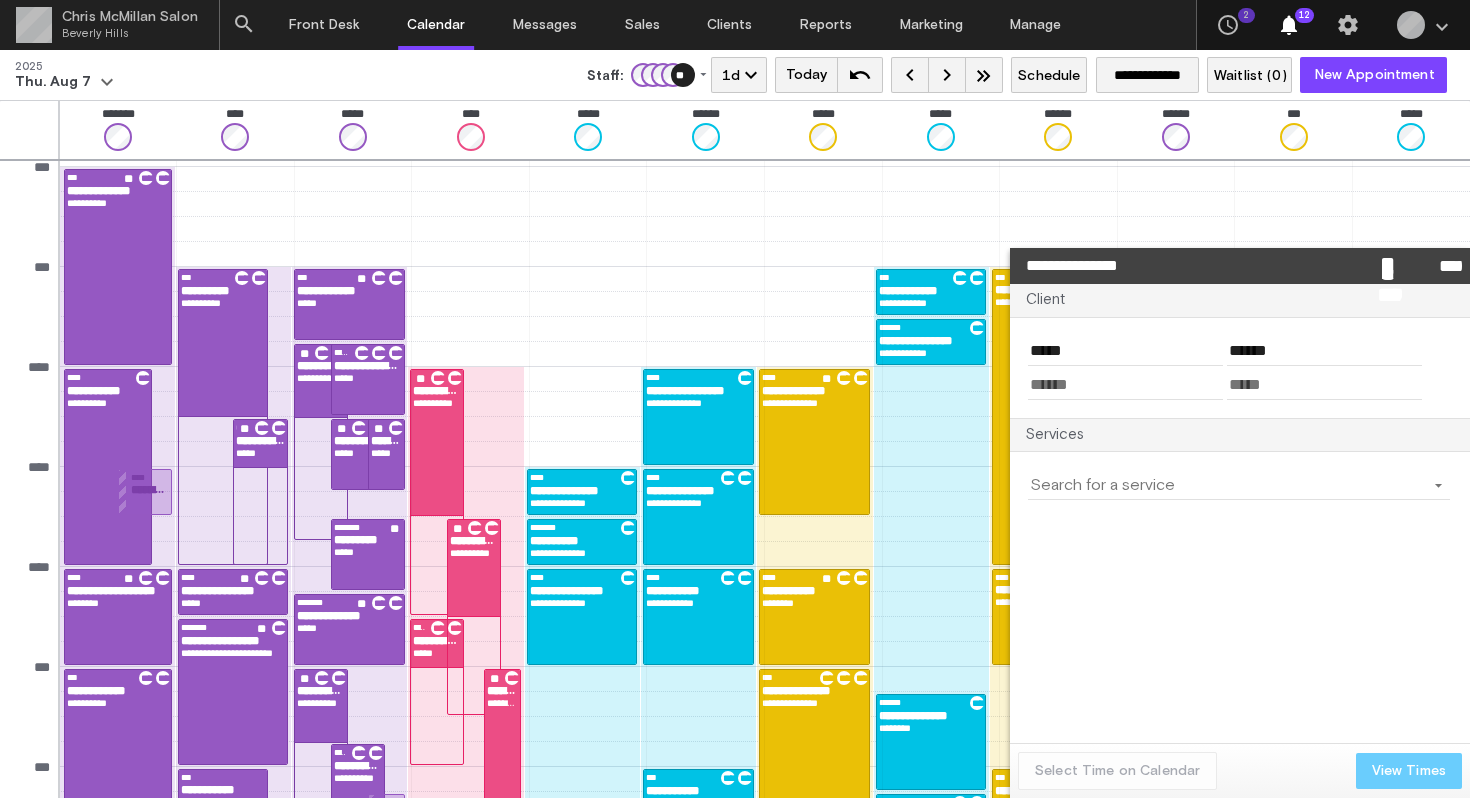 click at bounding box center [1125, 385] 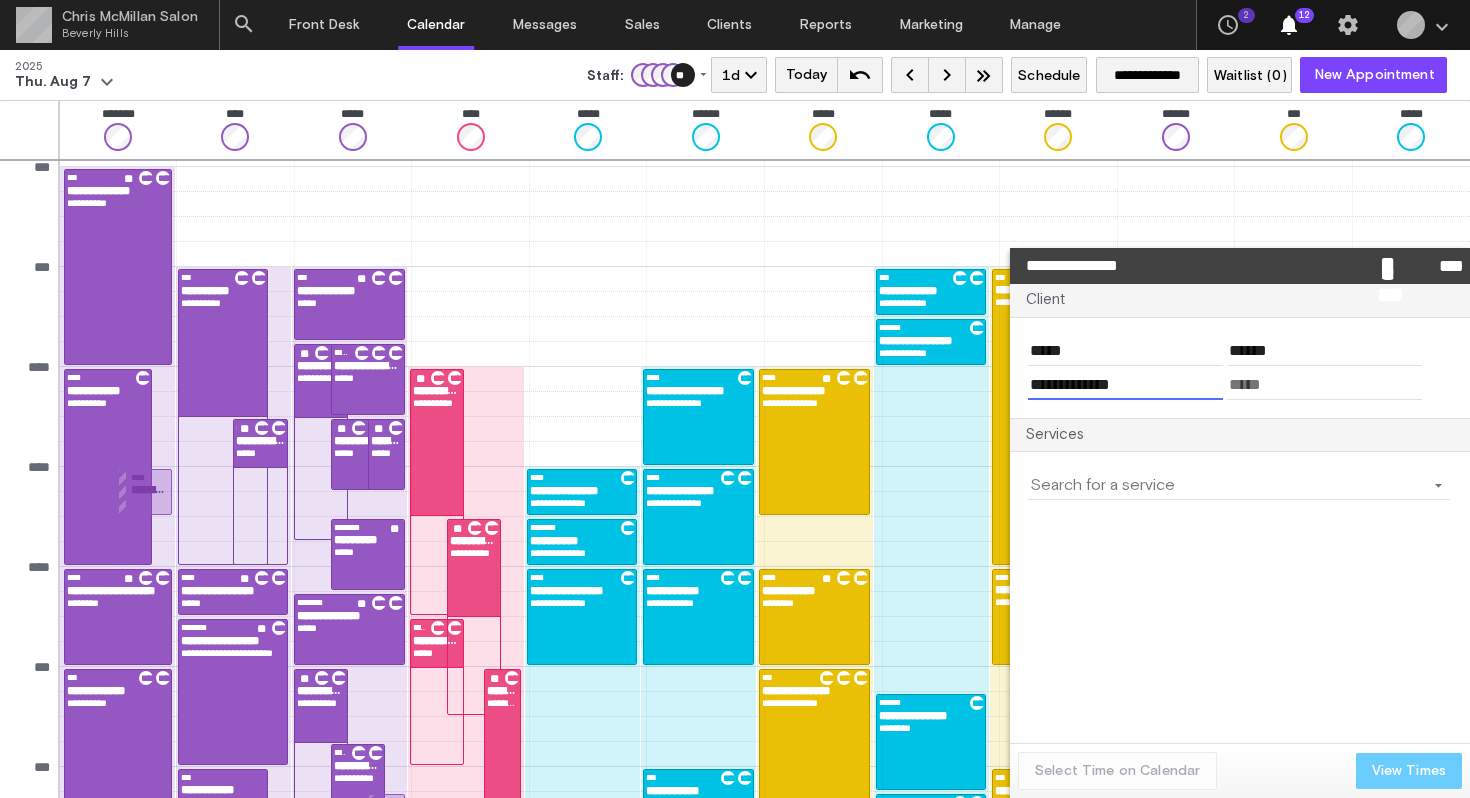 type on "**********" 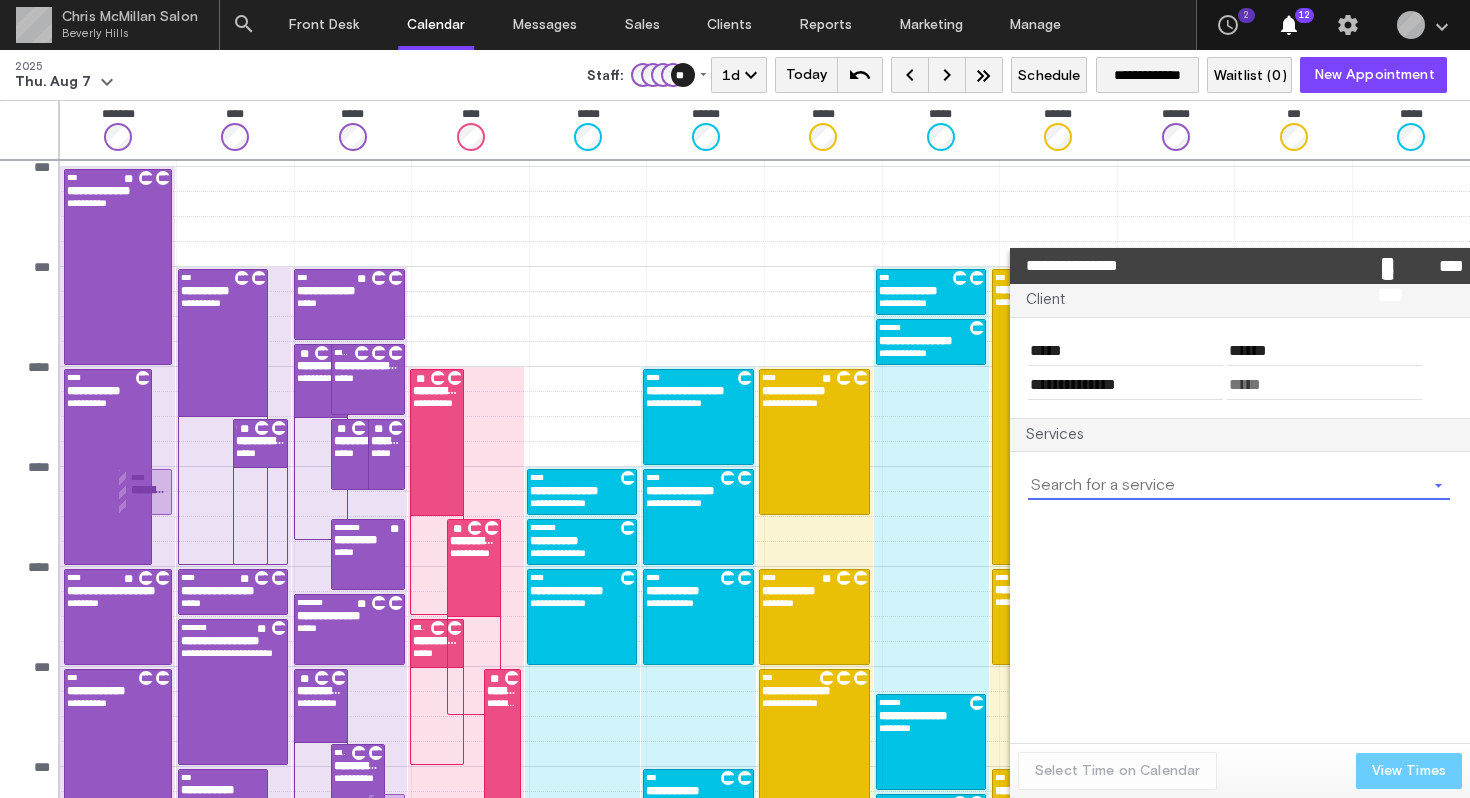 click at bounding box center [1227, 485] 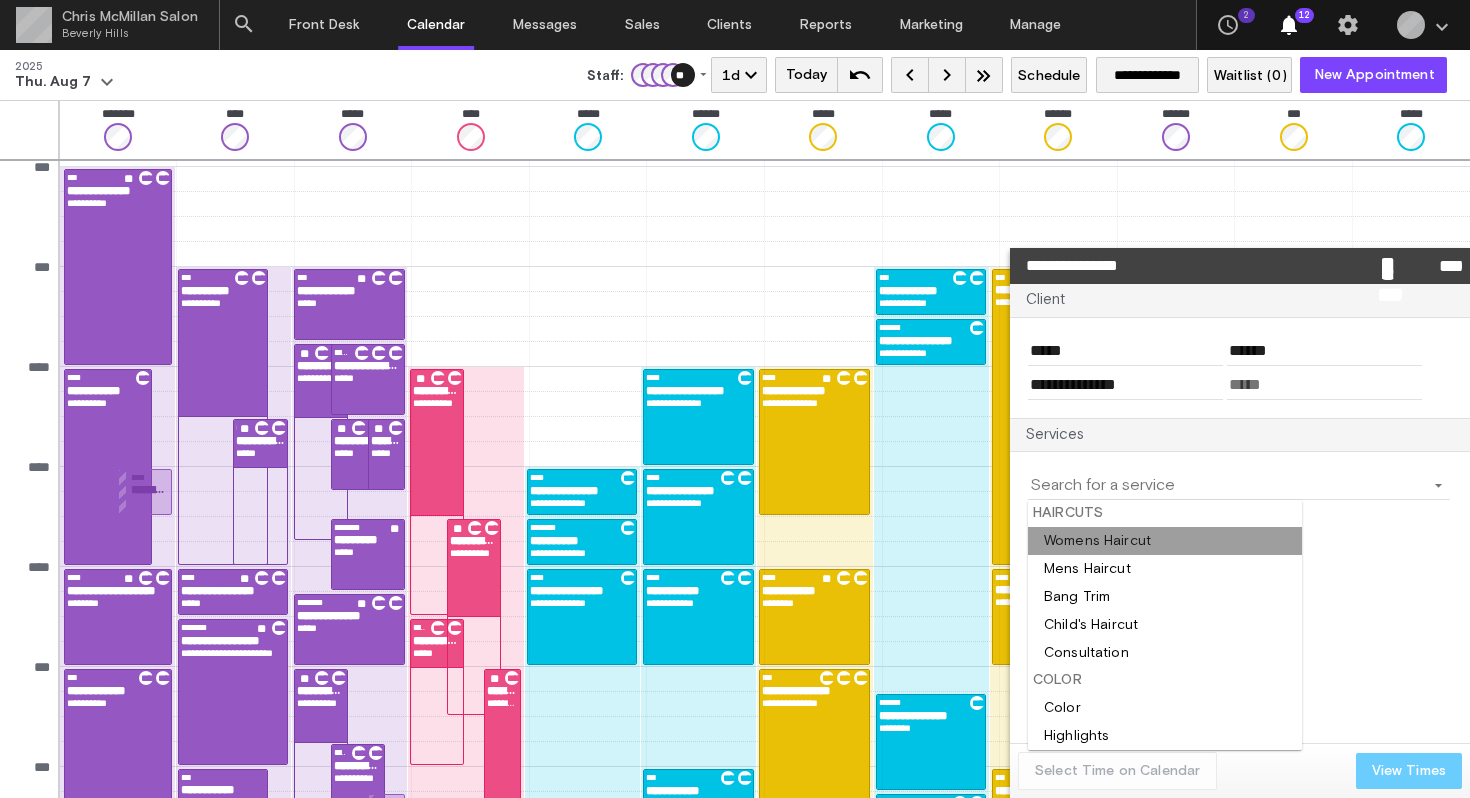 click at bounding box center [1165, 541] 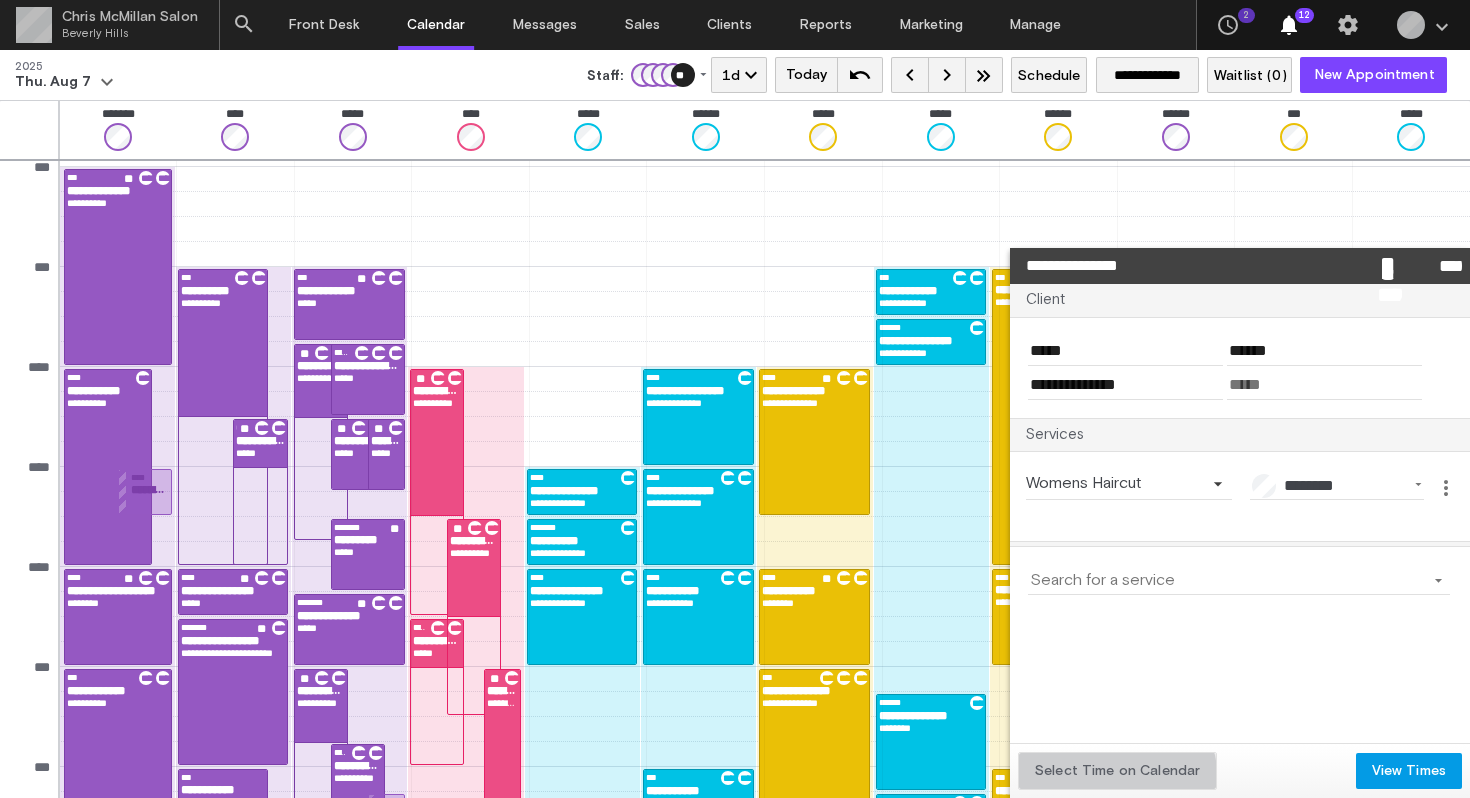 click on "Select Time on Calendar" 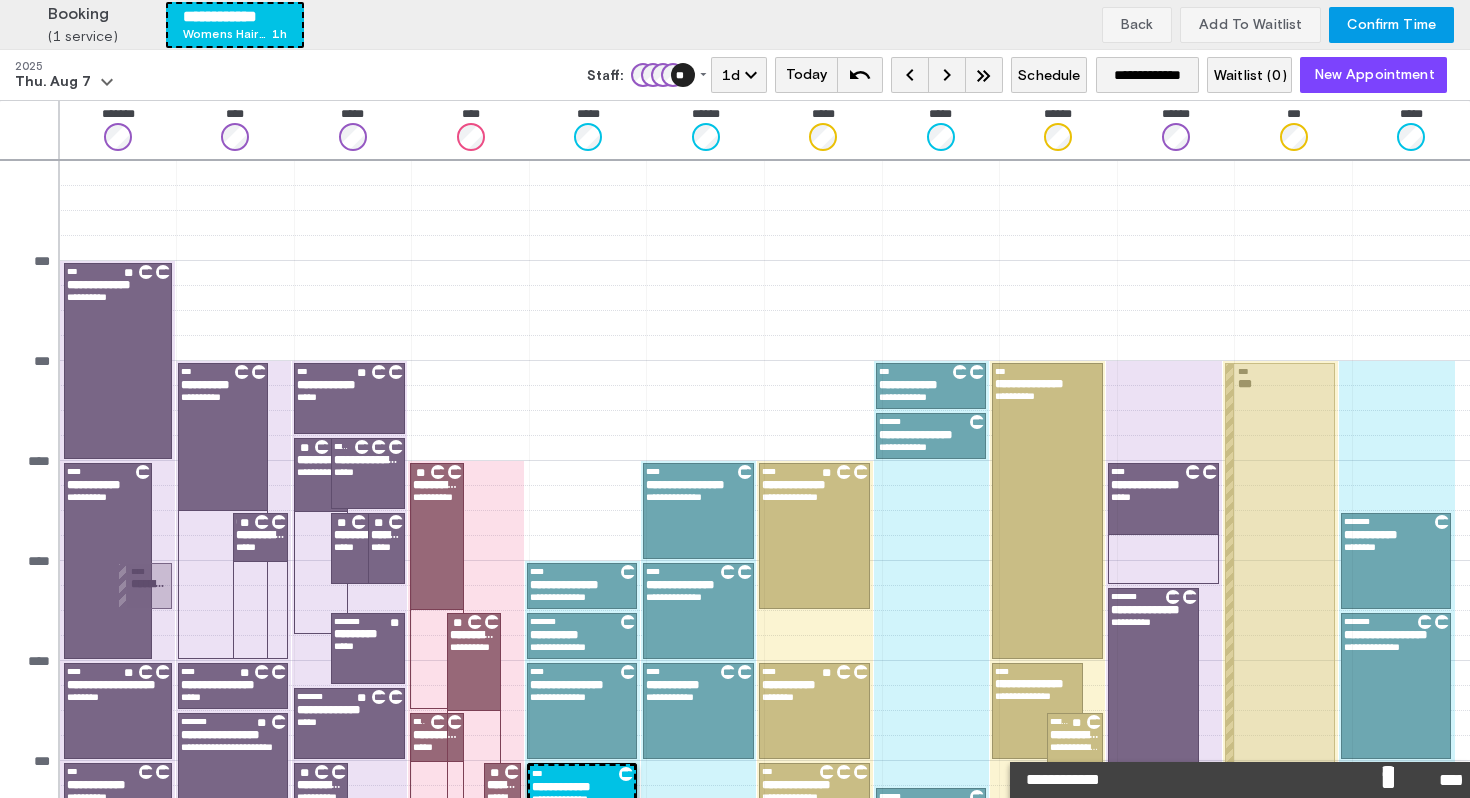 scroll, scrollTop: 94, scrollLeft: 0, axis: vertical 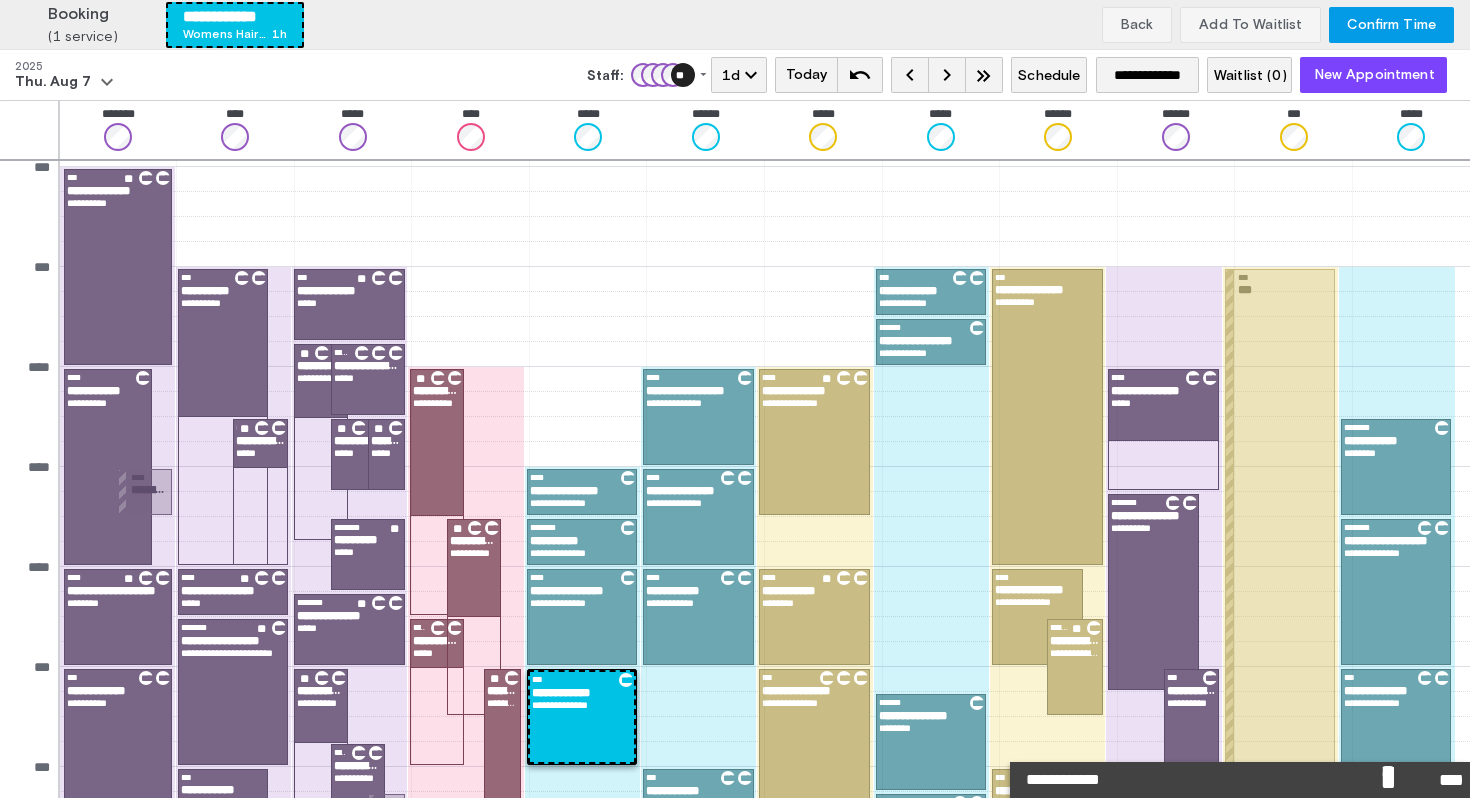 click on "**********" at bounding box center [735, 25] 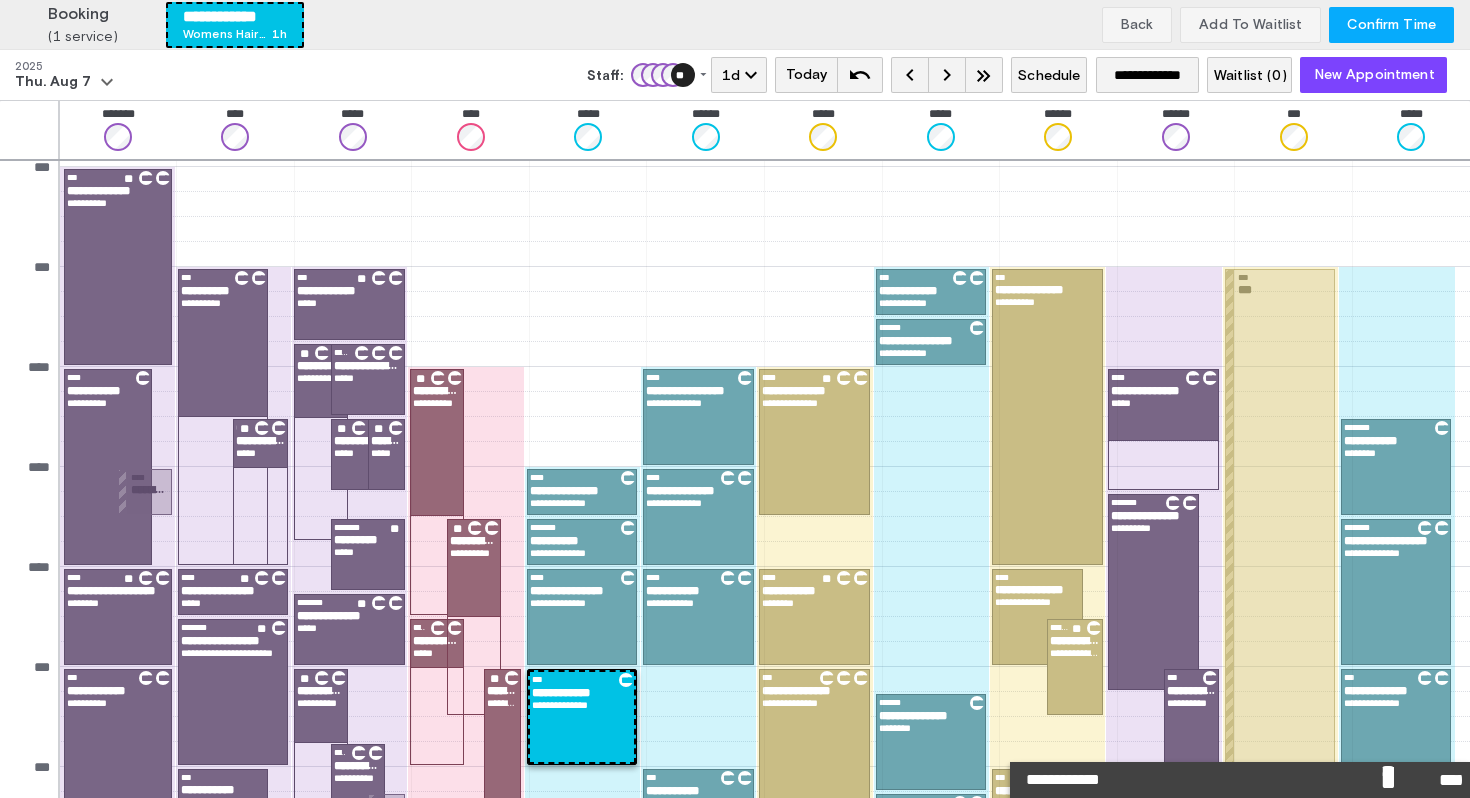 click on "Confirm Time" at bounding box center [1391, 25] 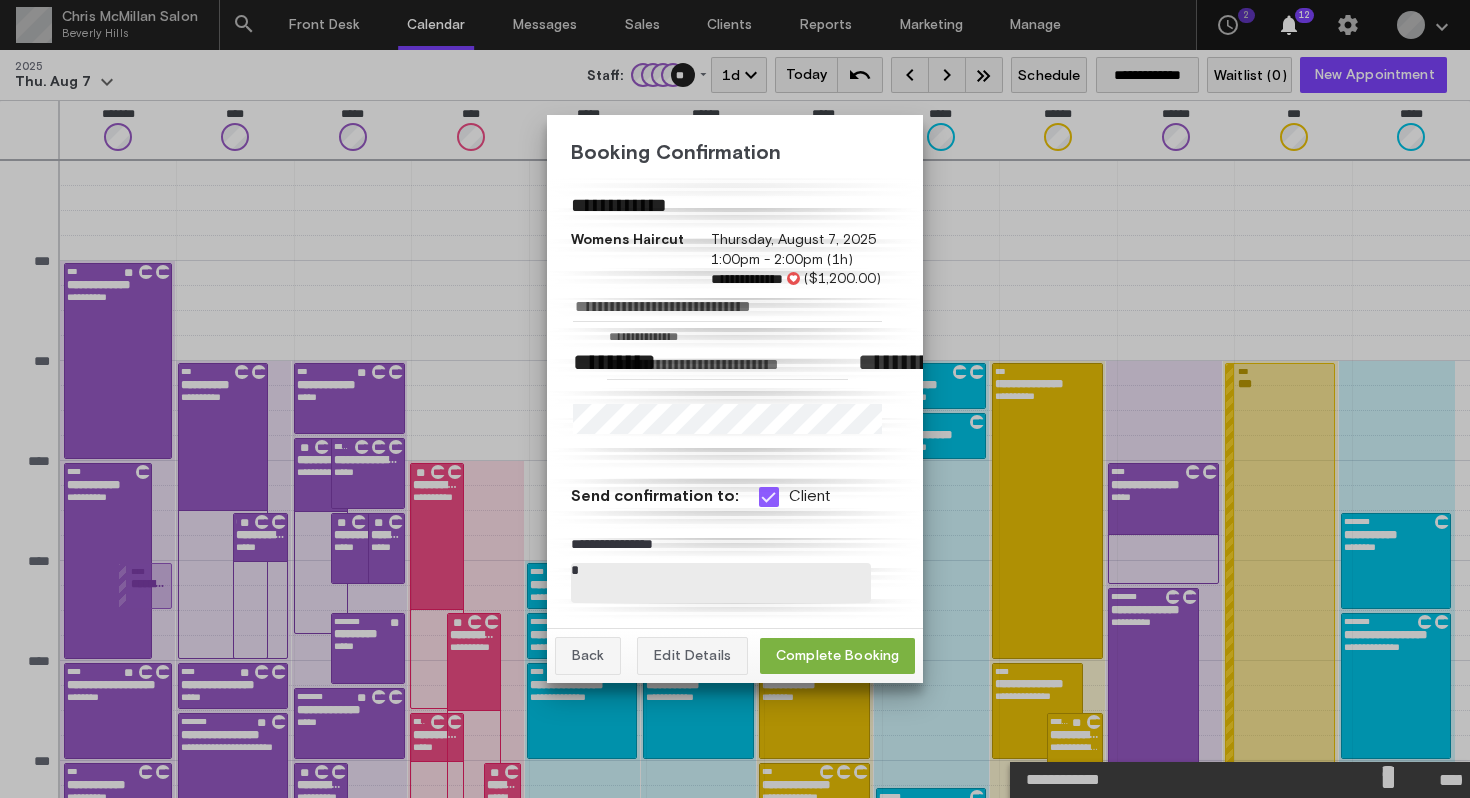 scroll, scrollTop: 94, scrollLeft: 0, axis: vertical 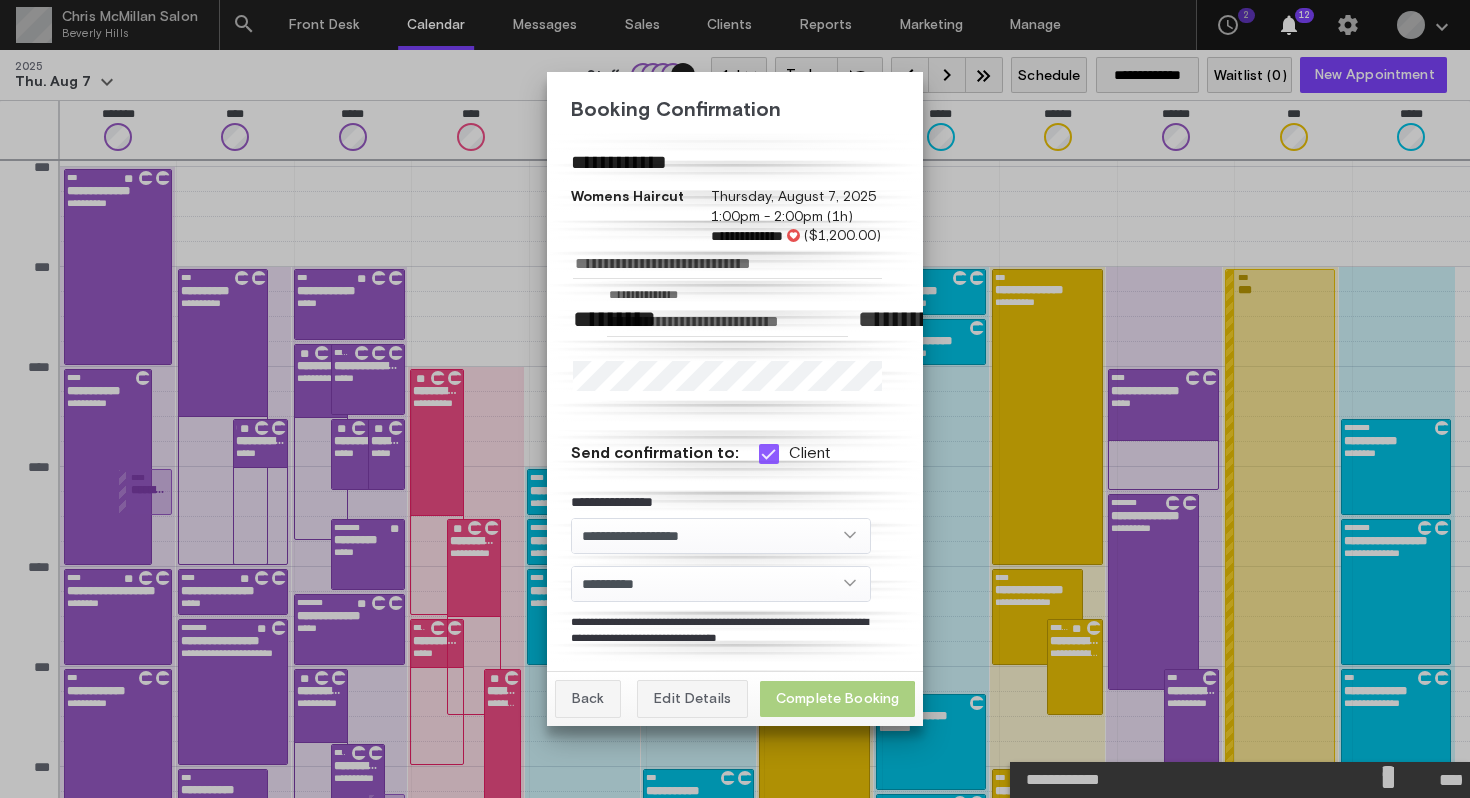 click on "Complete Booking" 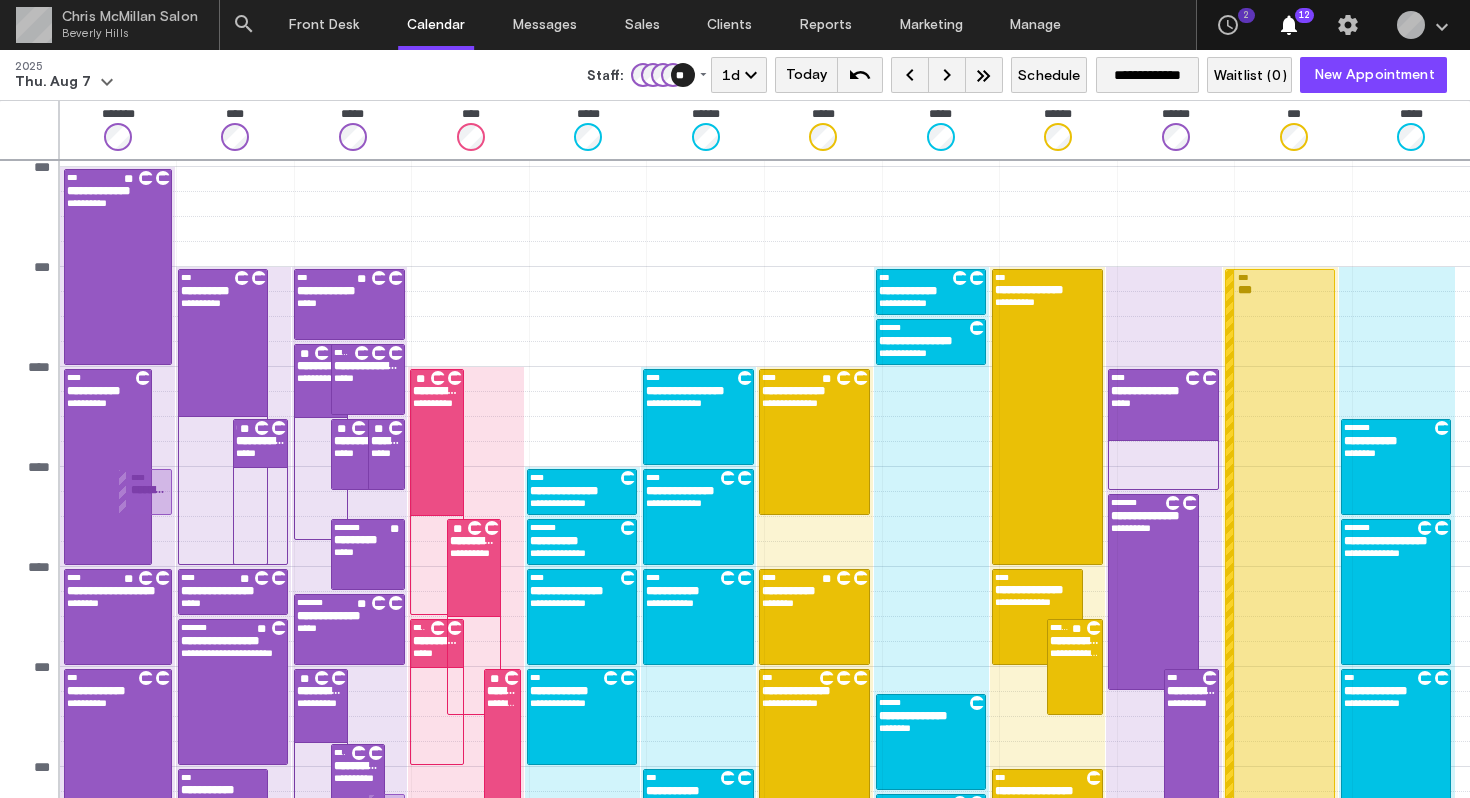 scroll, scrollTop: 498, scrollLeft: 0, axis: vertical 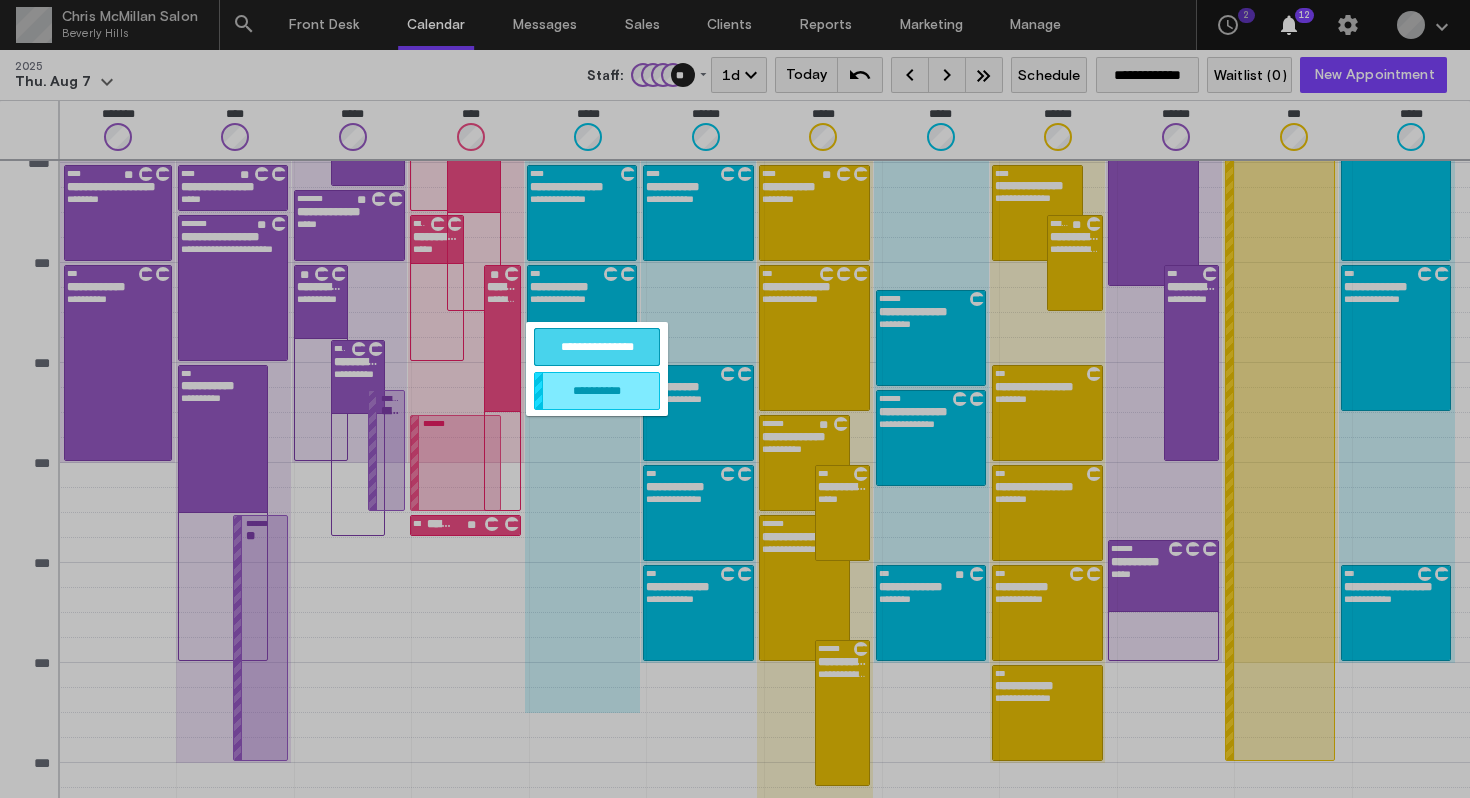 click on "**********" at bounding box center [597, 347] 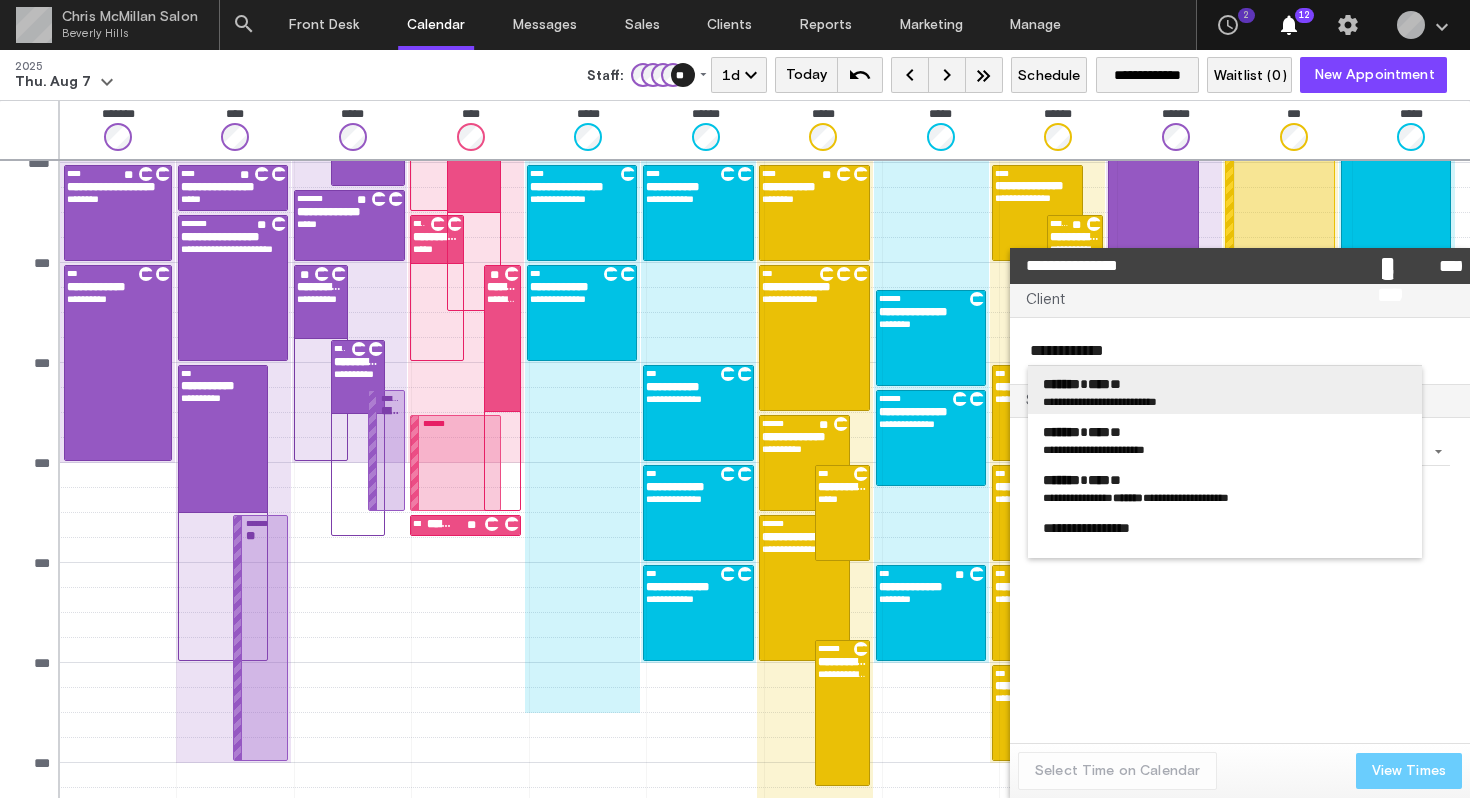 click on "**********" at bounding box center [1134, 401] 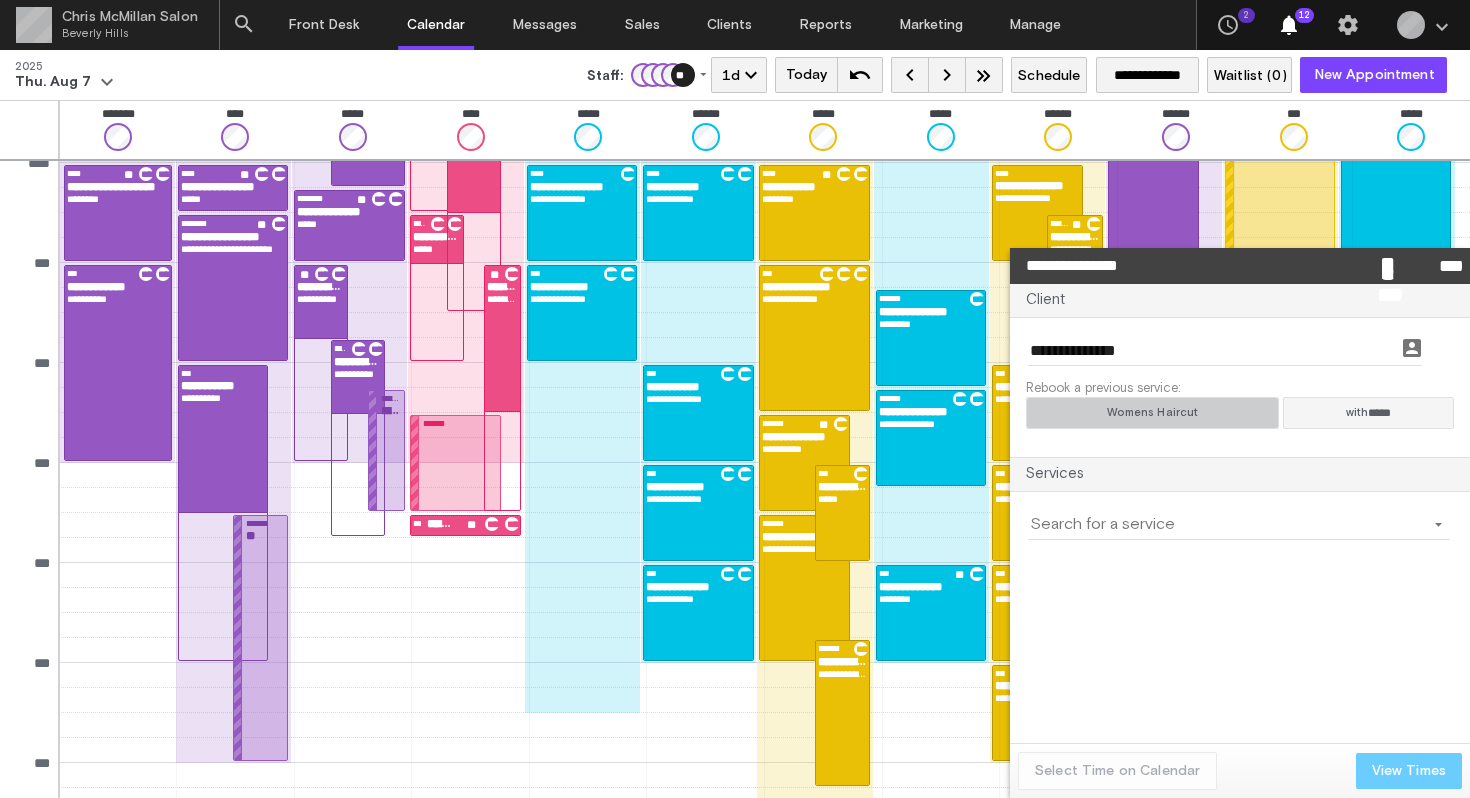 click on "Womens Haircut" 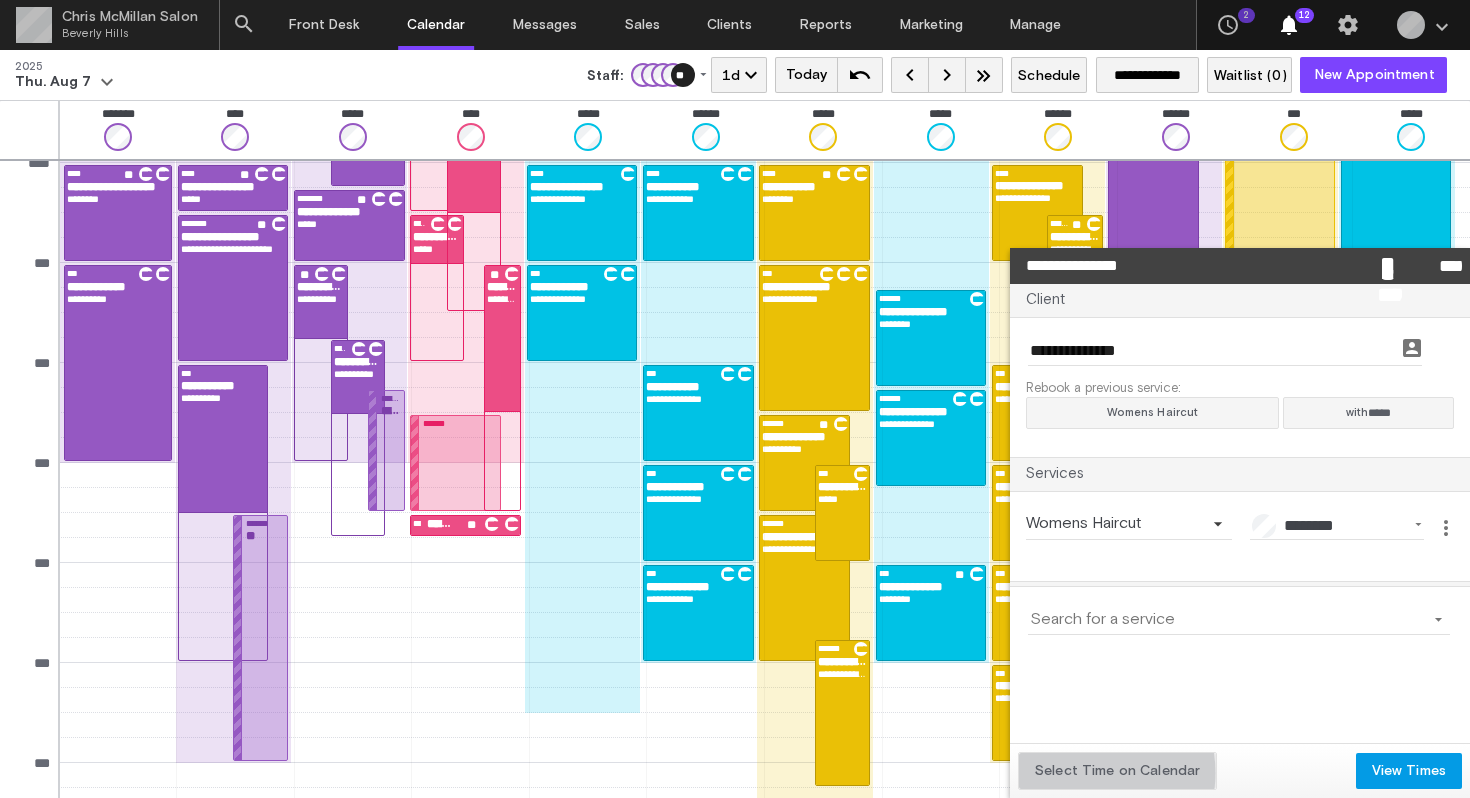click on "Select Time on Calendar" 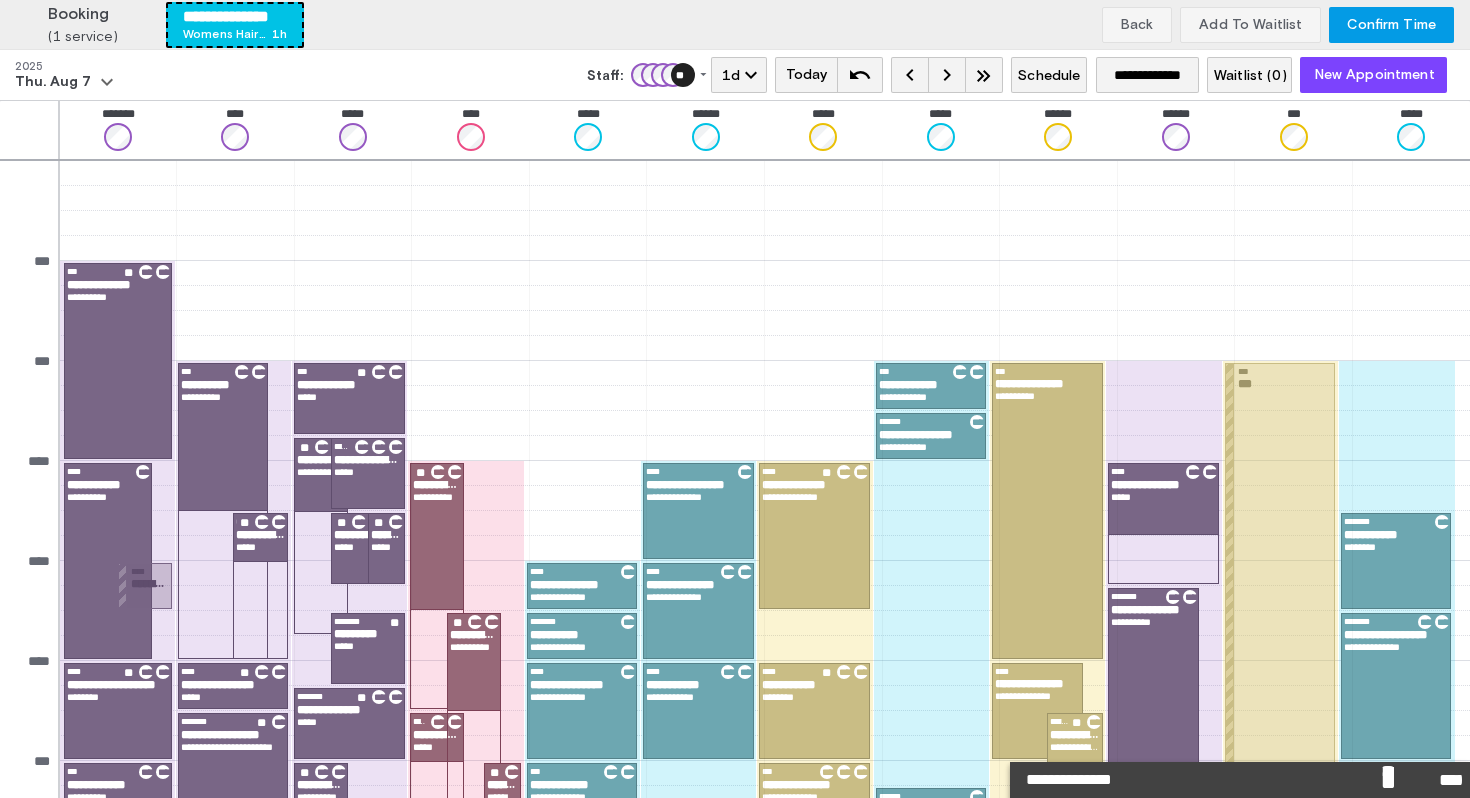 scroll, scrollTop: 498, scrollLeft: 0, axis: vertical 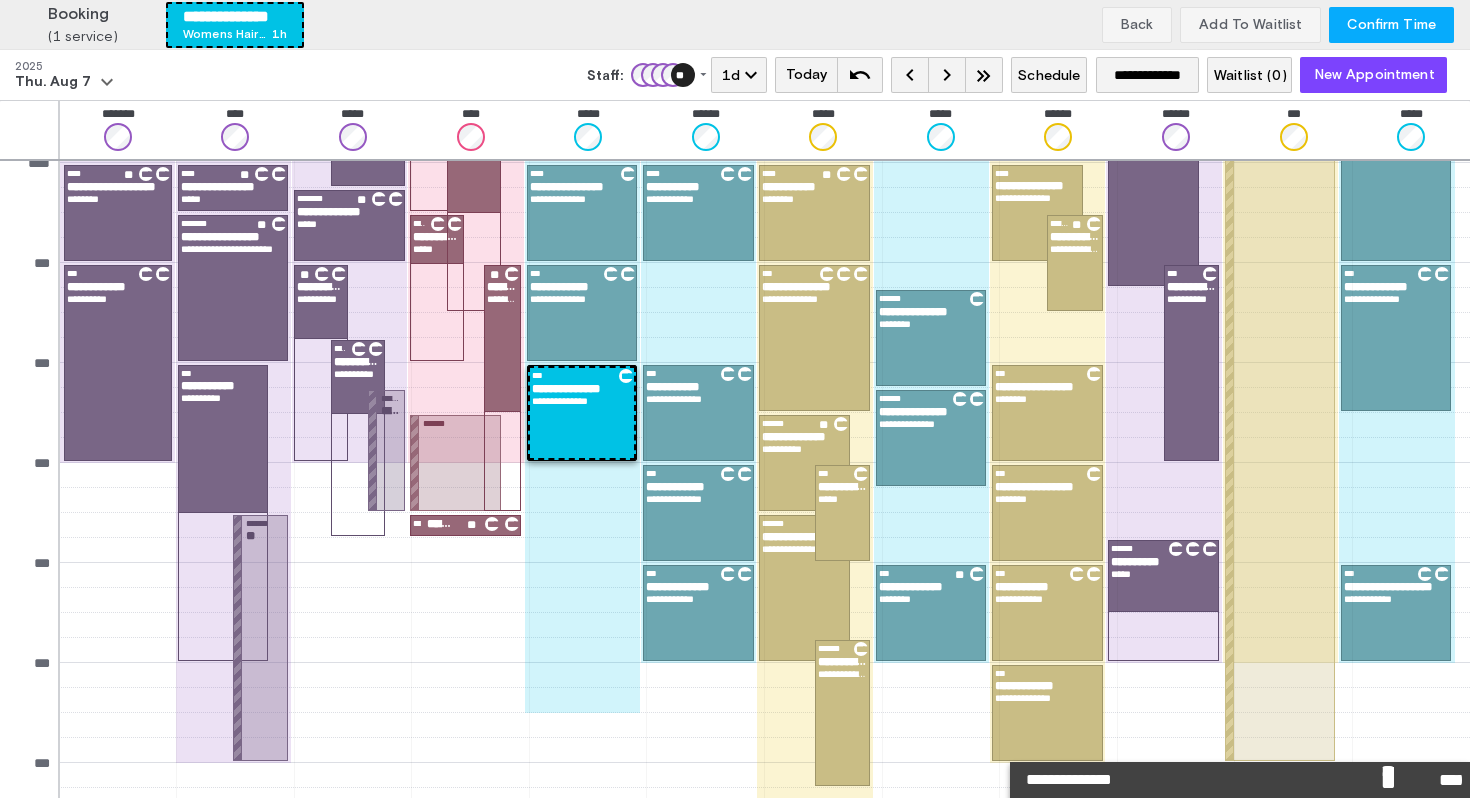 click on "Confirm Time" at bounding box center [1391, 25] 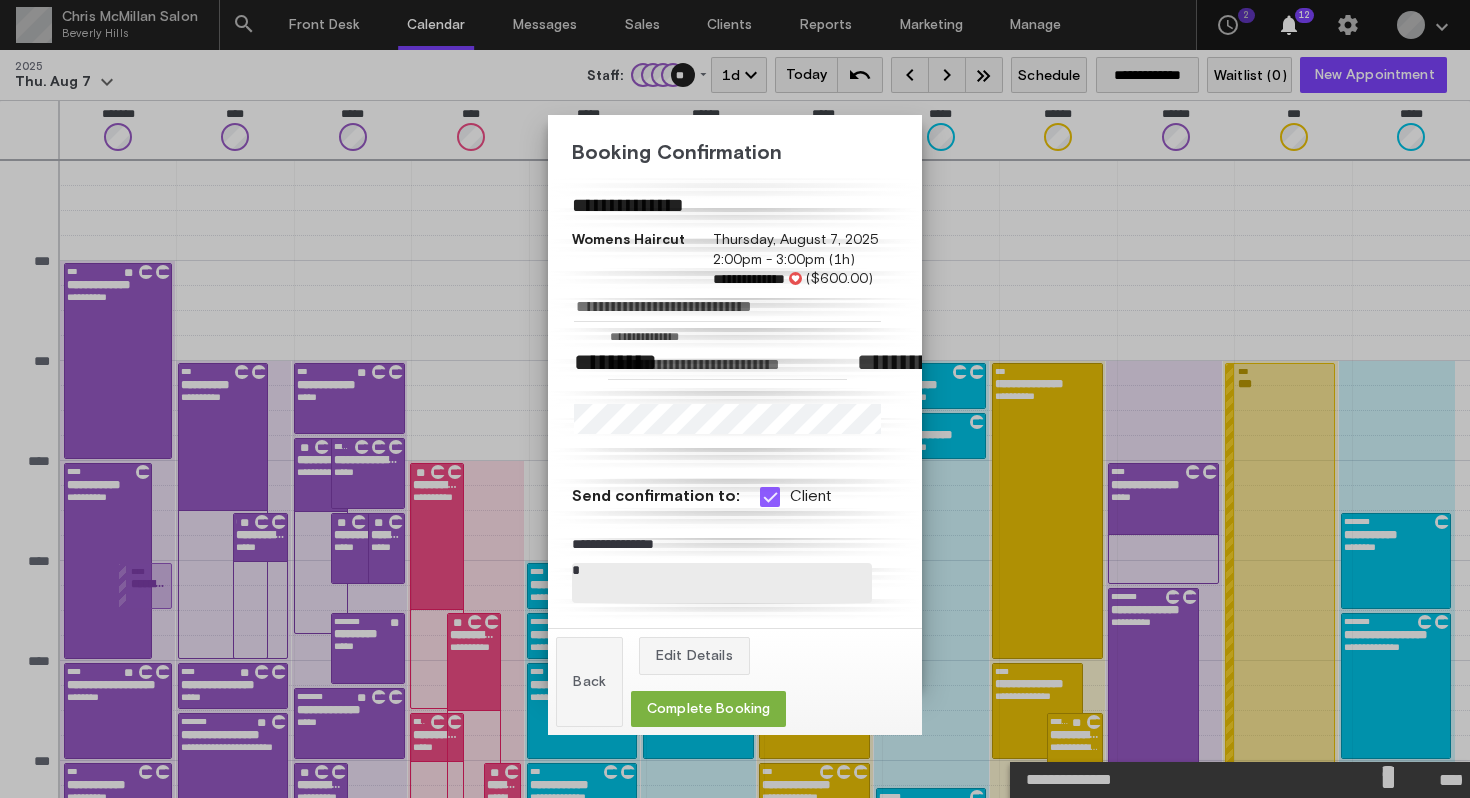 scroll, scrollTop: 498, scrollLeft: 0, axis: vertical 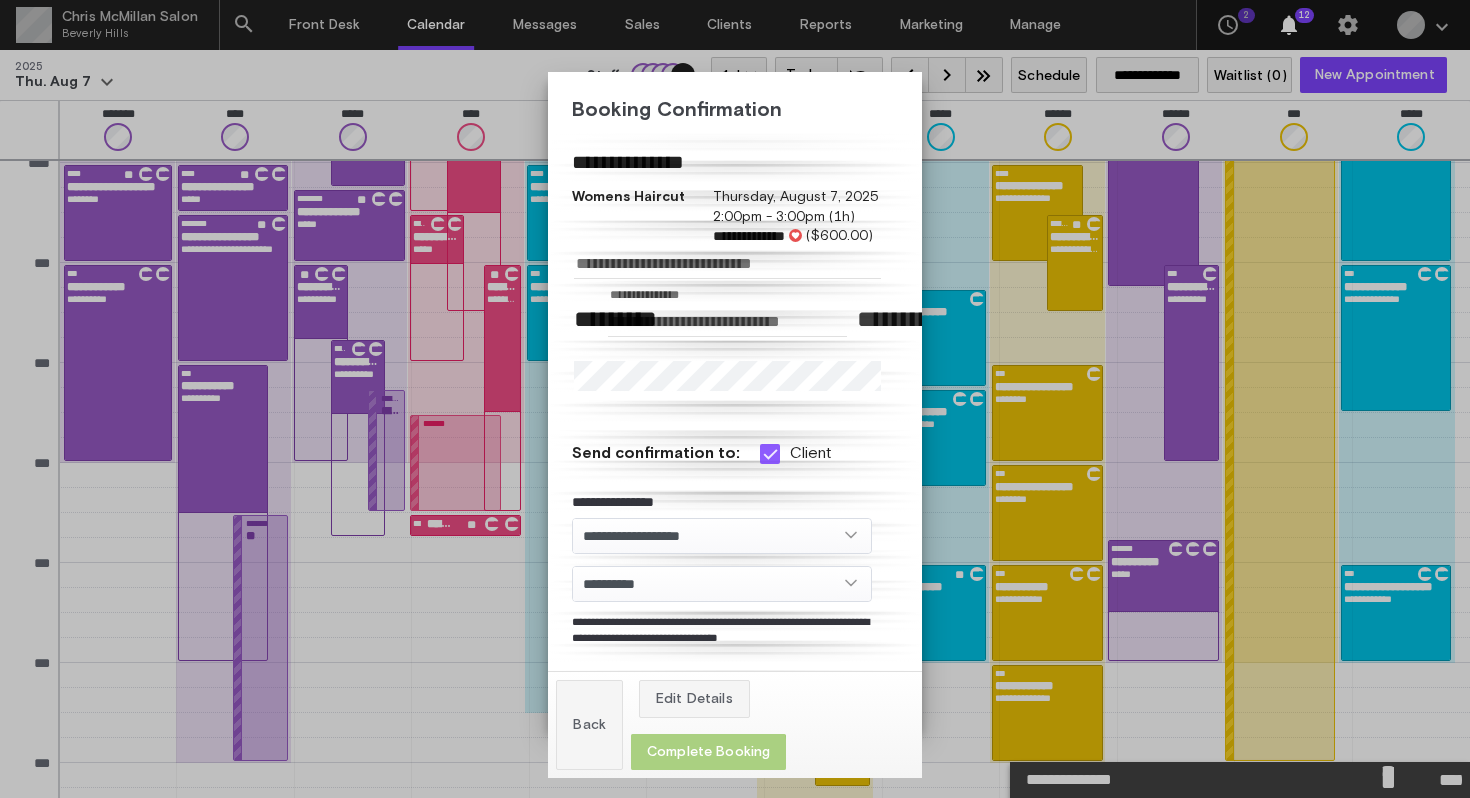 click on "Complete Booking" 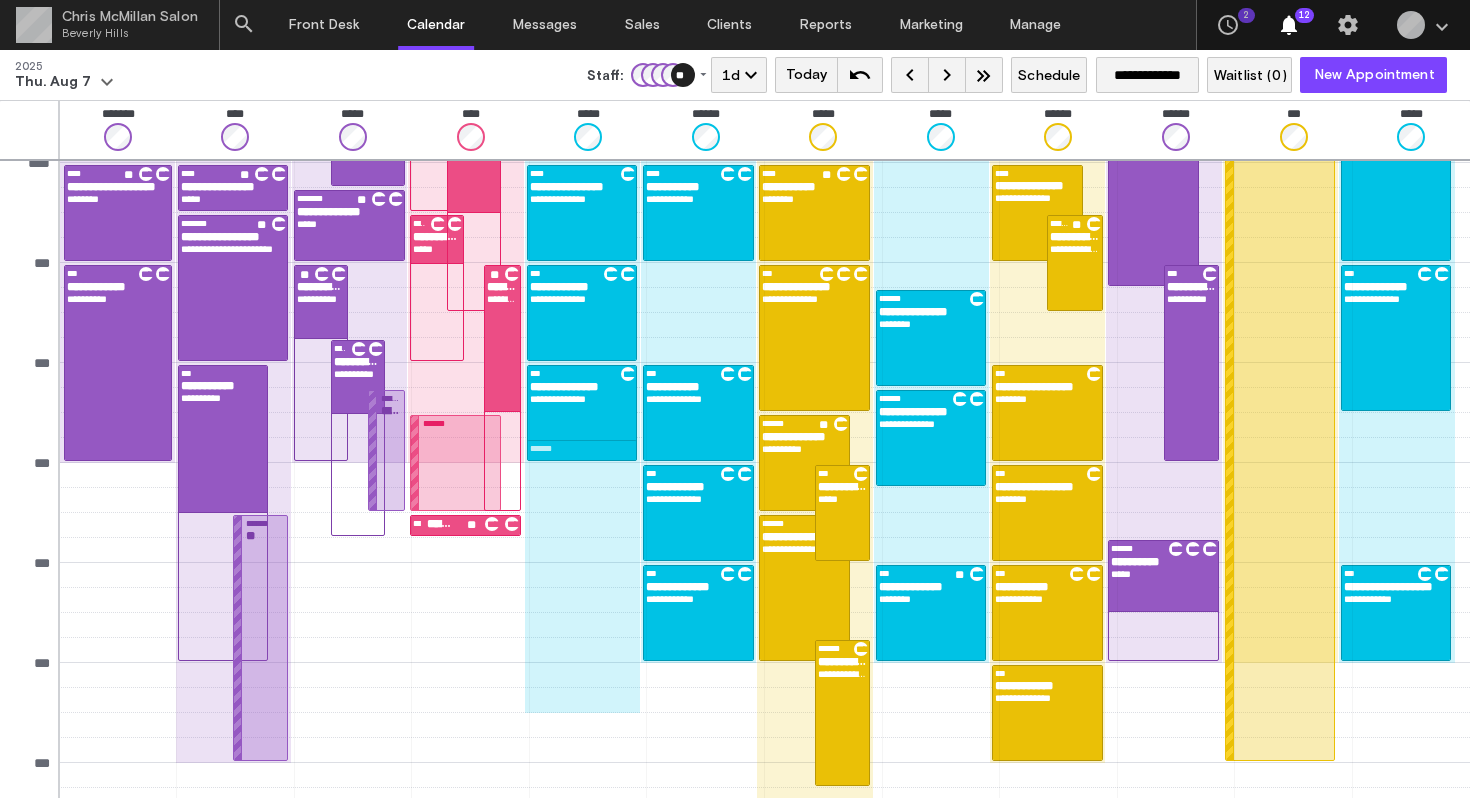 click at bounding box center [582, 388] 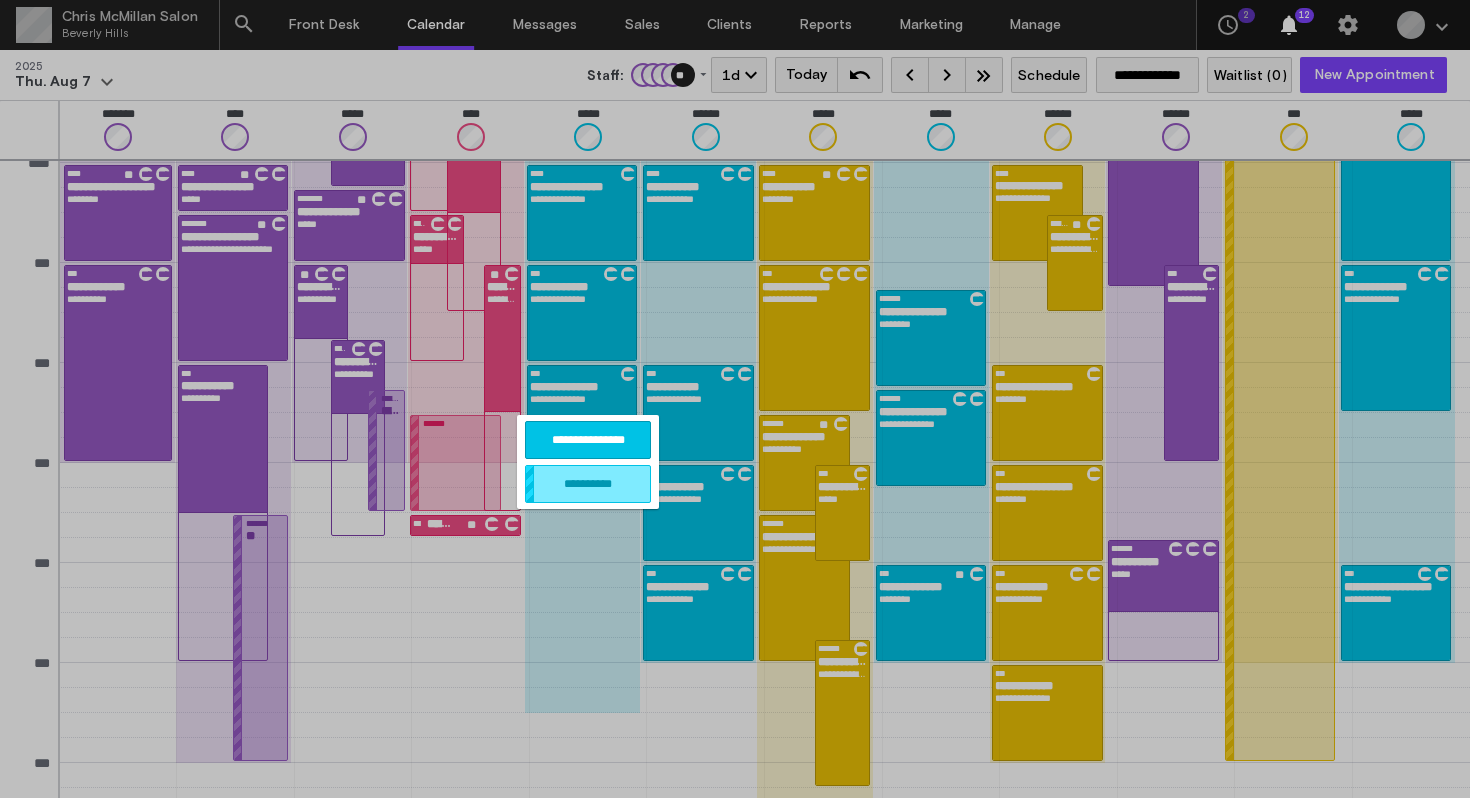 click at bounding box center (735, 399) 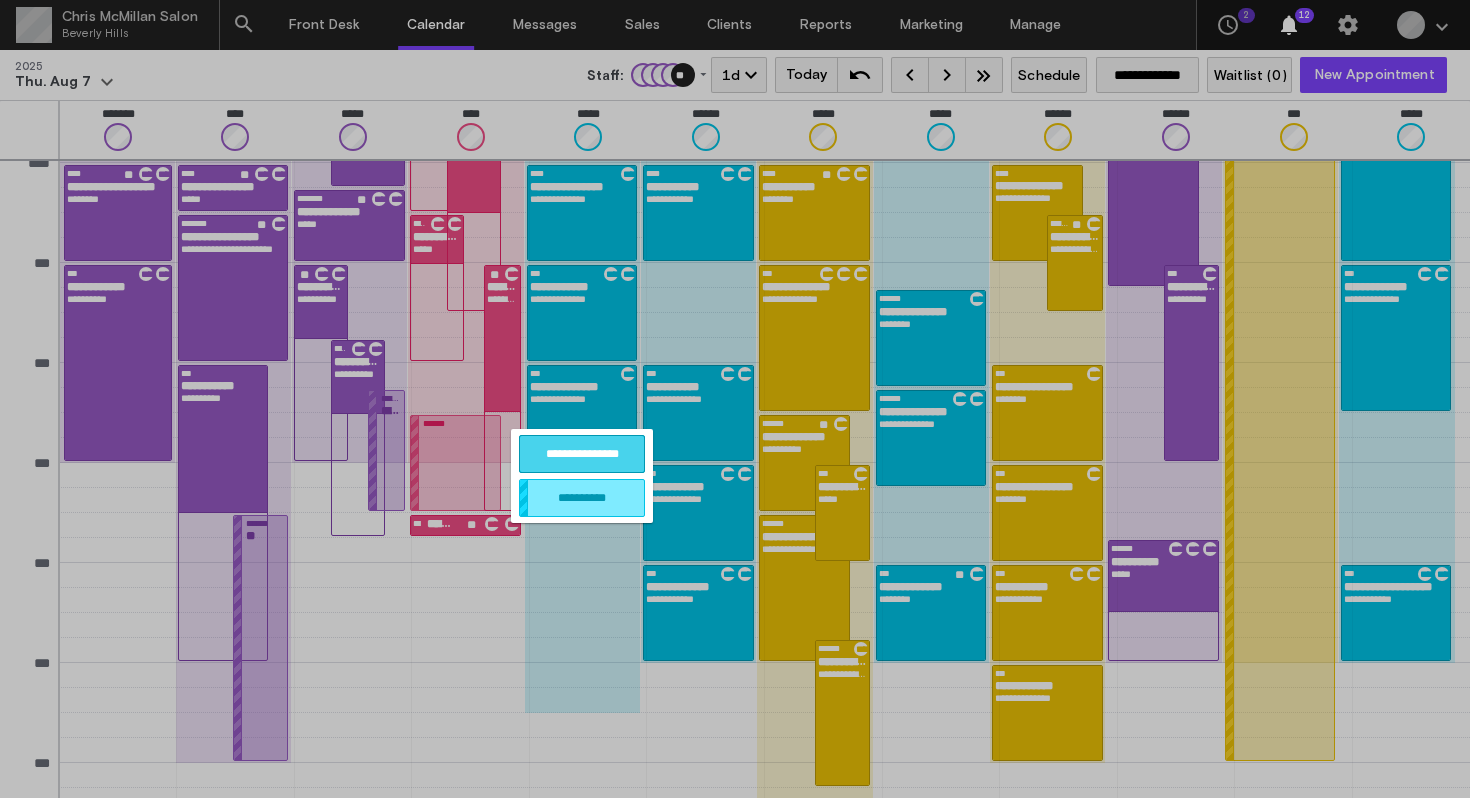 click on "**********" at bounding box center [582, 454] 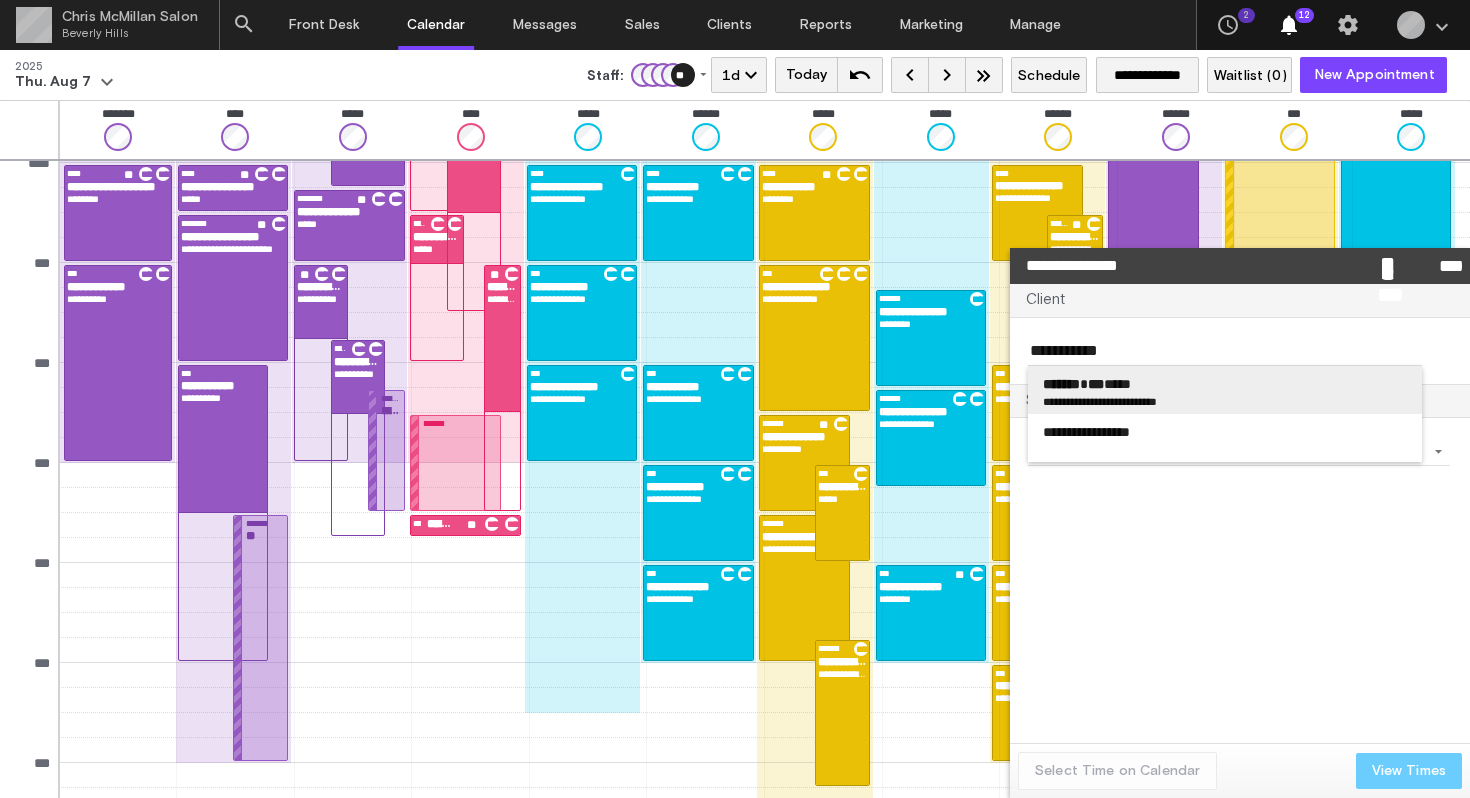 click on "**********" at bounding box center [1134, 401] 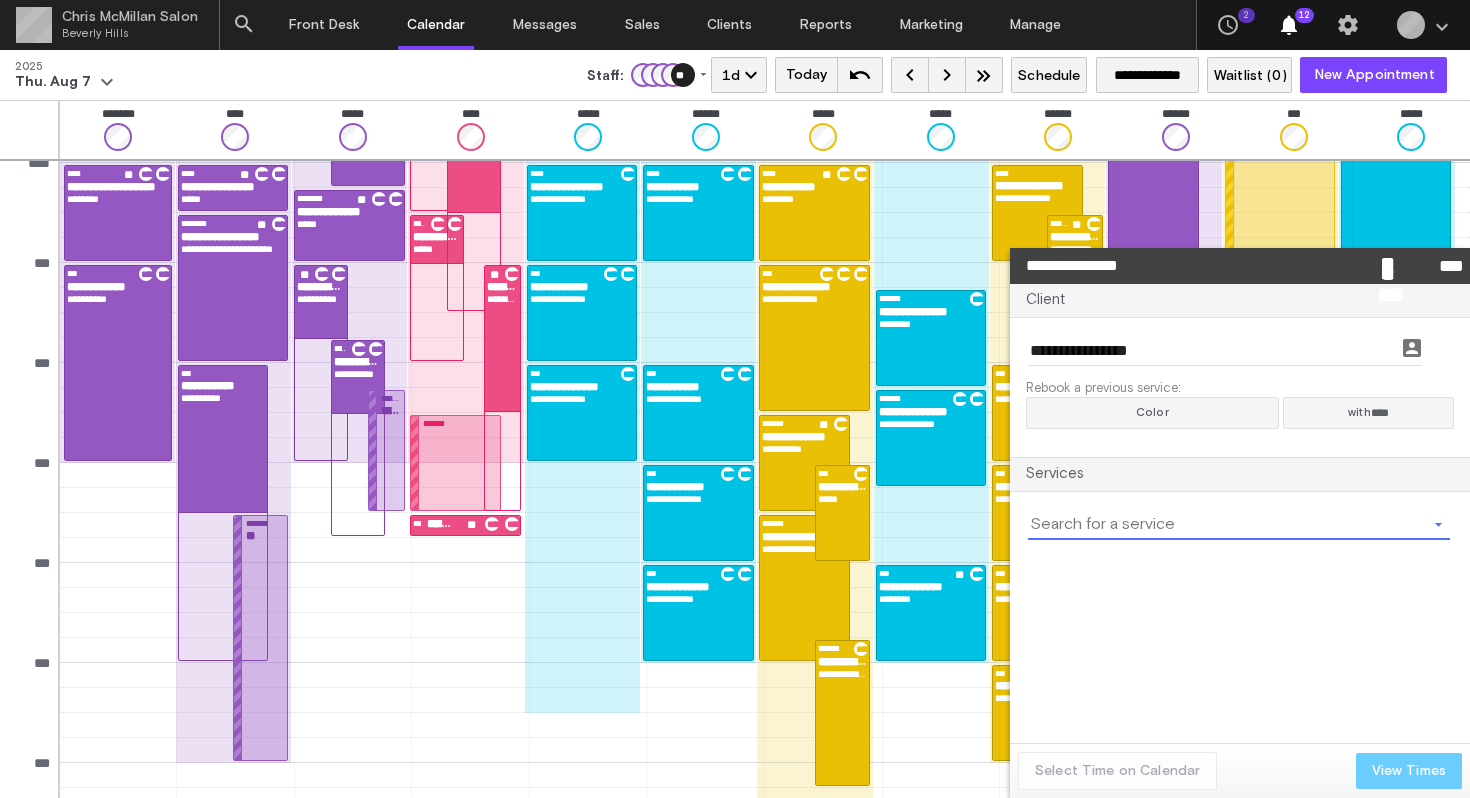 click at bounding box center (1227, 525) 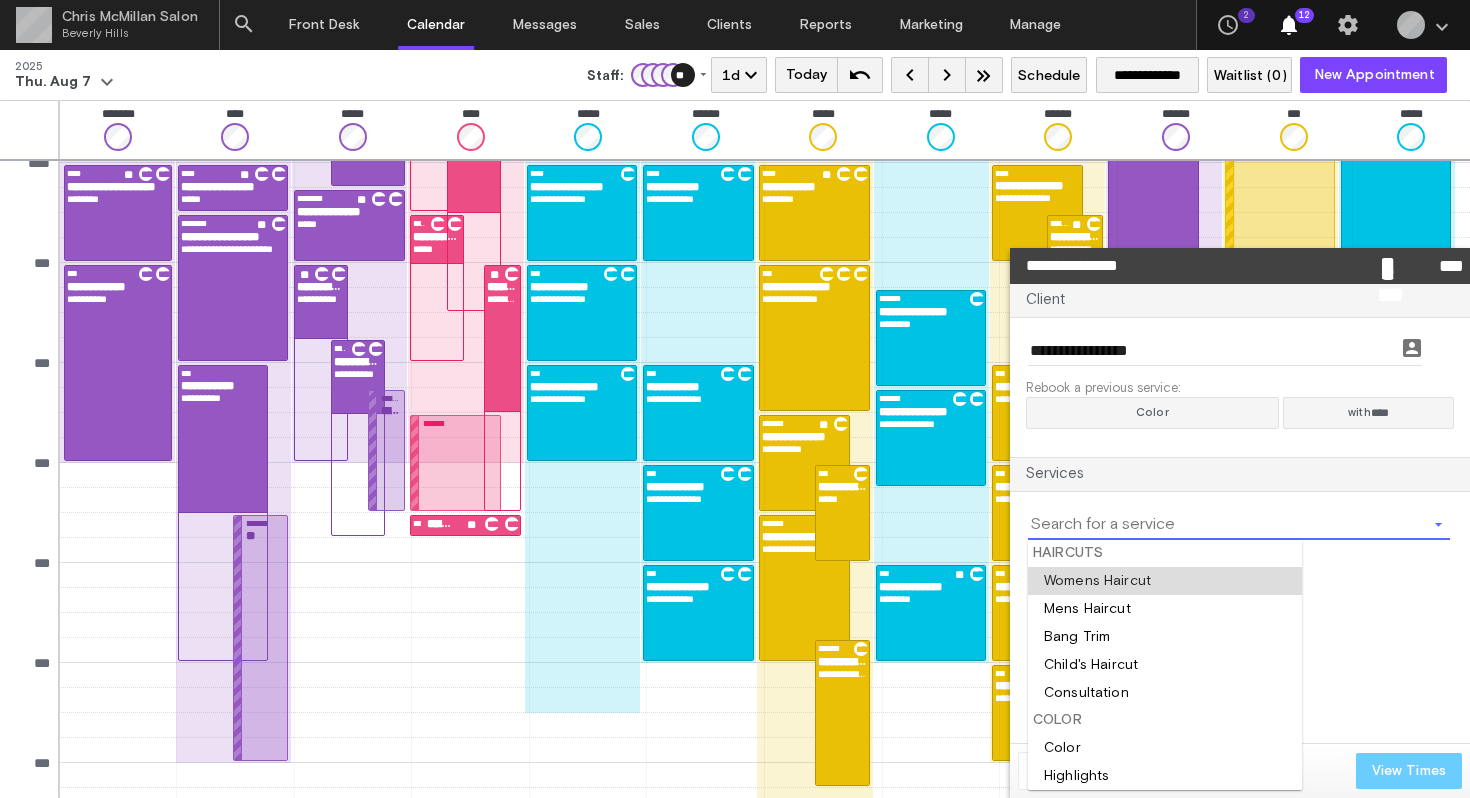 click at bounding box center (1165, 581) 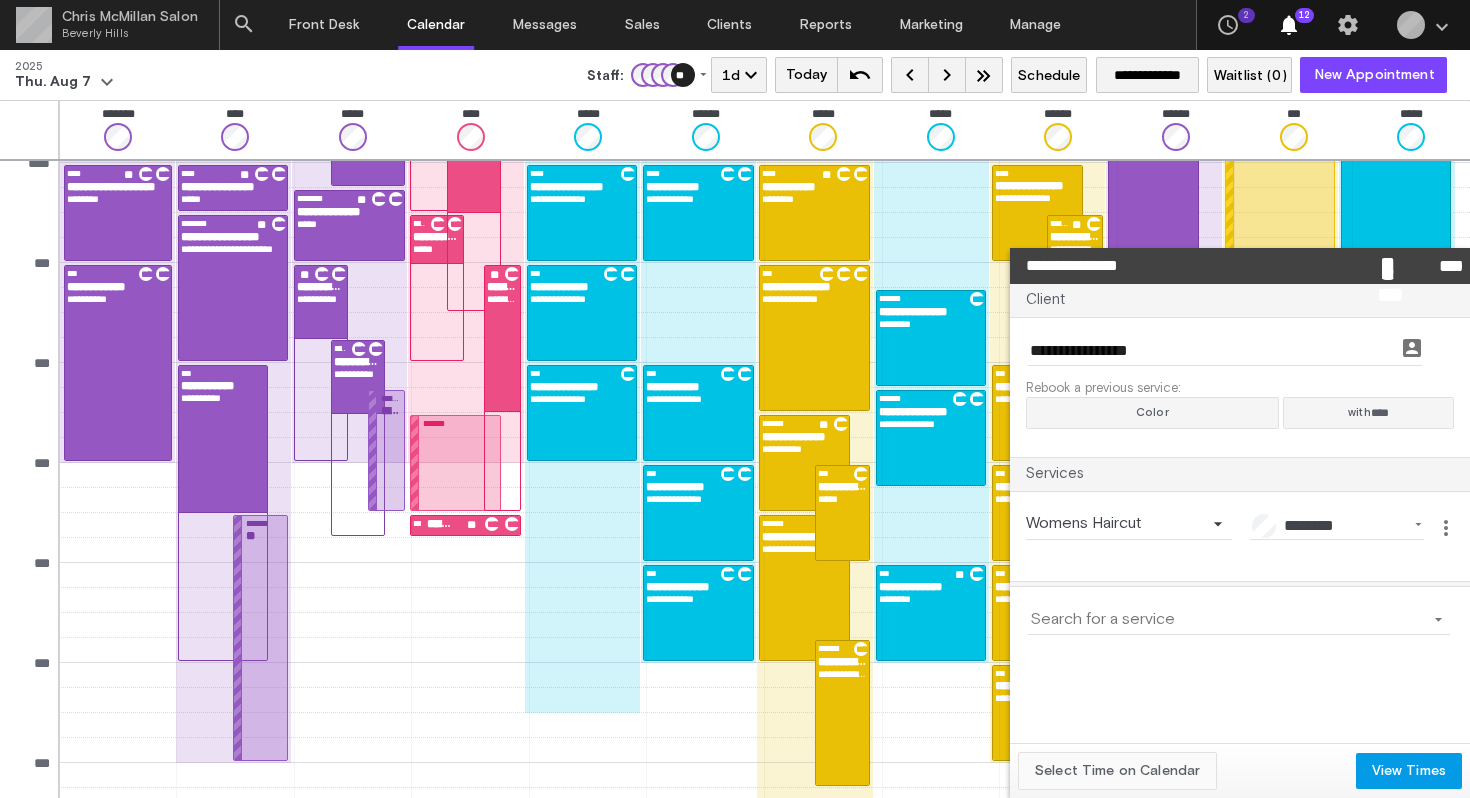 click on "Select Time on Calendar" 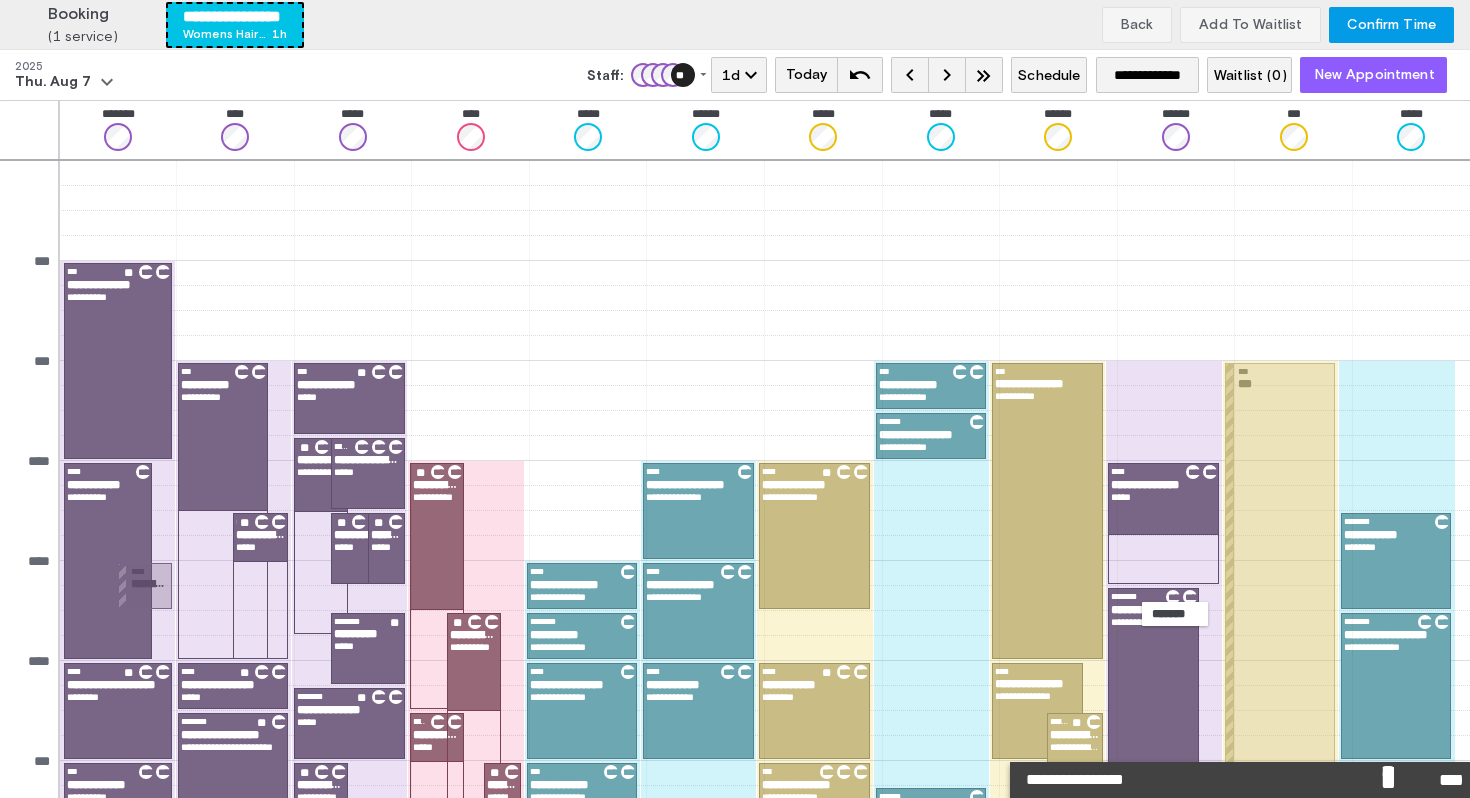scroll, scrollTop: 498, scrollLeft: 0, axis: vertical 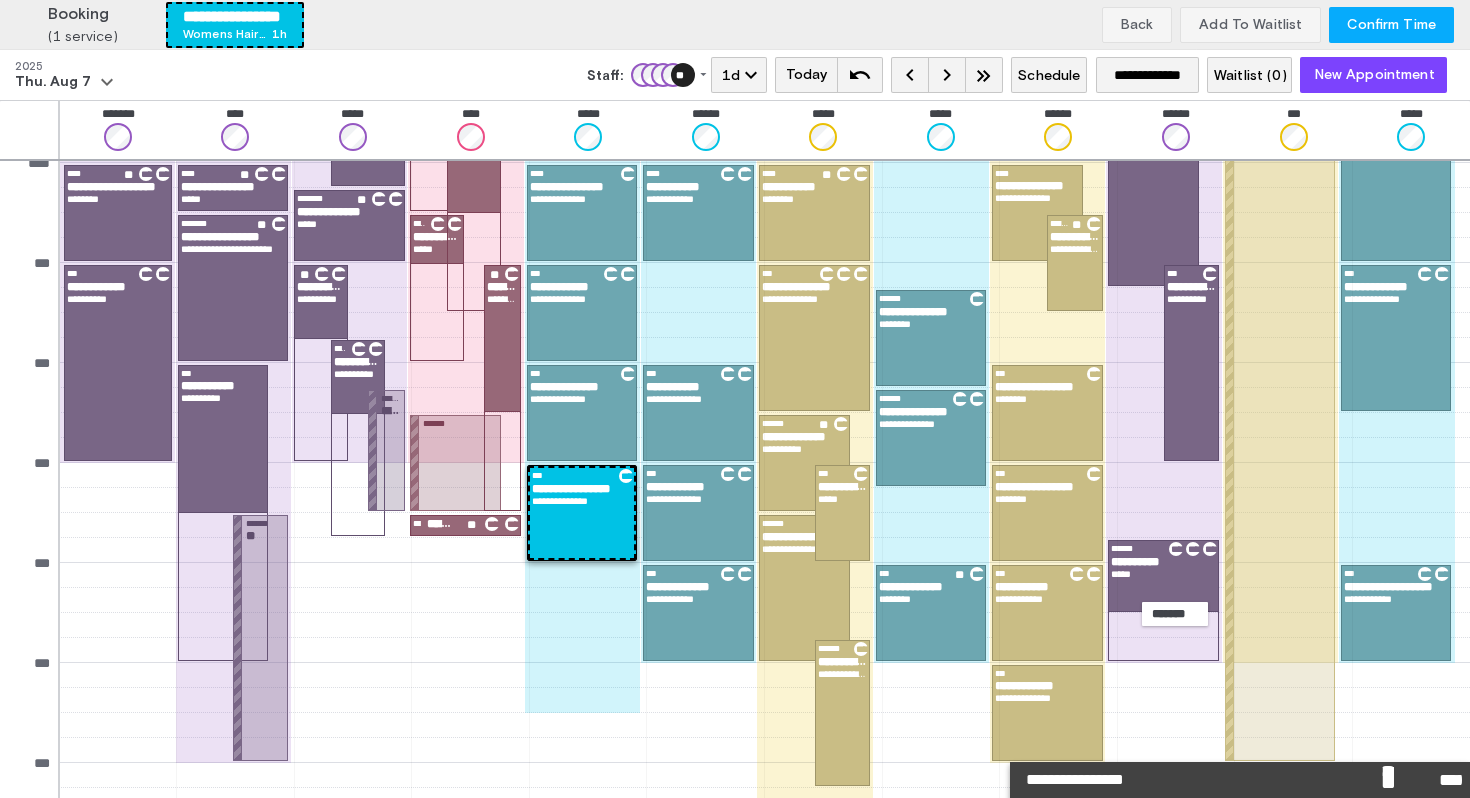 click on "Confirm Time" at bounding box center [1391, 25] 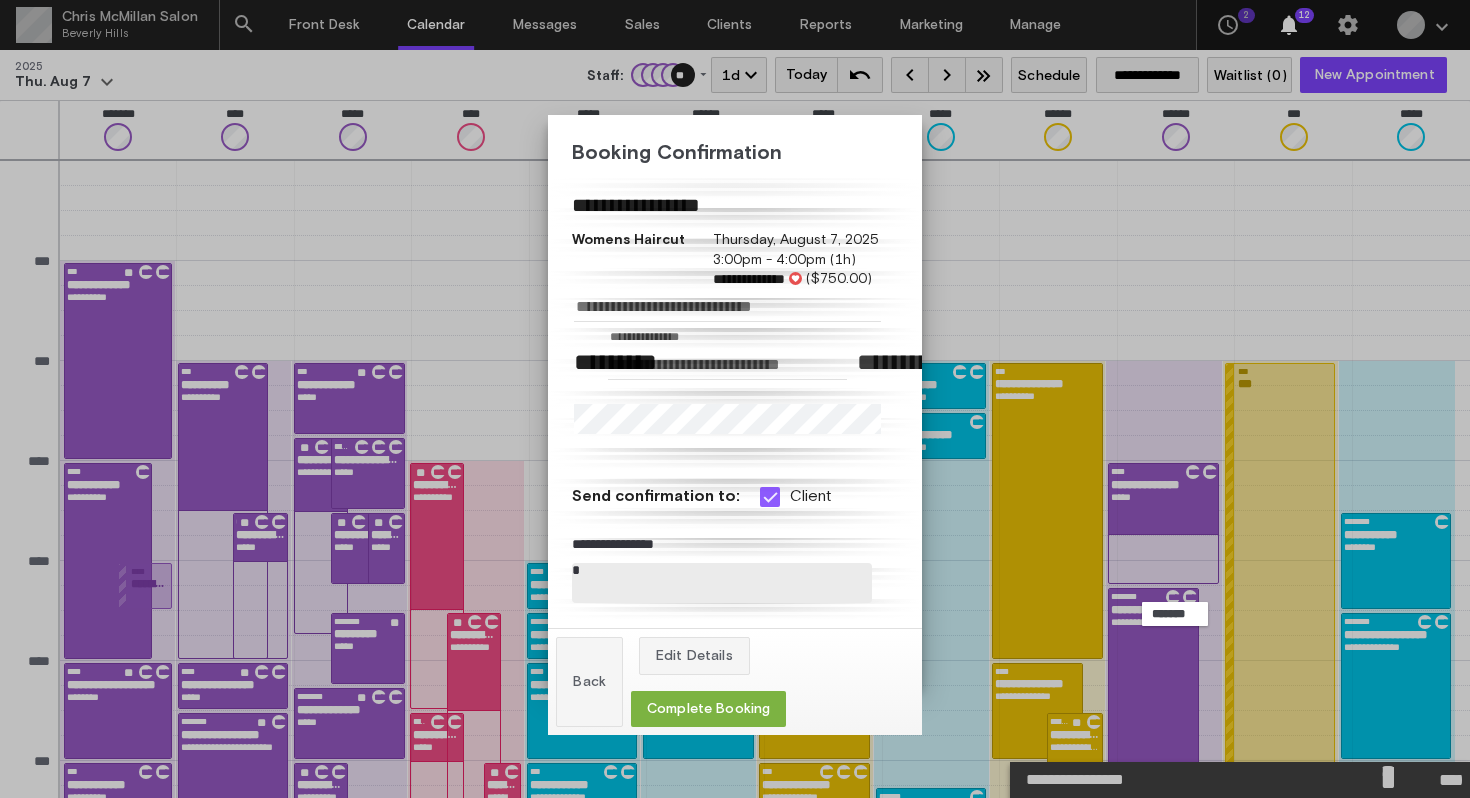 scroll, scrollTop: 498, scrollLeft: 0, axis: vertical 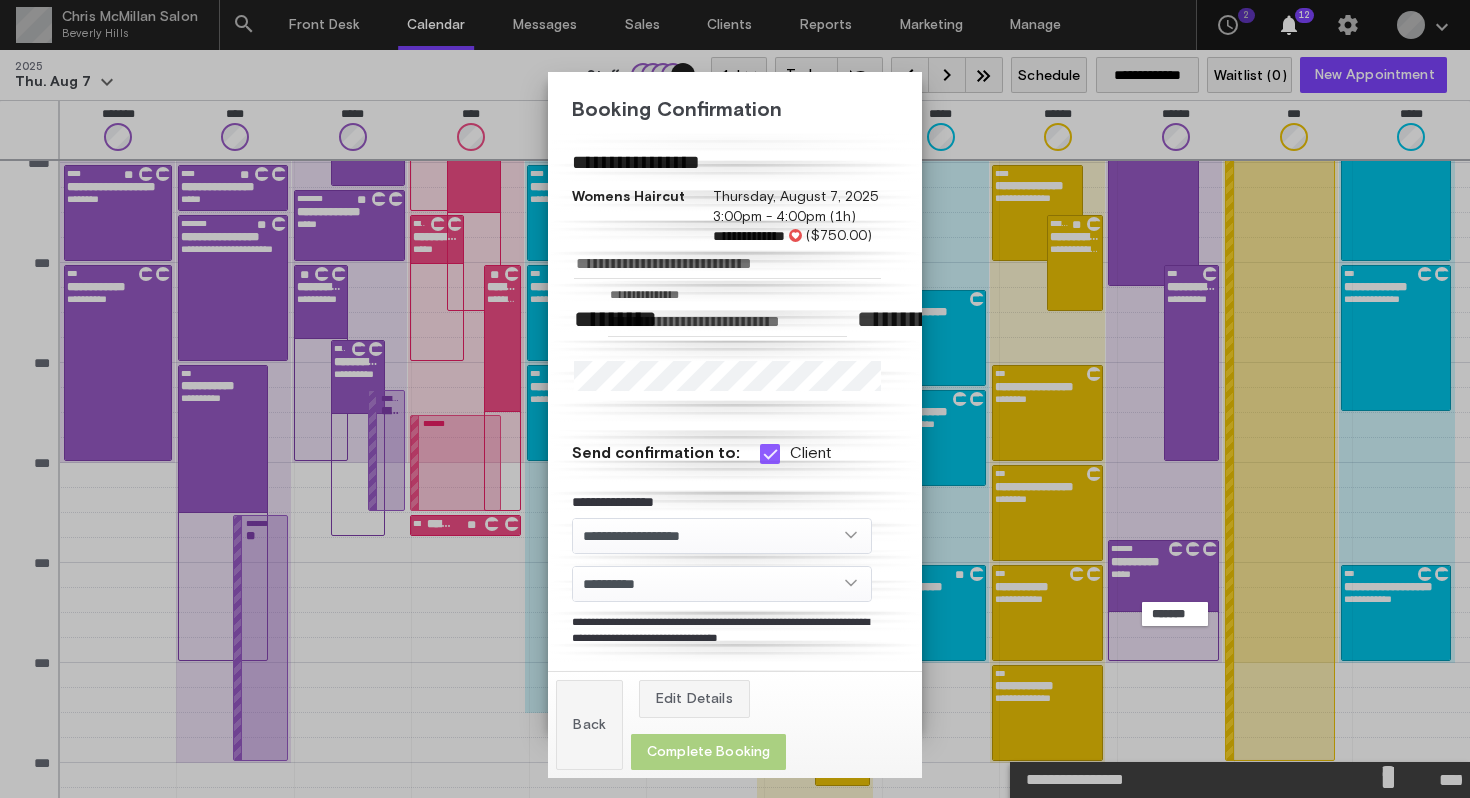 click on "Complete Booking" 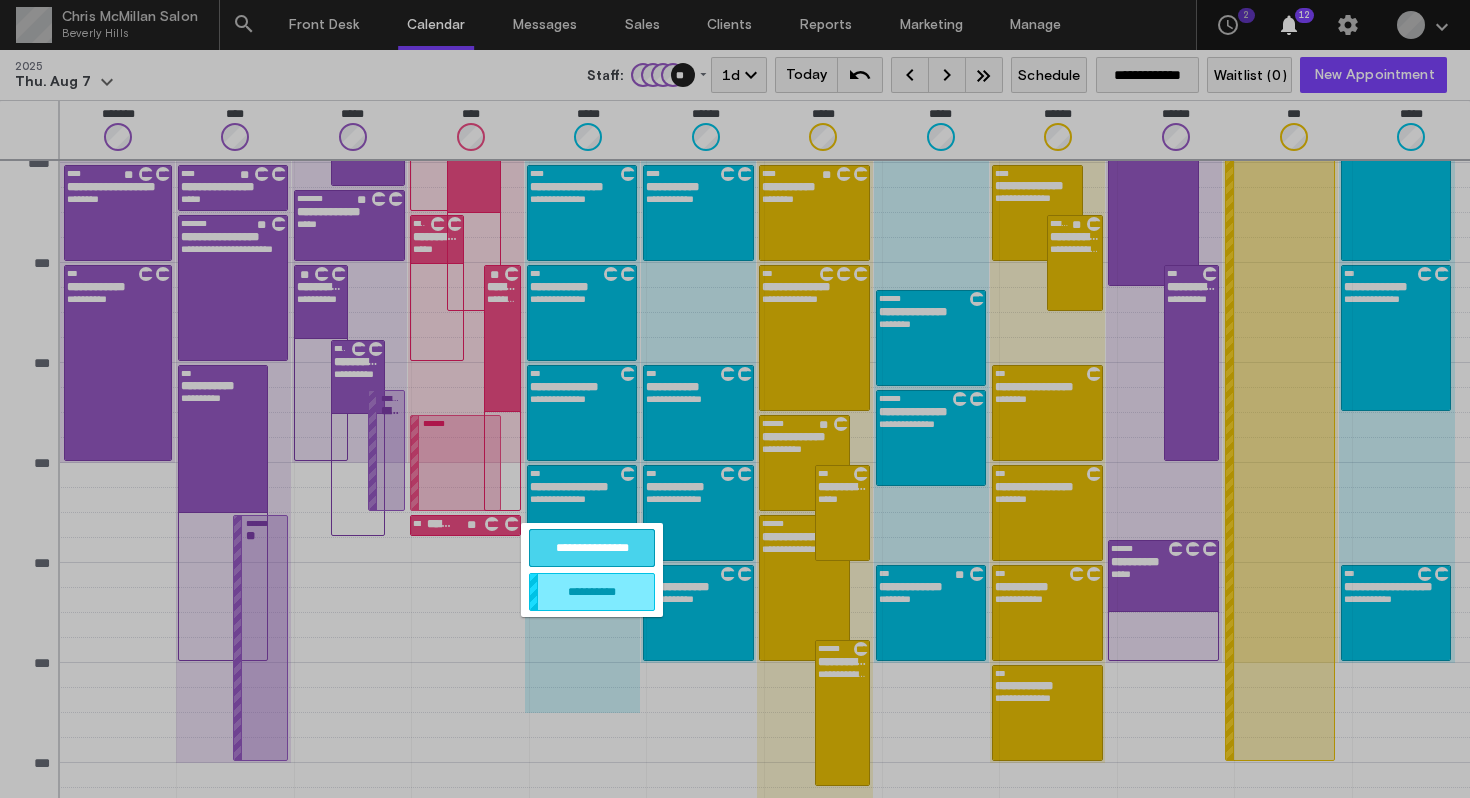 click on "**********" at bounding box center (592, 548) 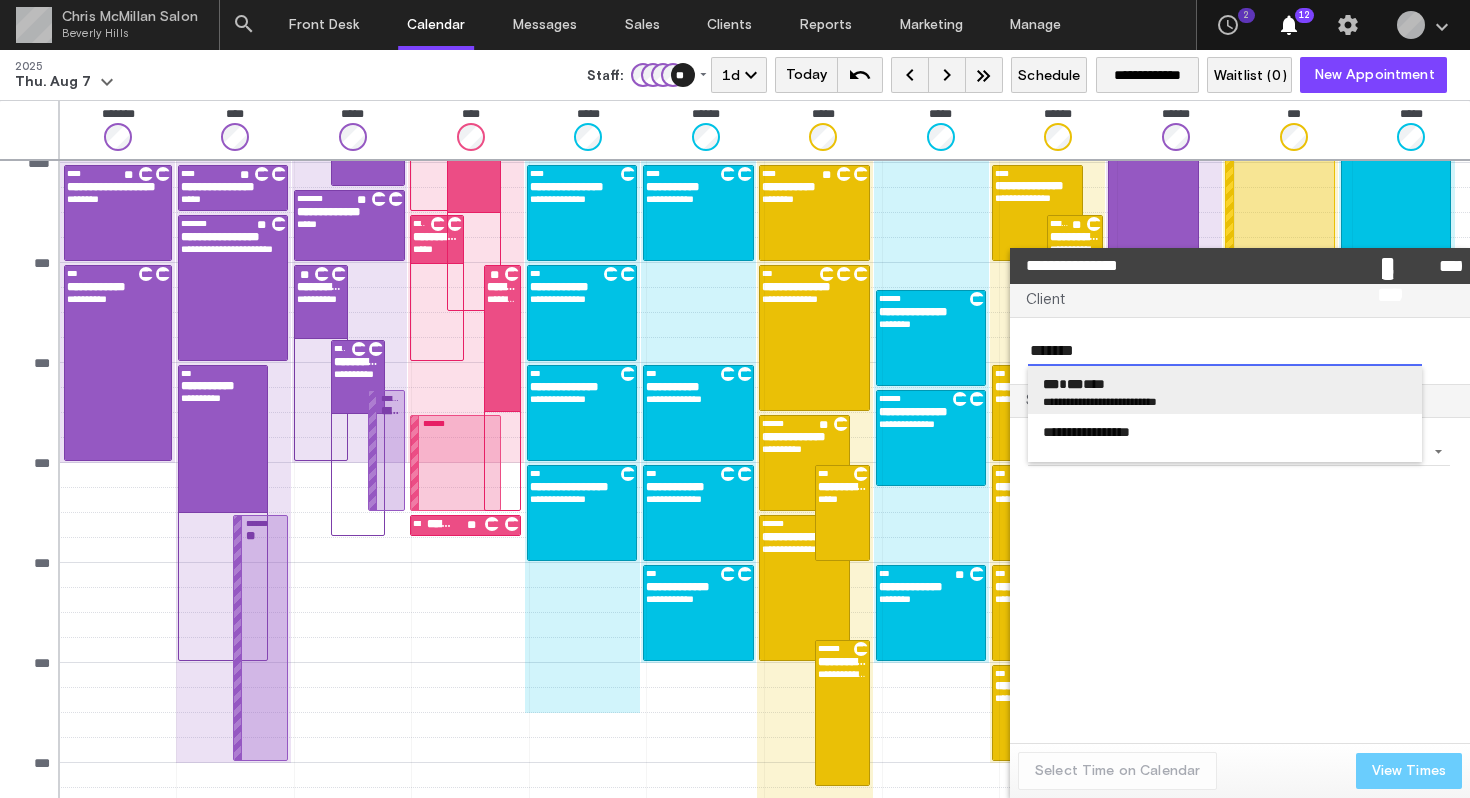 click on "***   *** ****" at bounding box center [1074, 384] 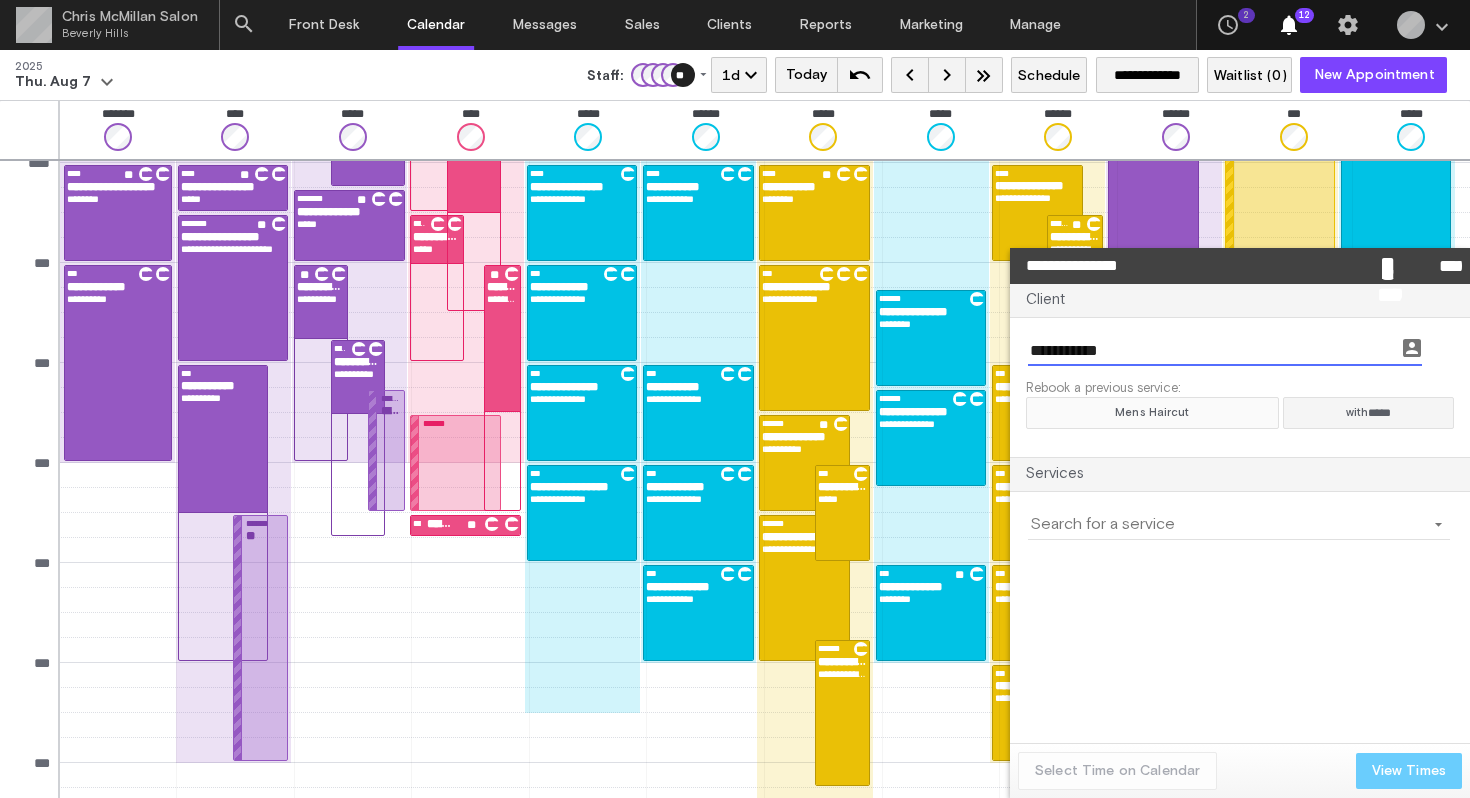 click on "Mens Haircut" 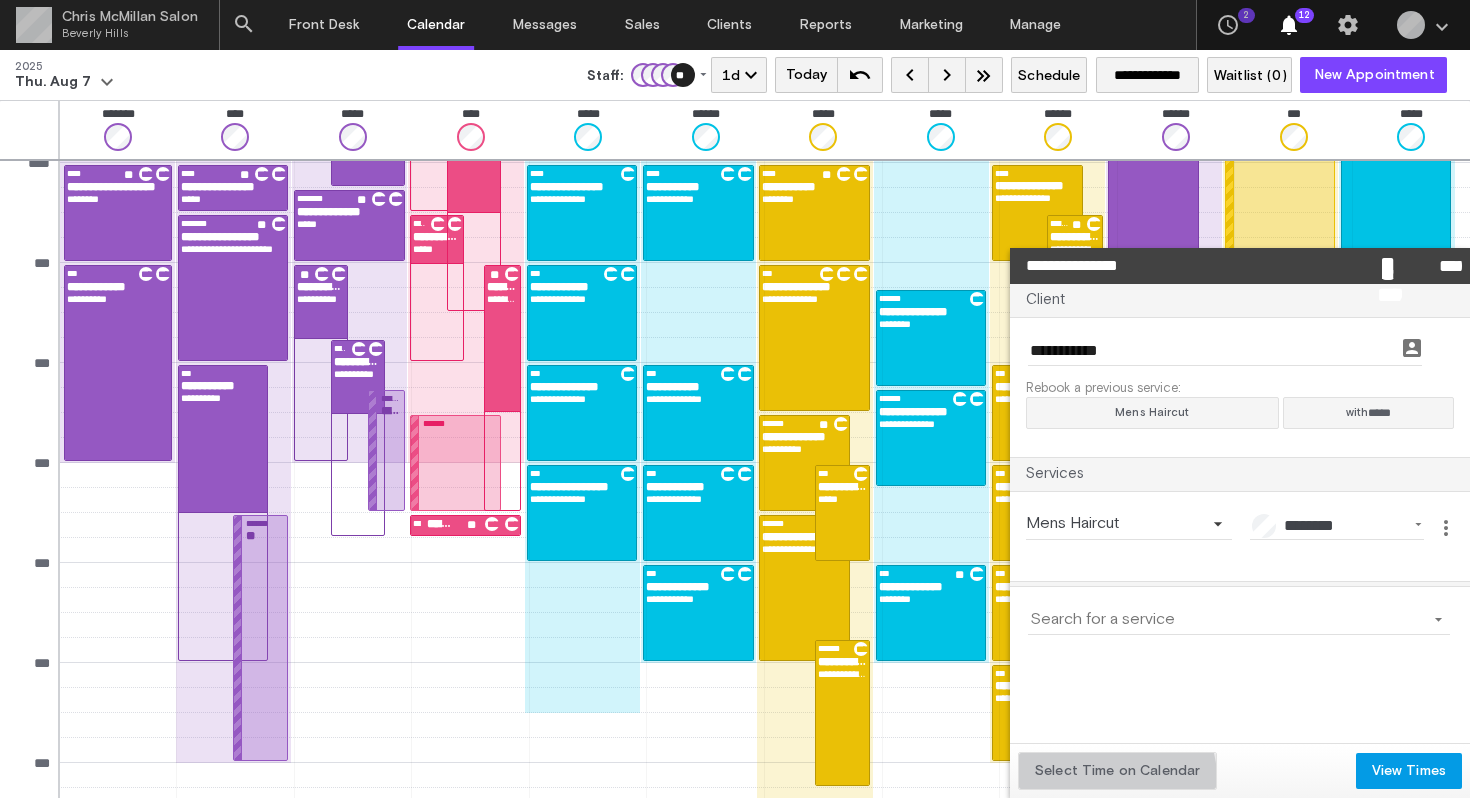 click on "Select Time on Calendar" 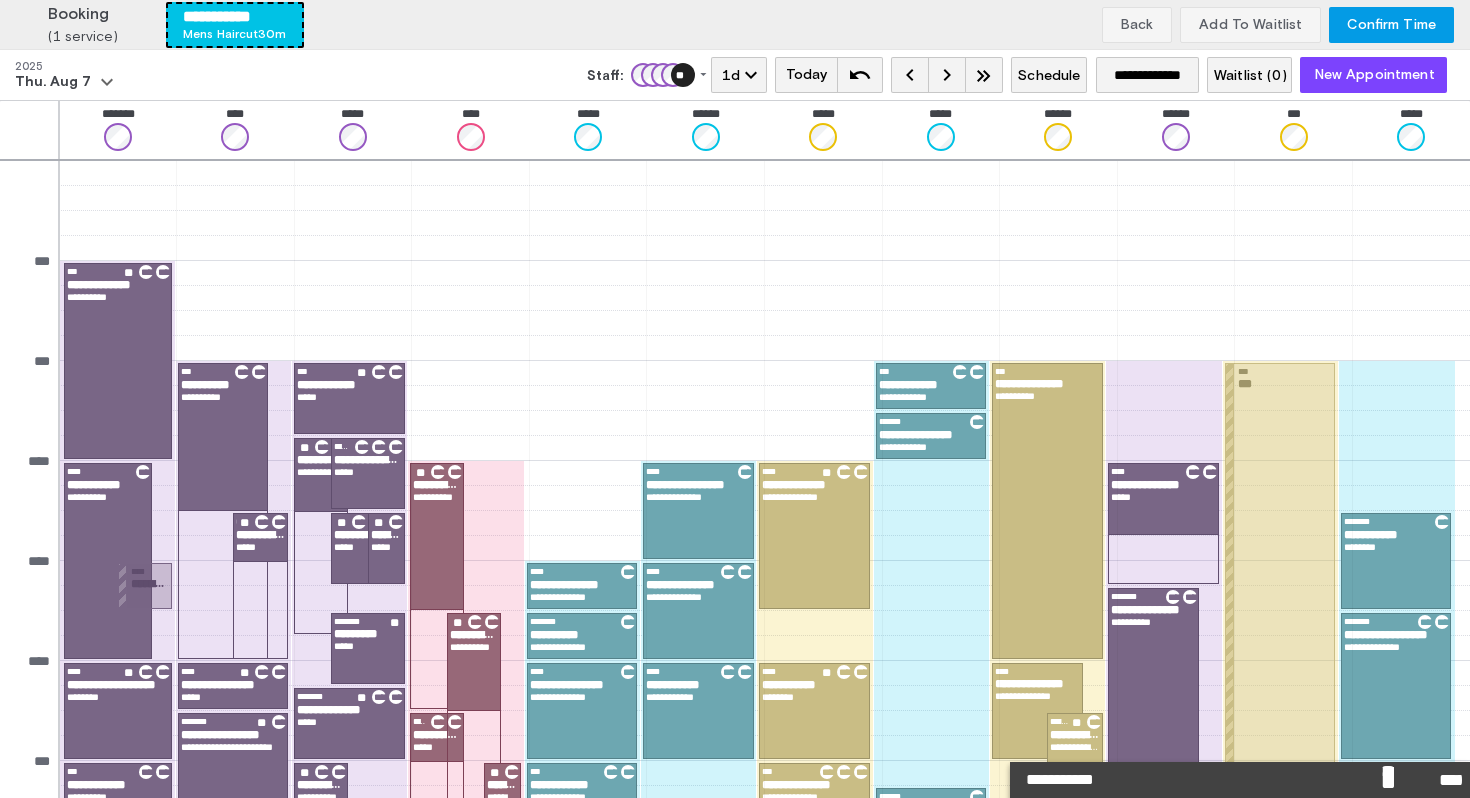 scroll, scrollTop: 498, scrollLeft: 0, axis: vertical 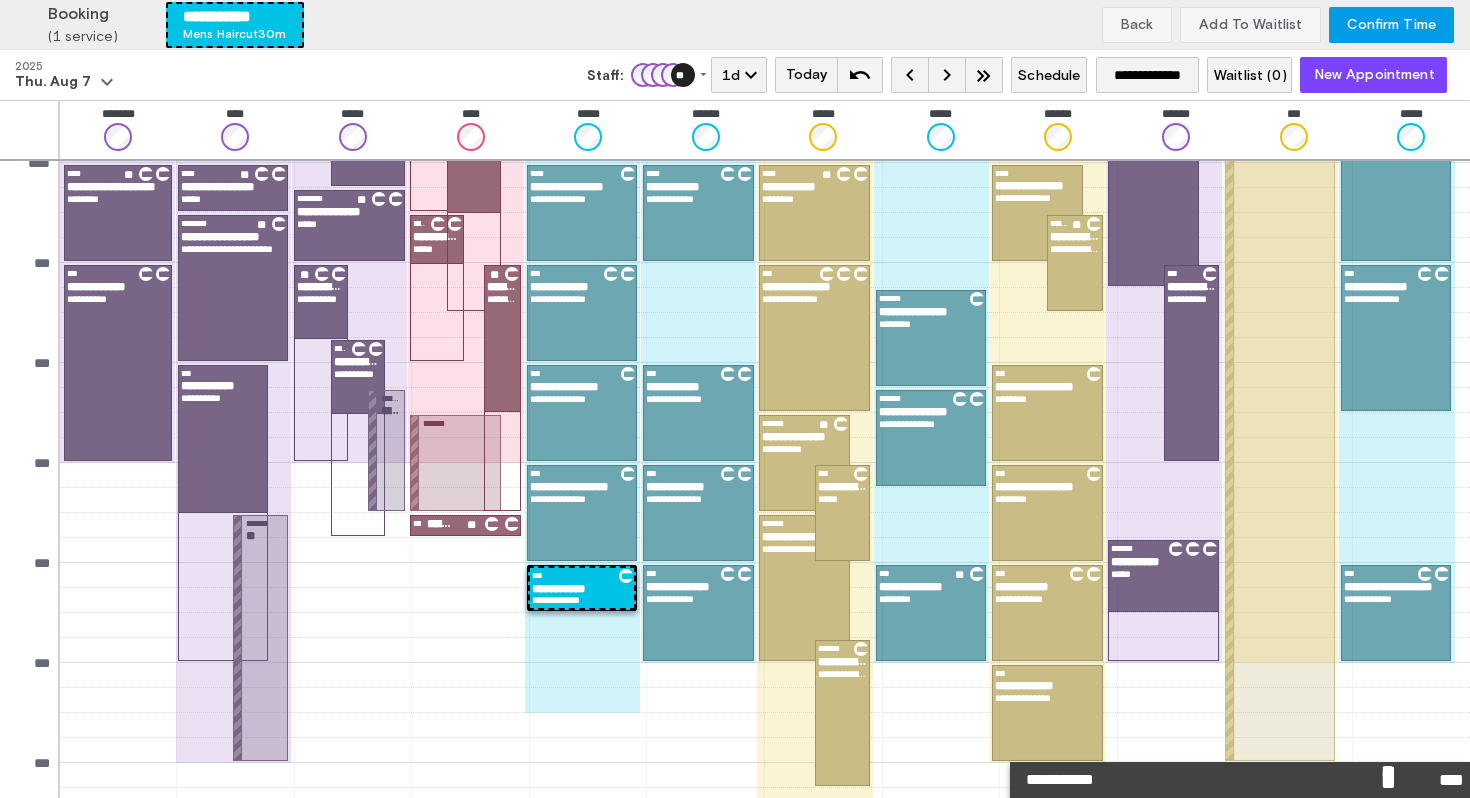click on "**********" at bounding box center (735, 25) 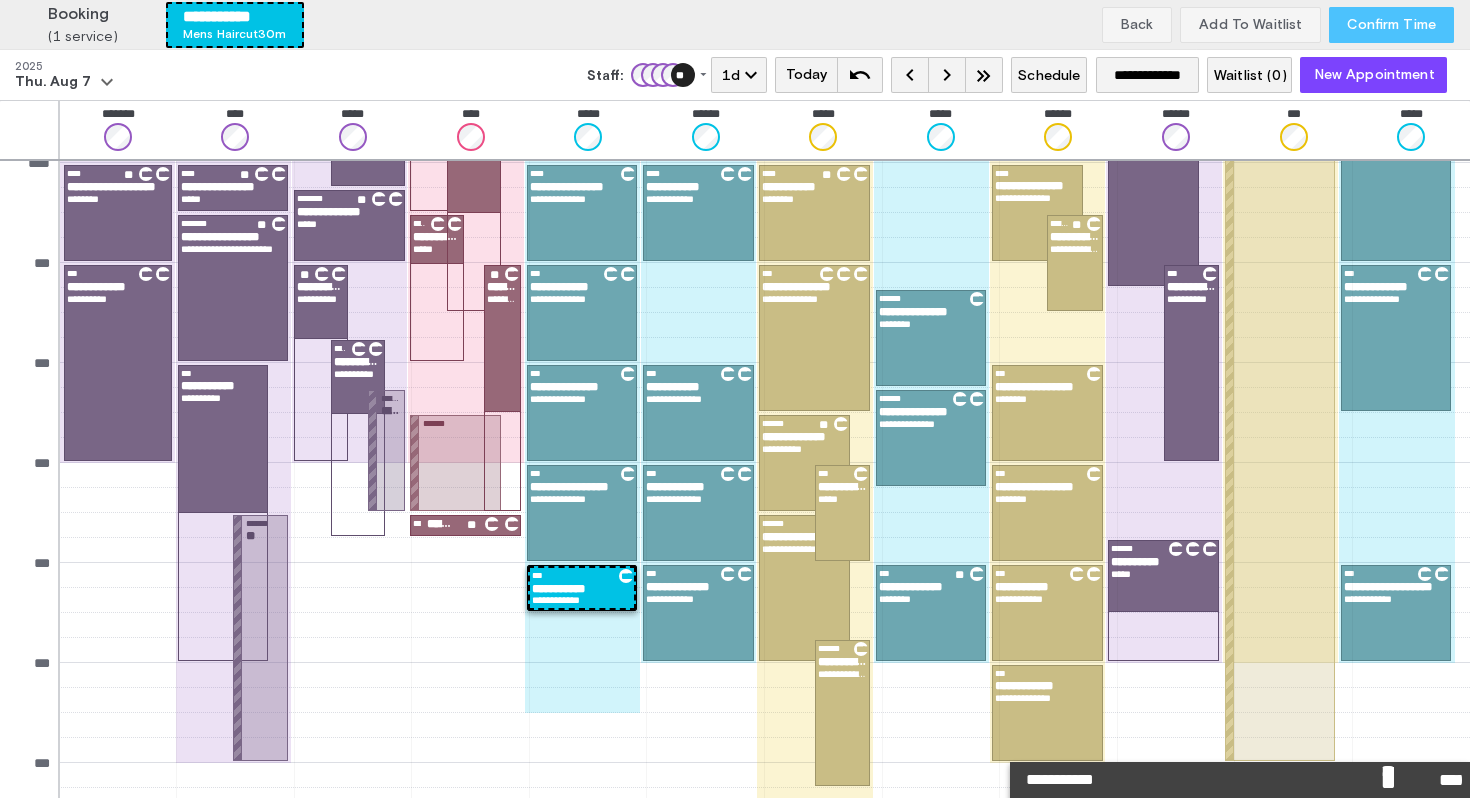 click on "Confirm Time" at bounding box center (1391, 25) 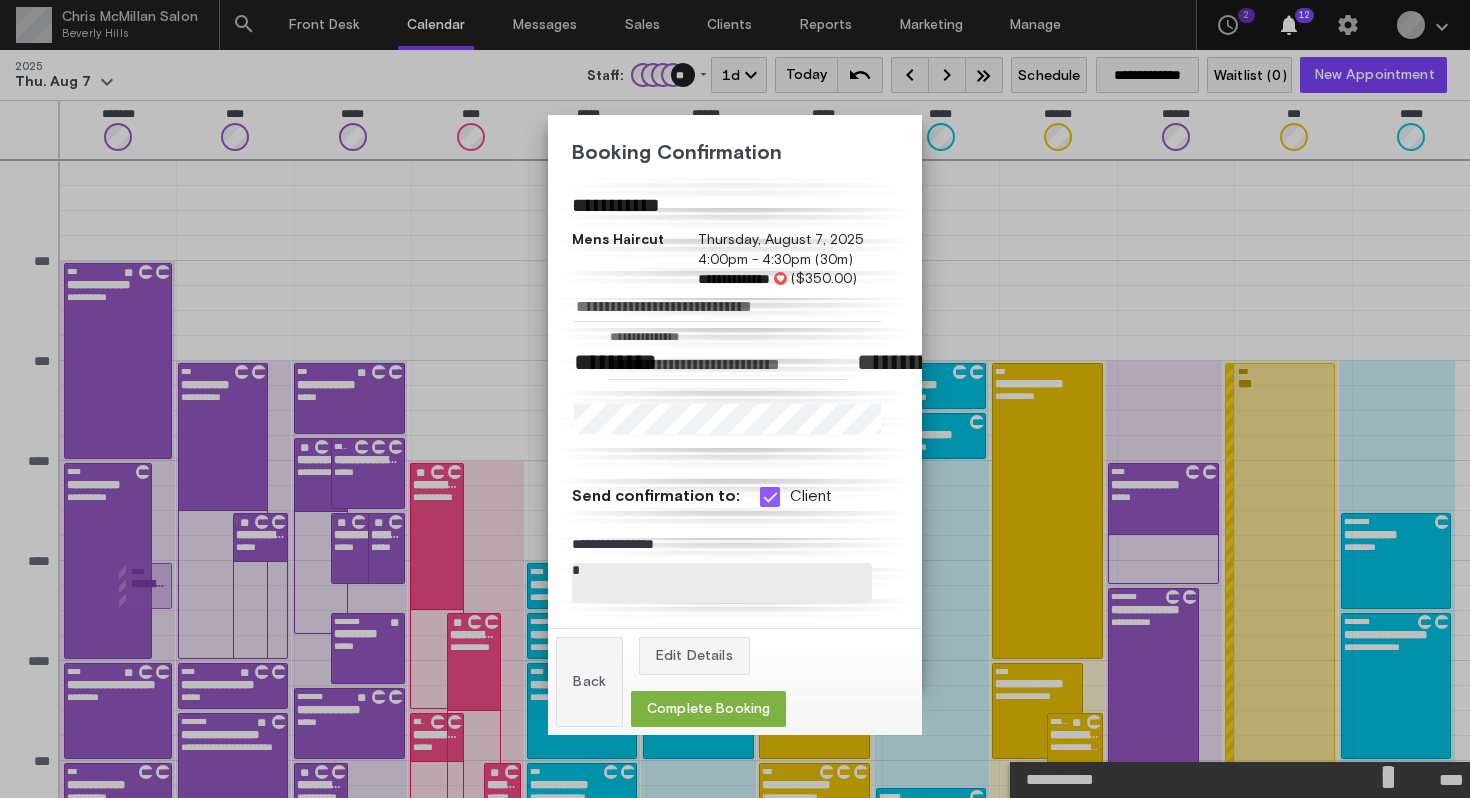 scroll, scrollTop: 498, scrollLeft: 0, axis: vertical 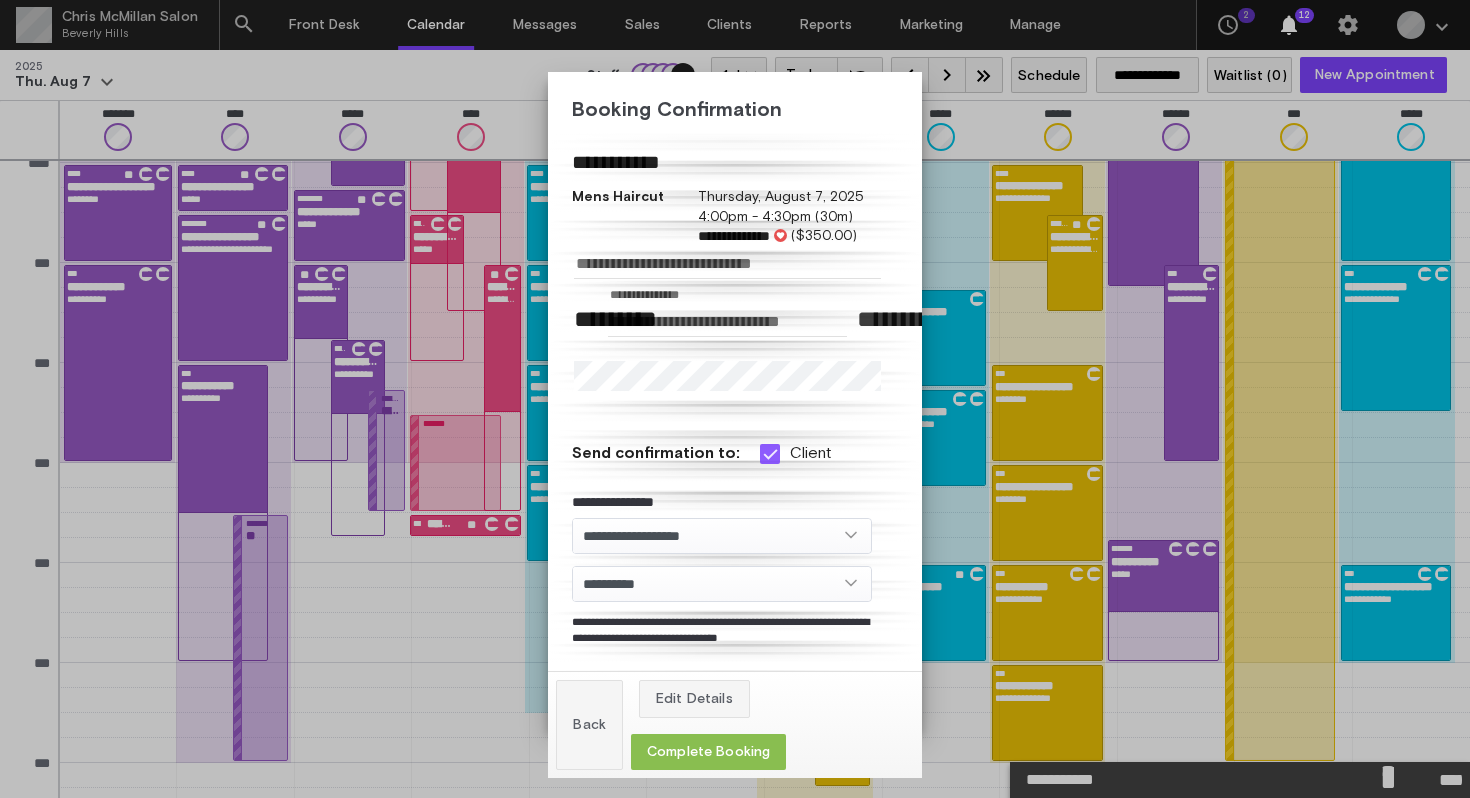click on "Complete Booking" 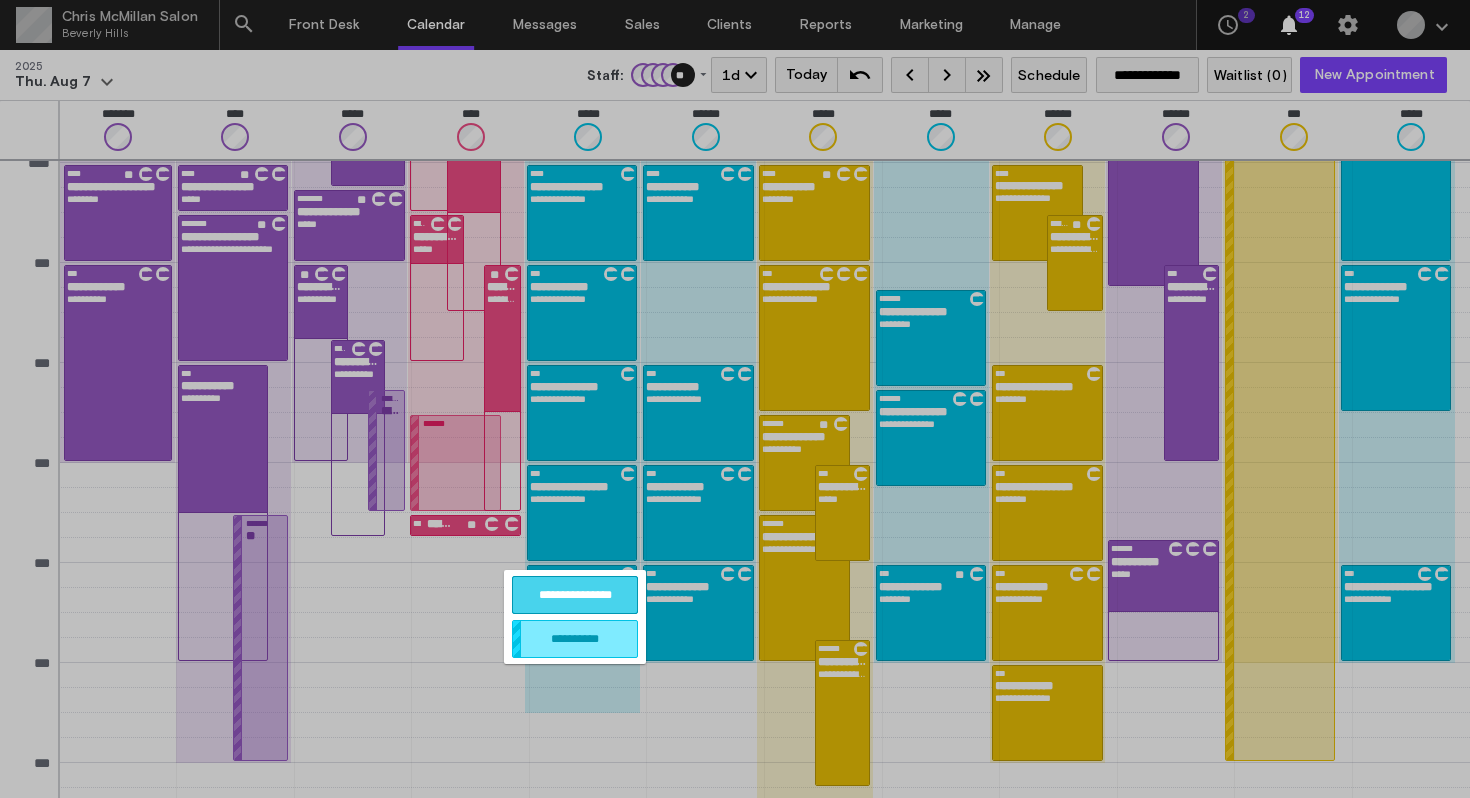 click on "**********" at bounding box center (575, 595) 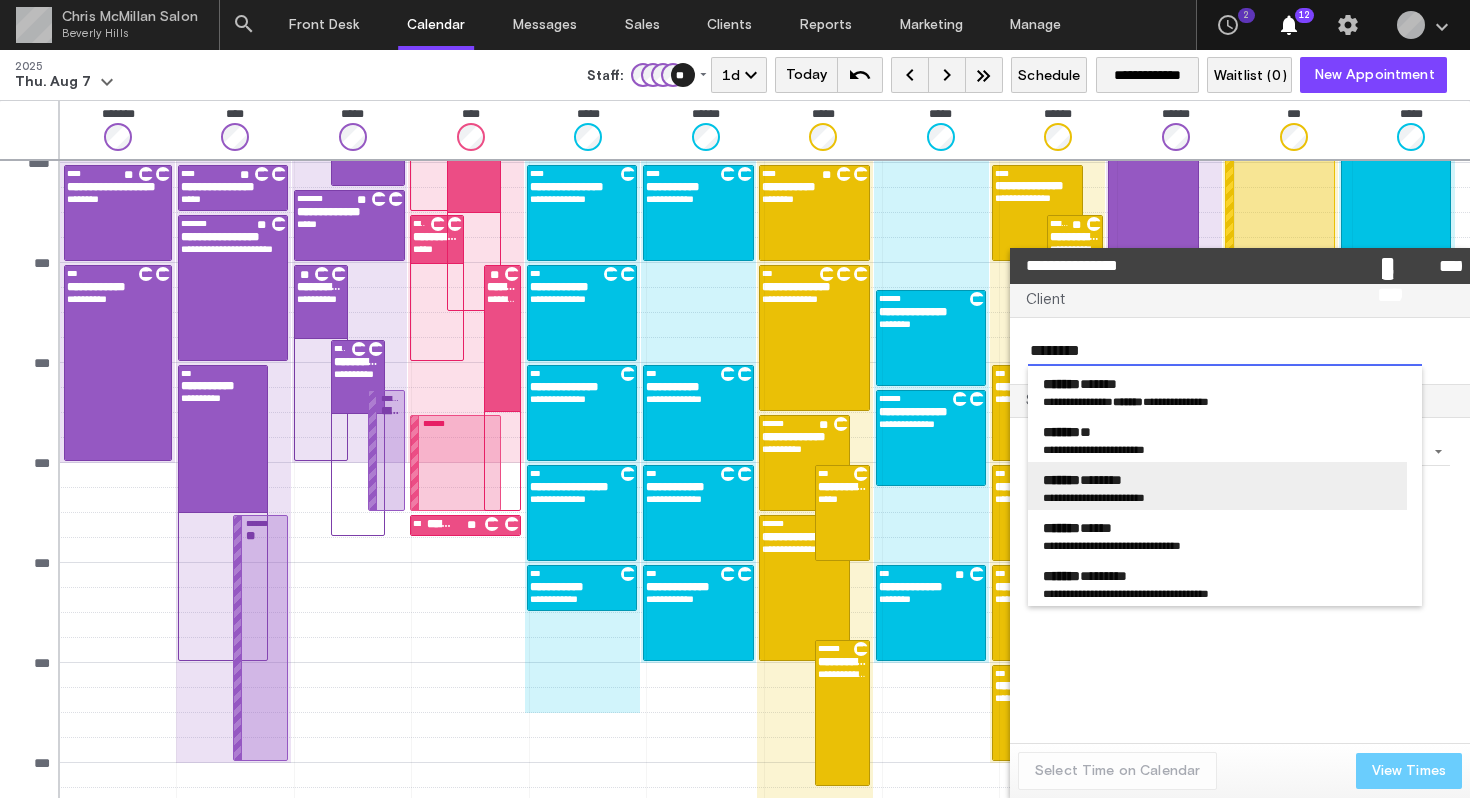 click on "**********" at bounding box center [1065, 497] 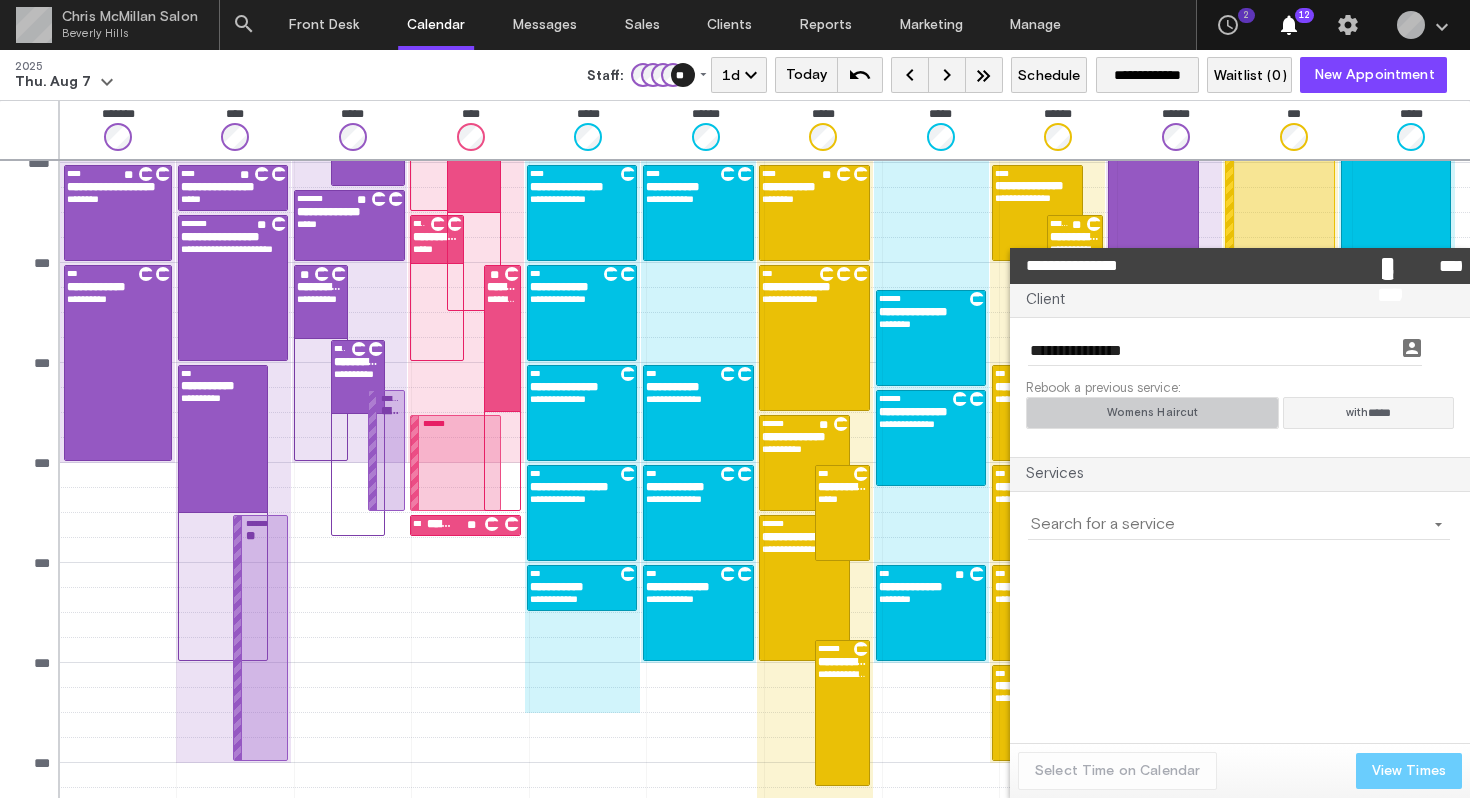 click on "Womens Haircut" 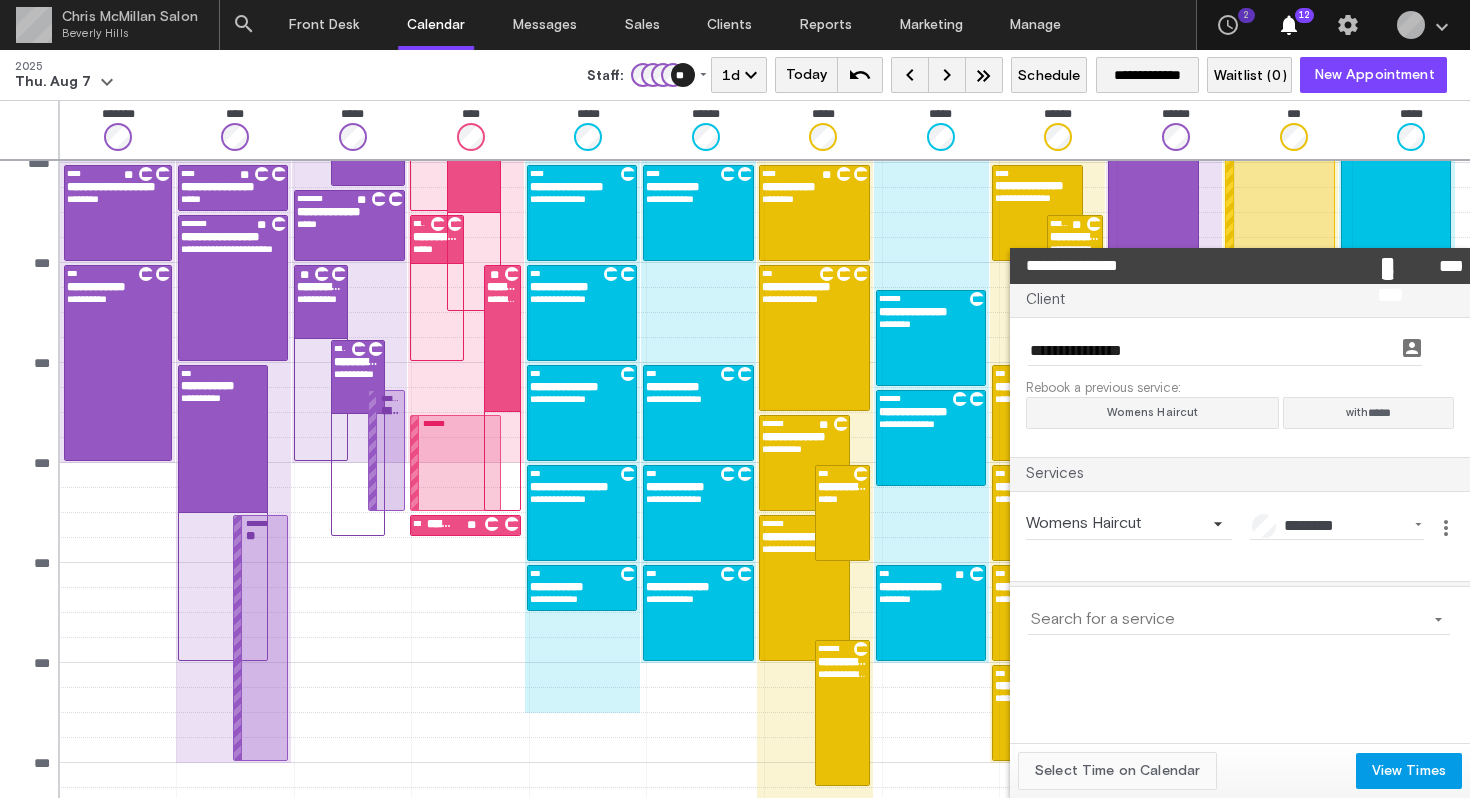 click on "Select Time on Calendar" 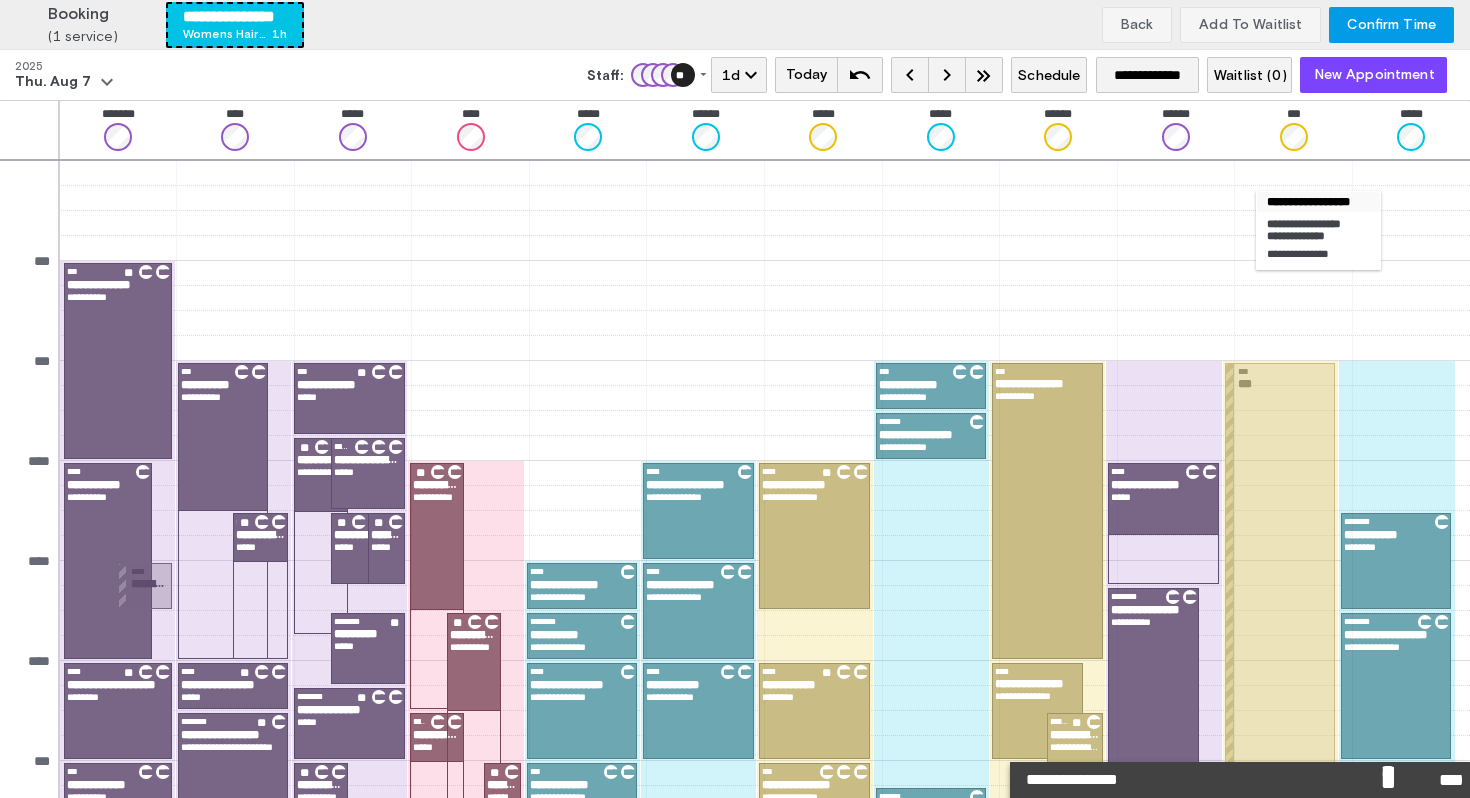 scroll, scrollTop: 498, scrollLeft: 0, axis: vertical 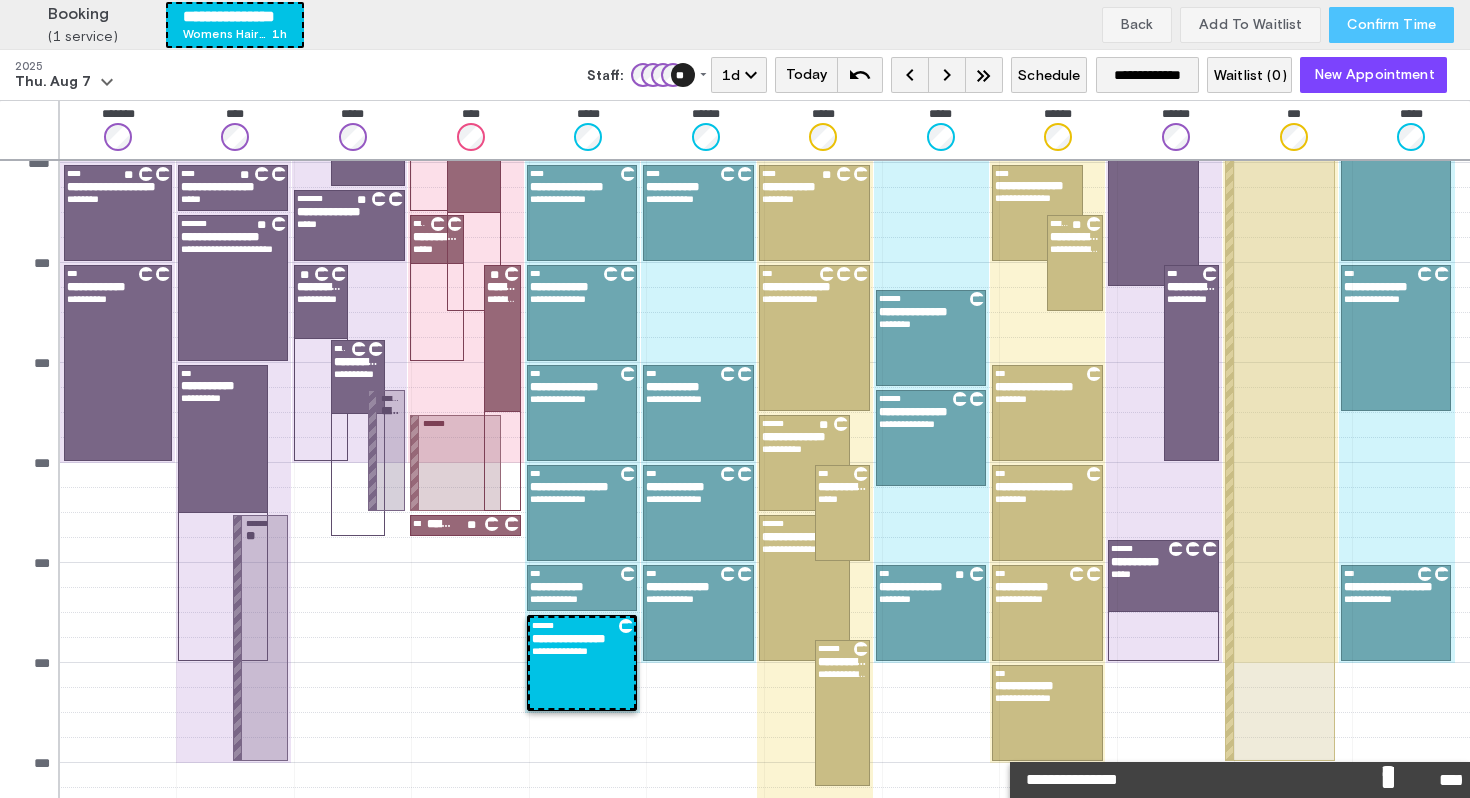 click on "Confirm Time" at bounding box center (1391, 25) 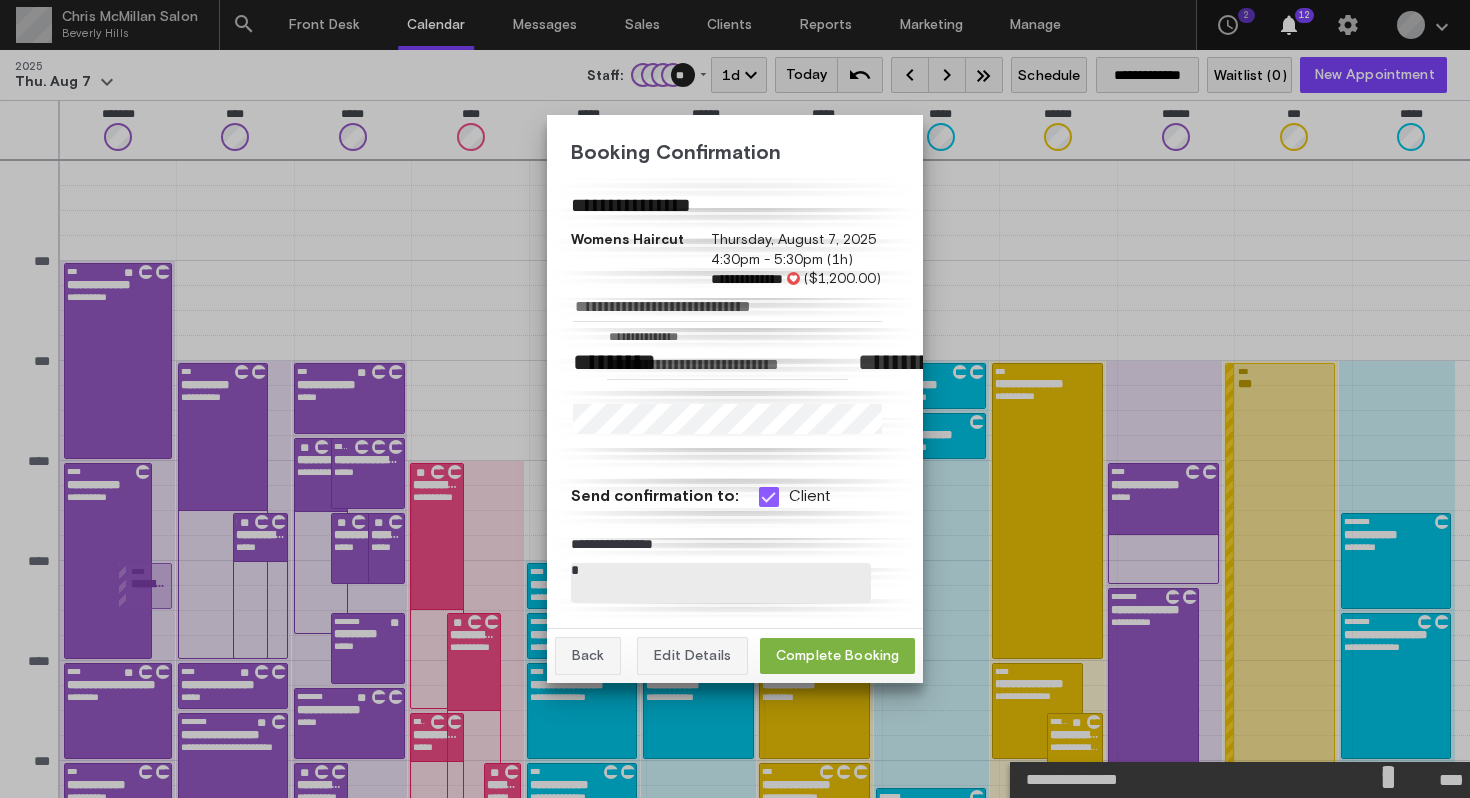 scroll, scrollTop: 498, scrollLeft: 0, axis: vertical 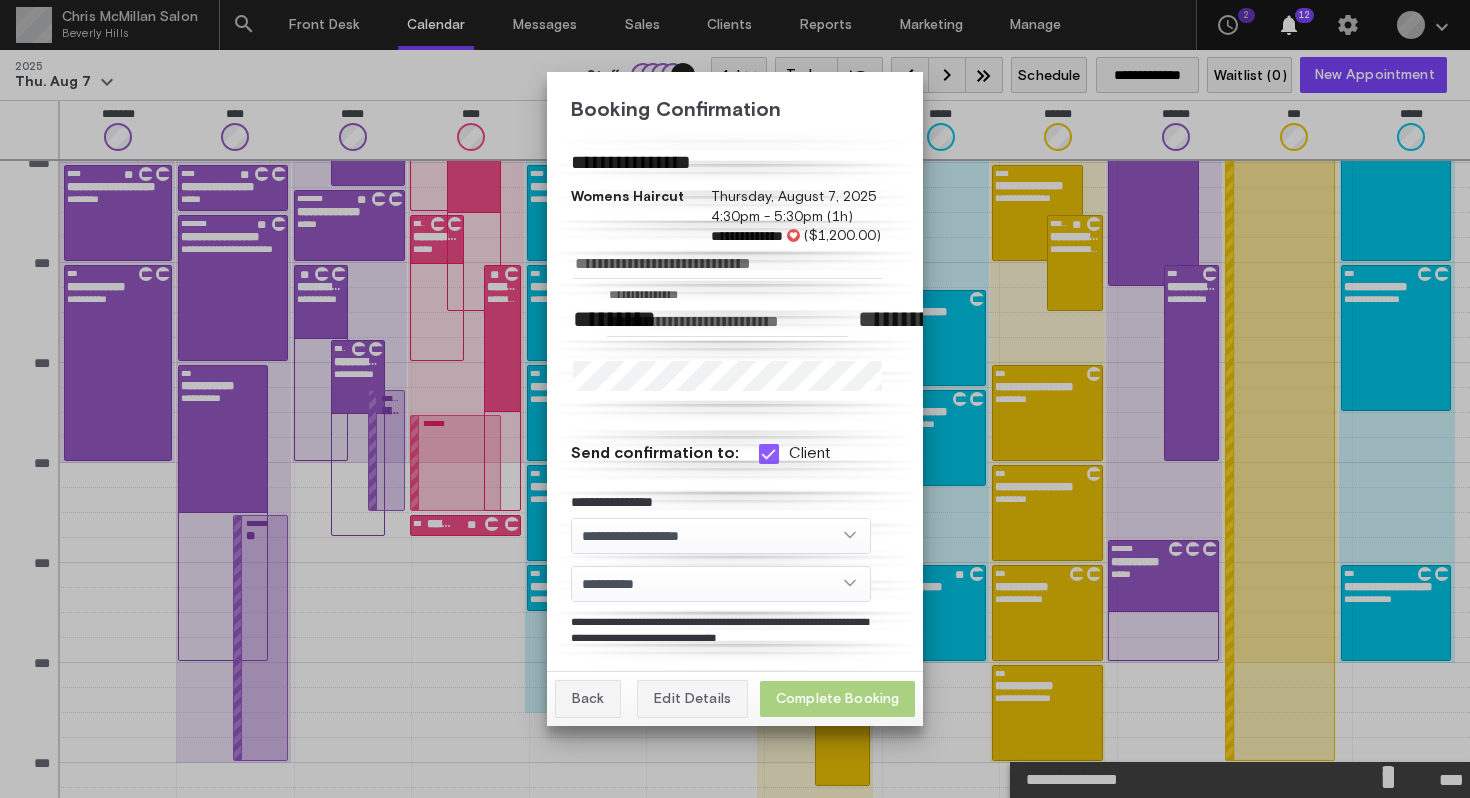 click on "Complete Booking" 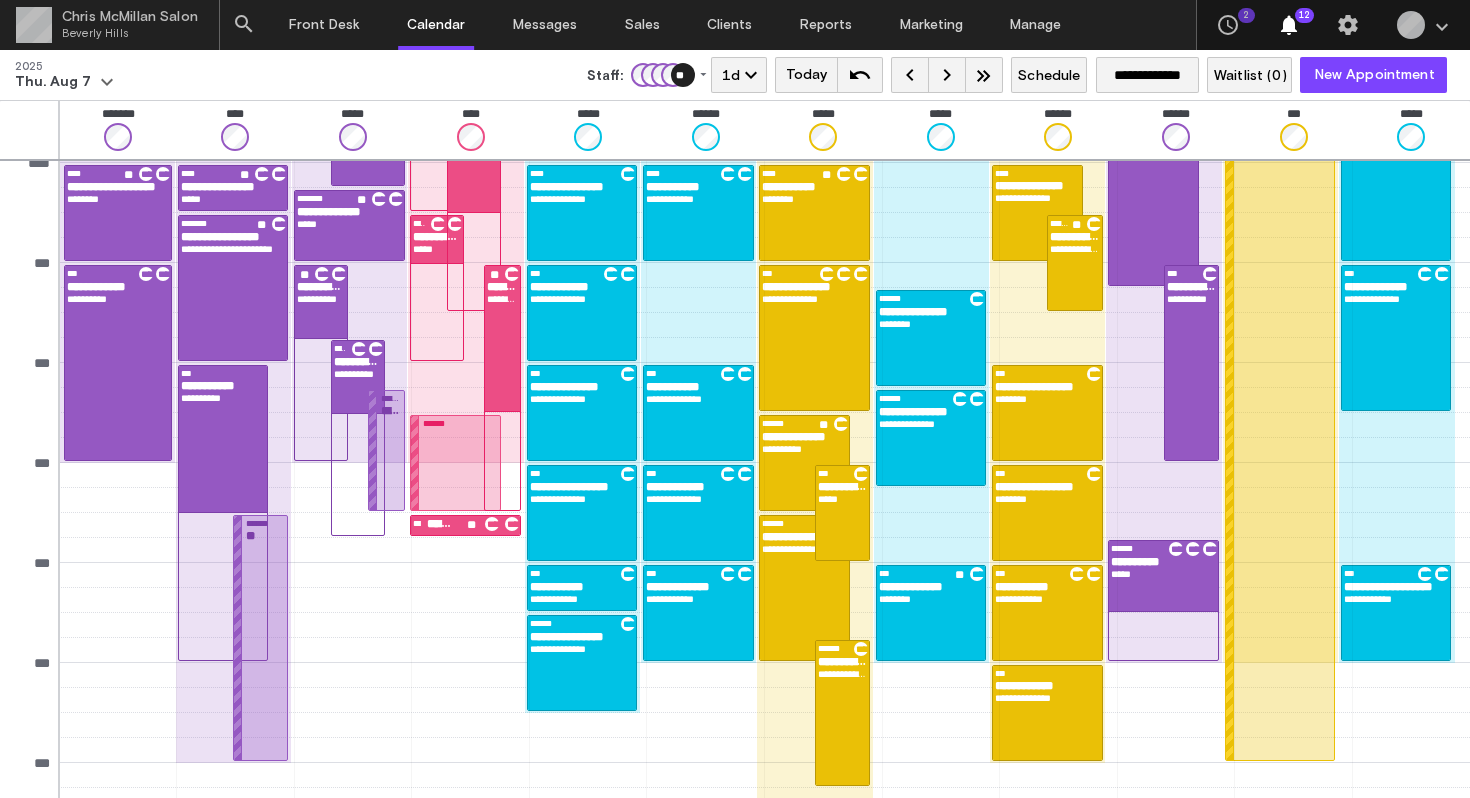 click on "**********" at bounding box center (582, 187) 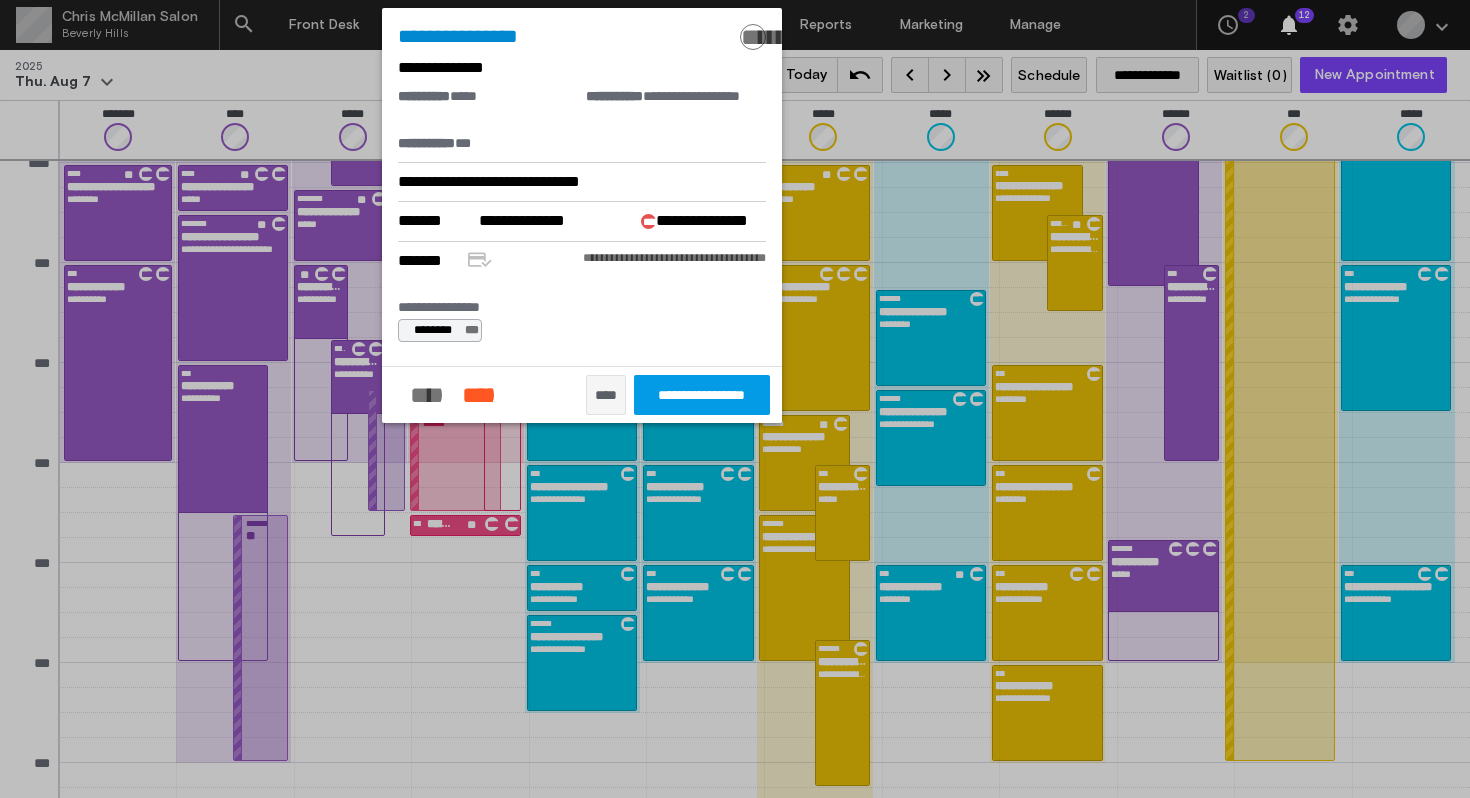 click at bounding box center [735, 399] 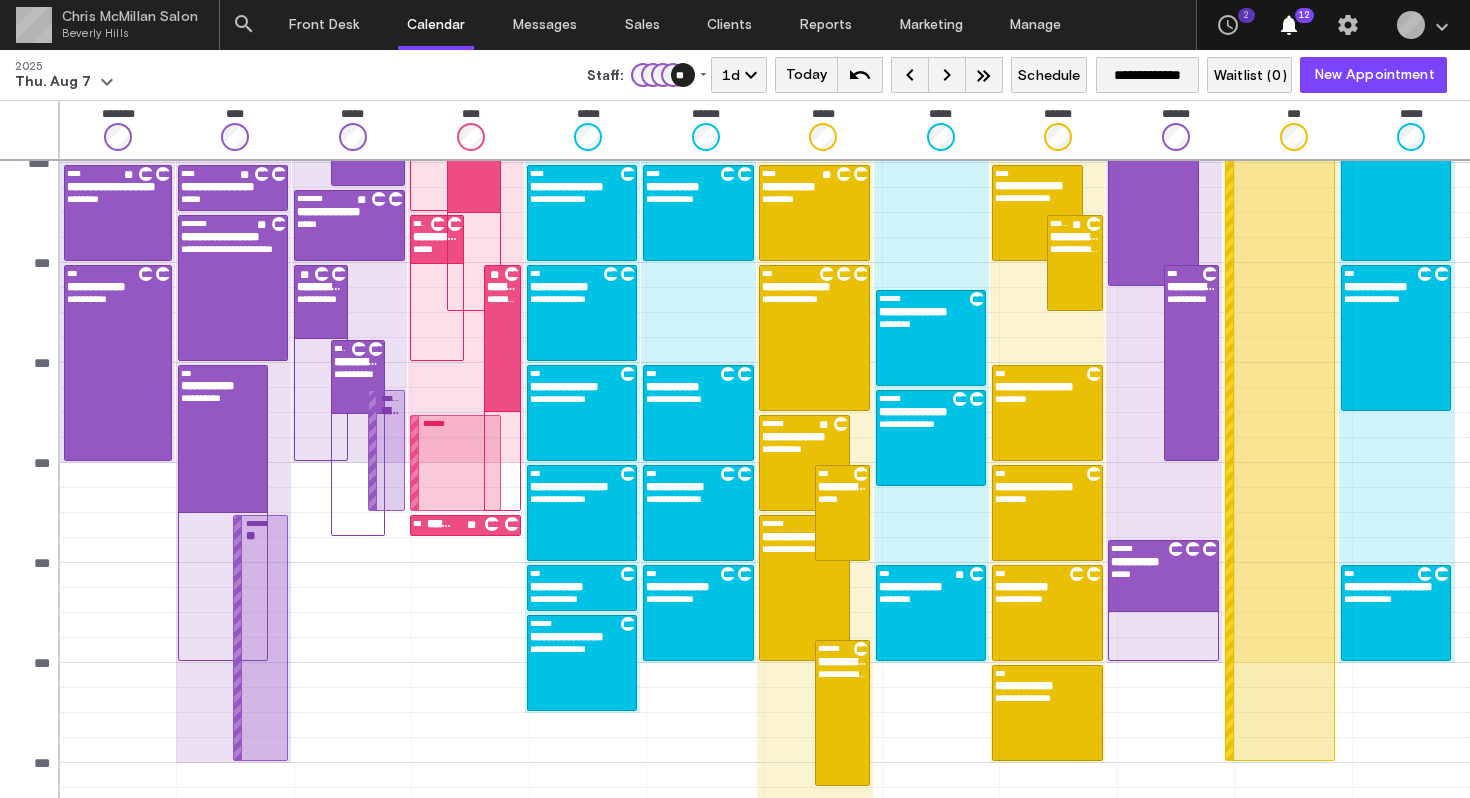 click on "**********" at bounding box center (582, 413) 